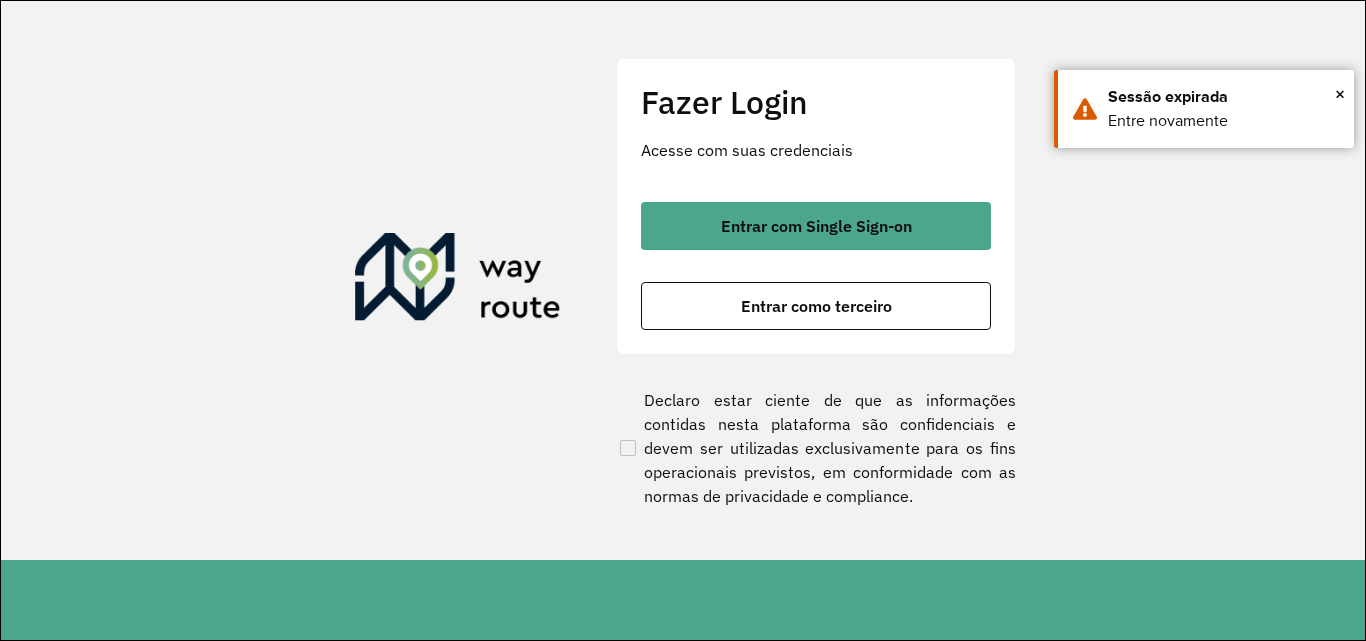 scroll, scrollTop: 0, scrollLeft: 0, axis: both 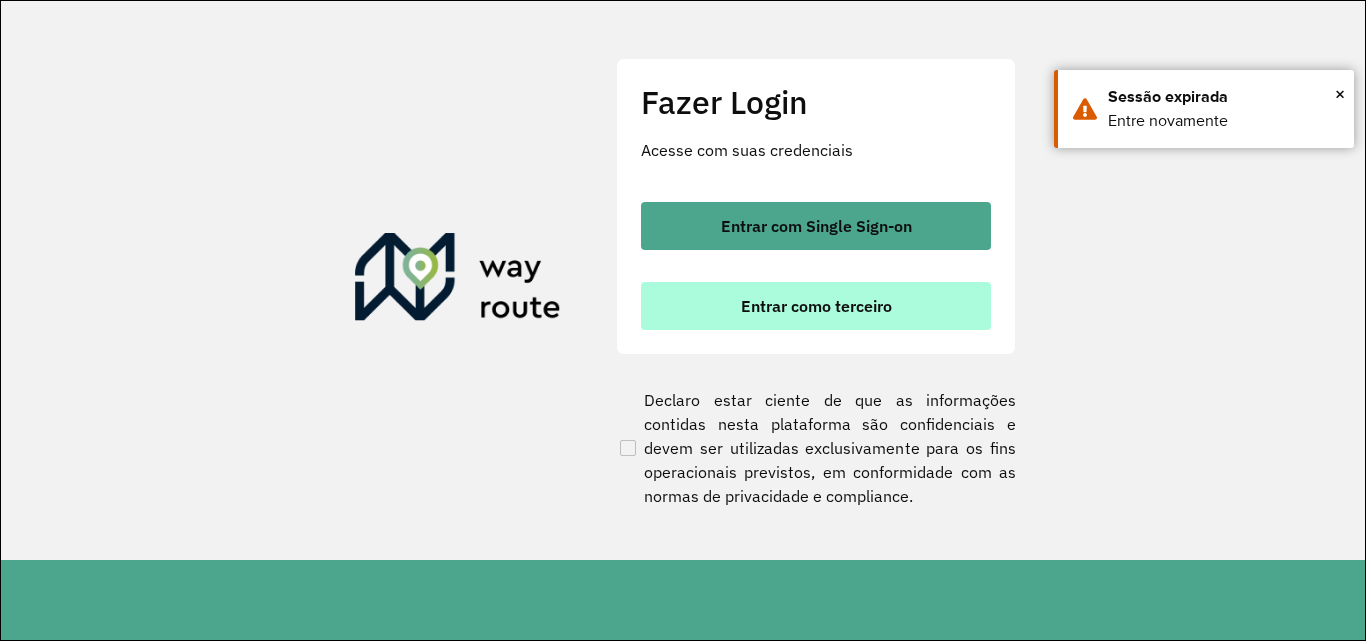 click on "Entrar como terceiro" at bounding box center (816, 306) 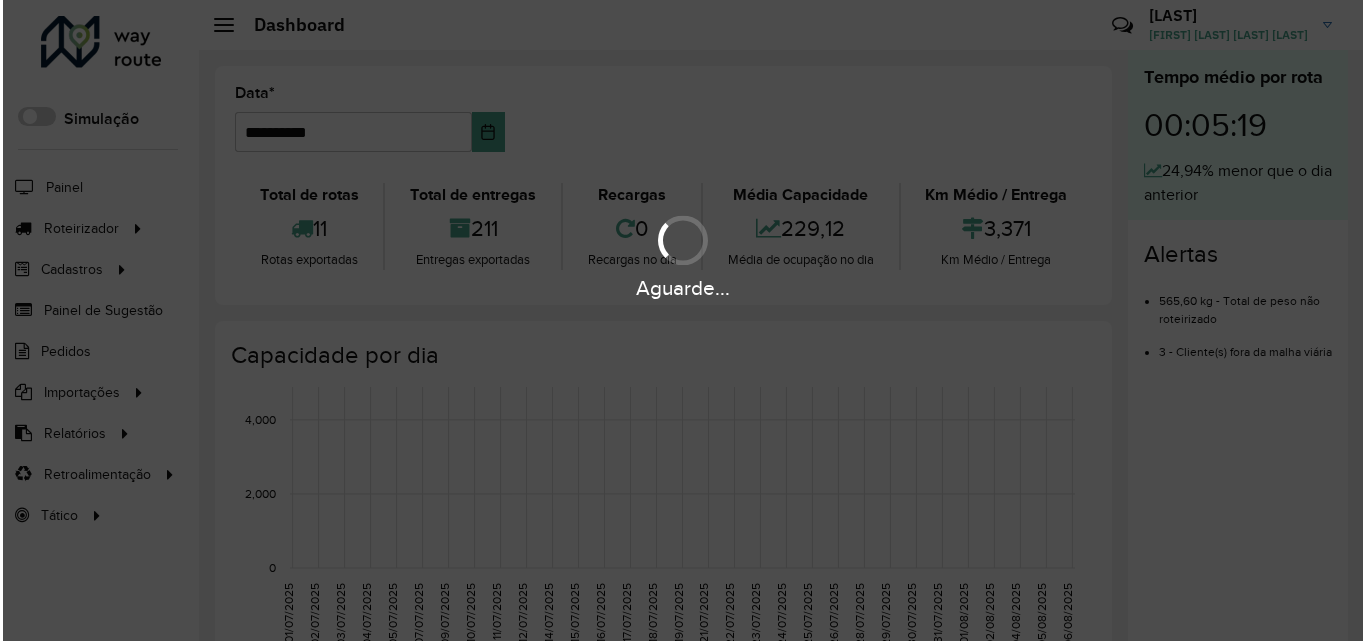 scroll, scrollTop: 0, scrollLeft: 0, axis: both 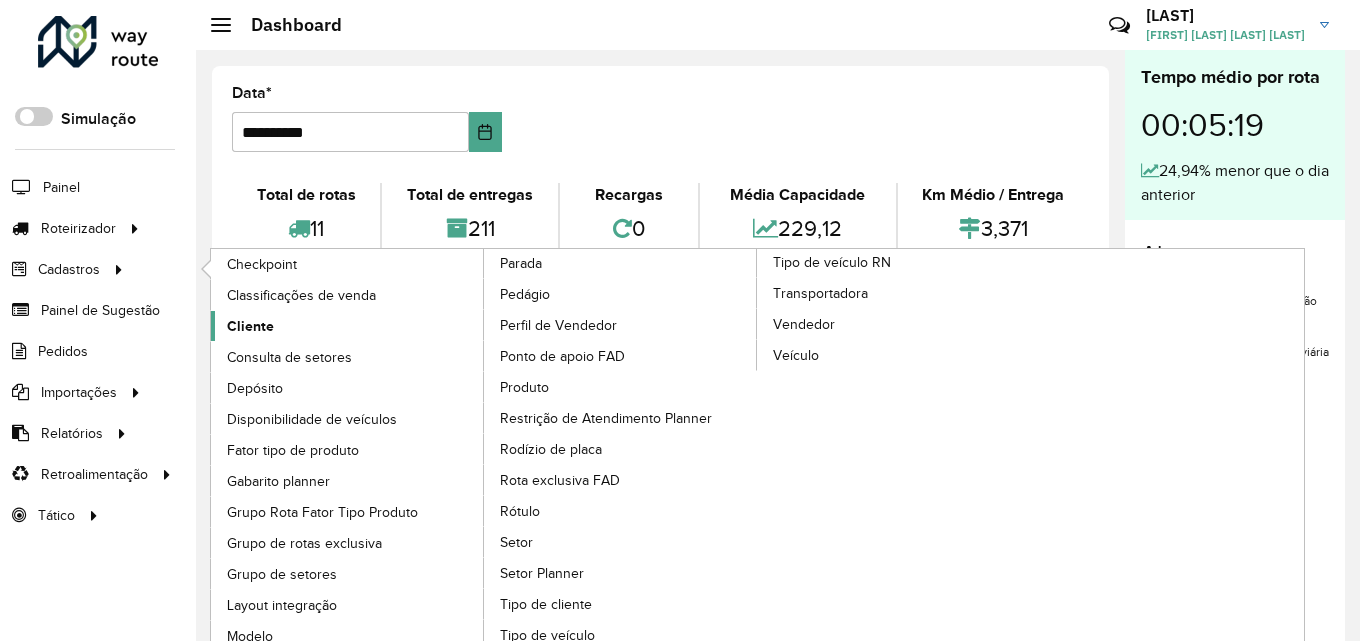 click on "Cliente" 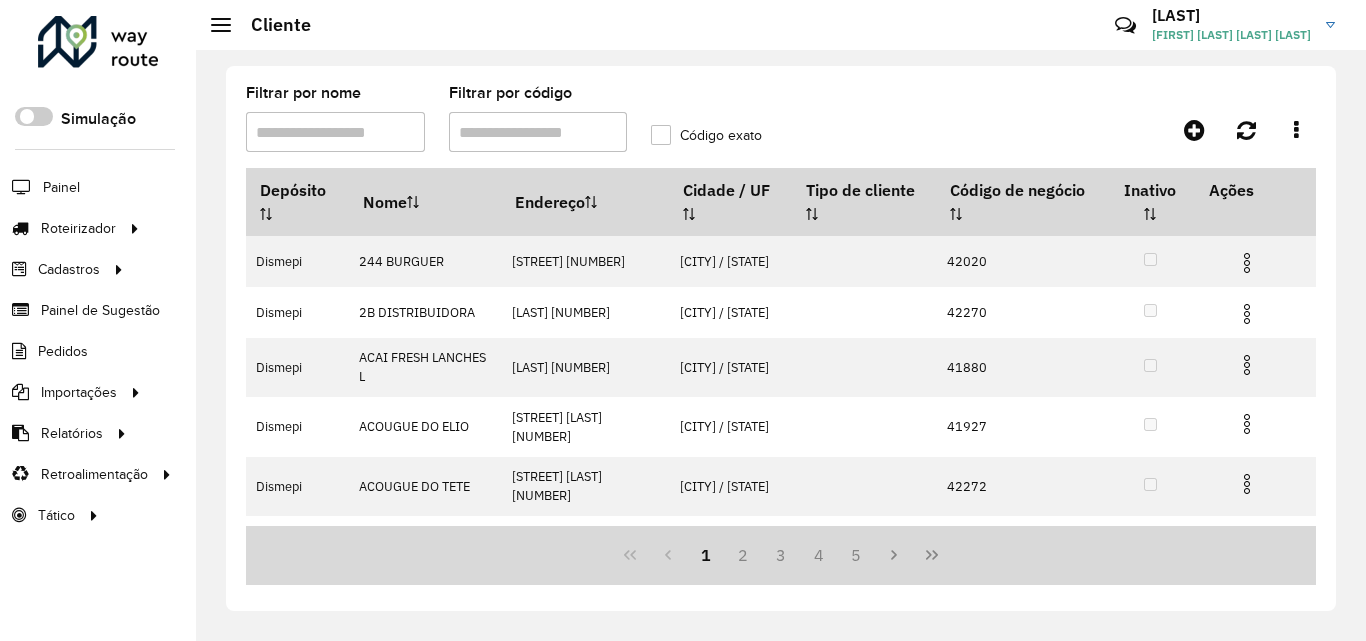 click on "Filtrar por código" at bounding box center [538, 132] 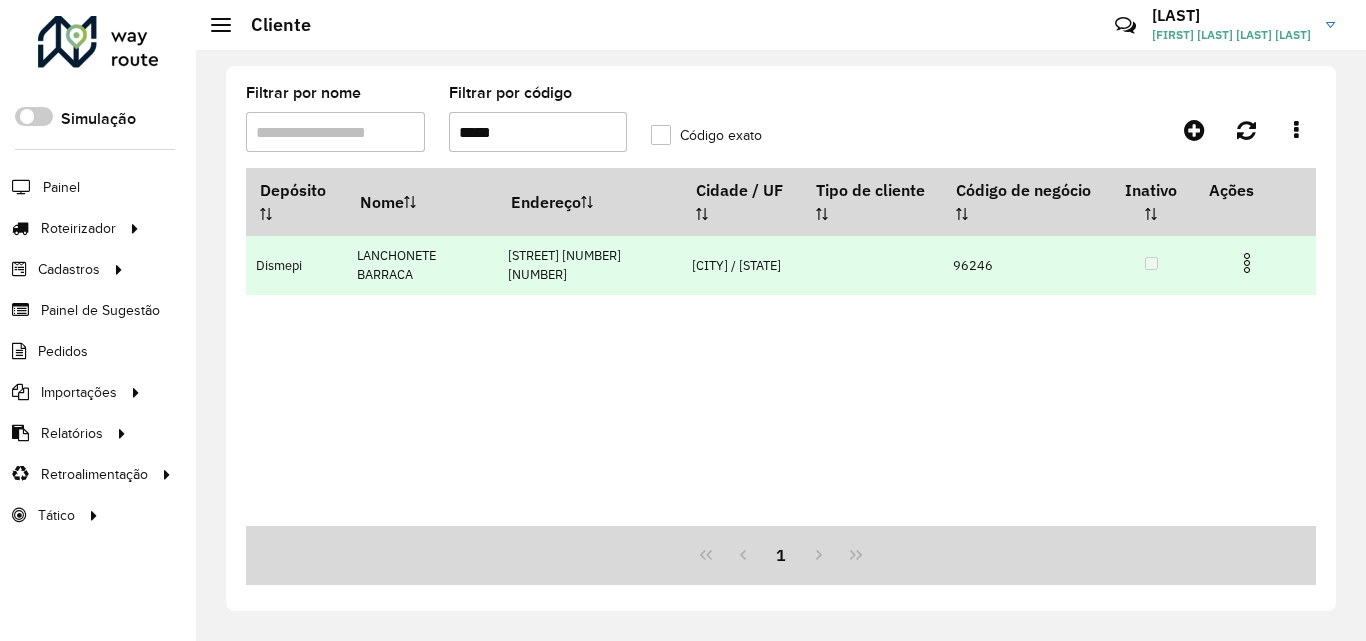 type on "*****" 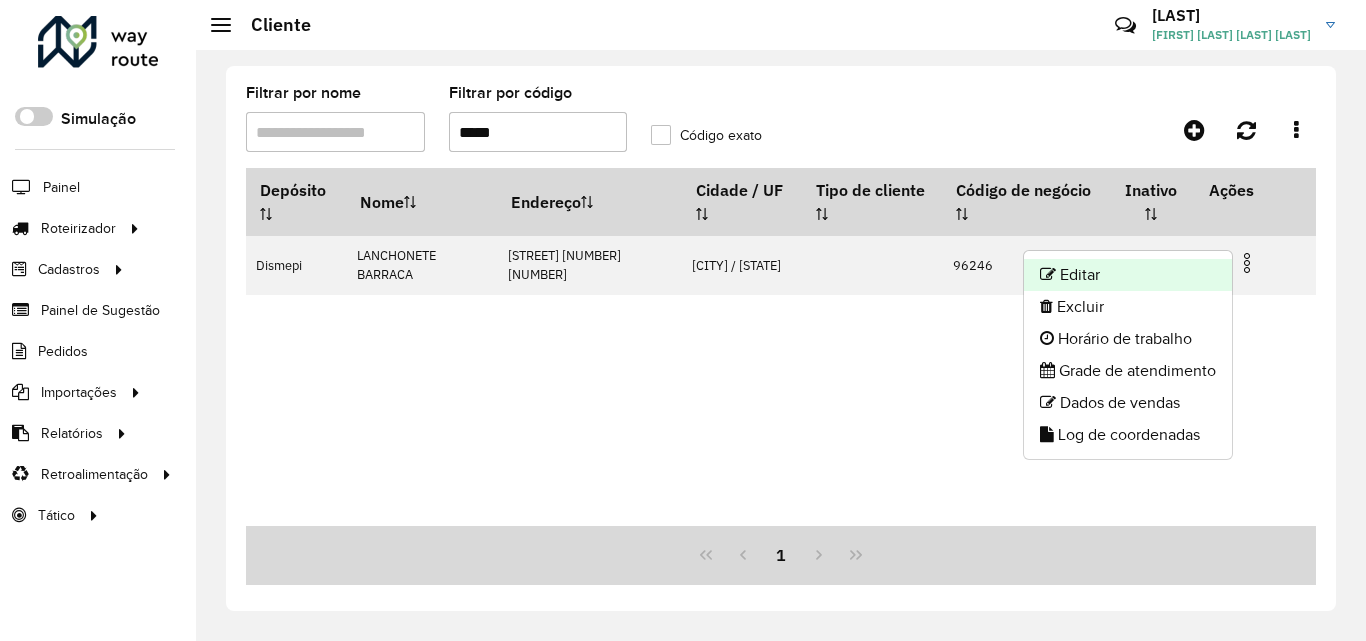 click on "Editar" 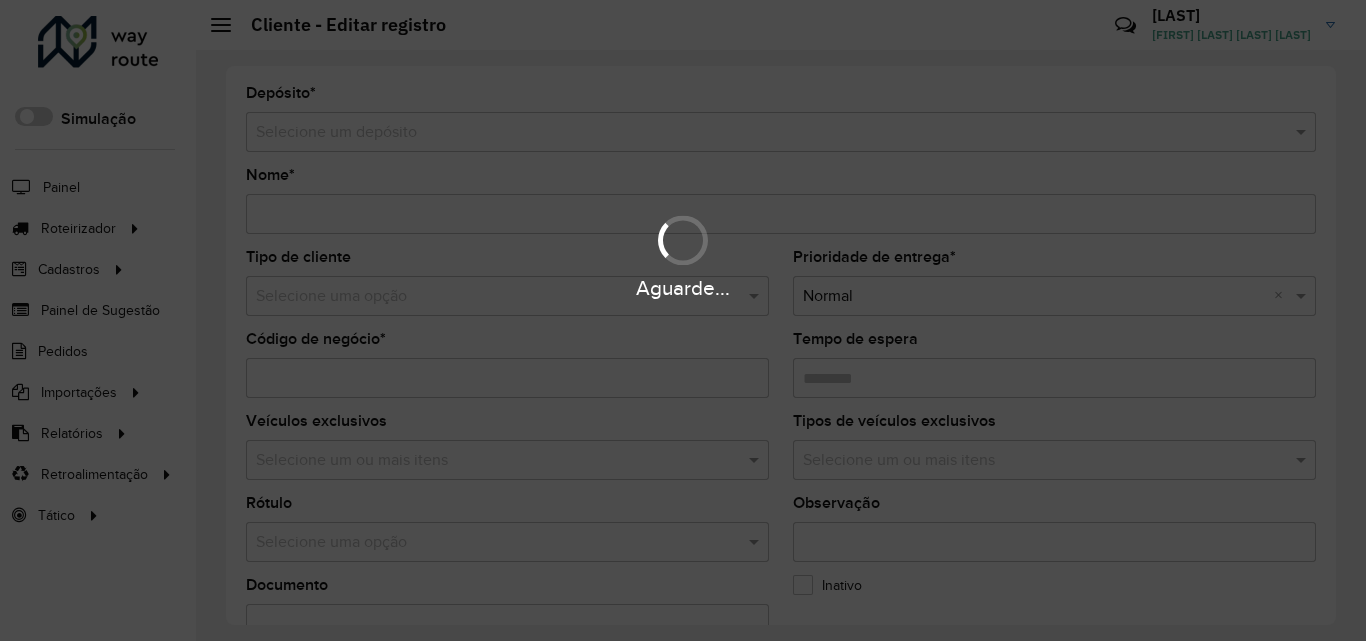 type on "**********" 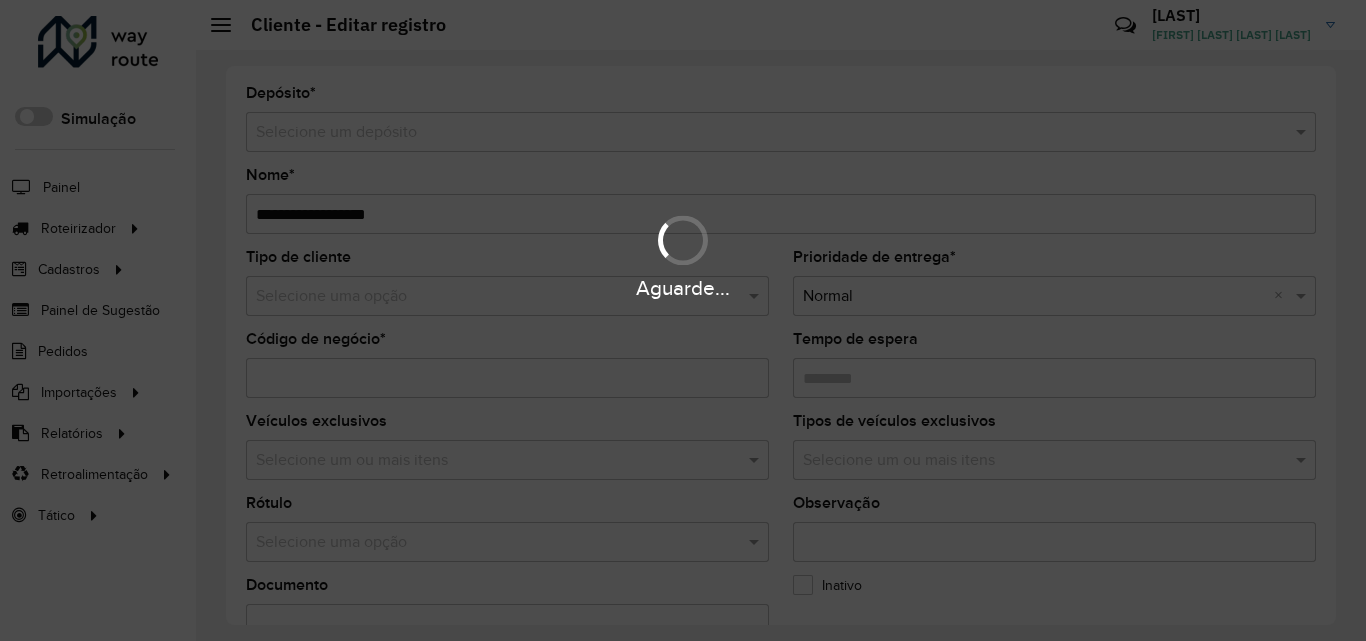 type on "*****" 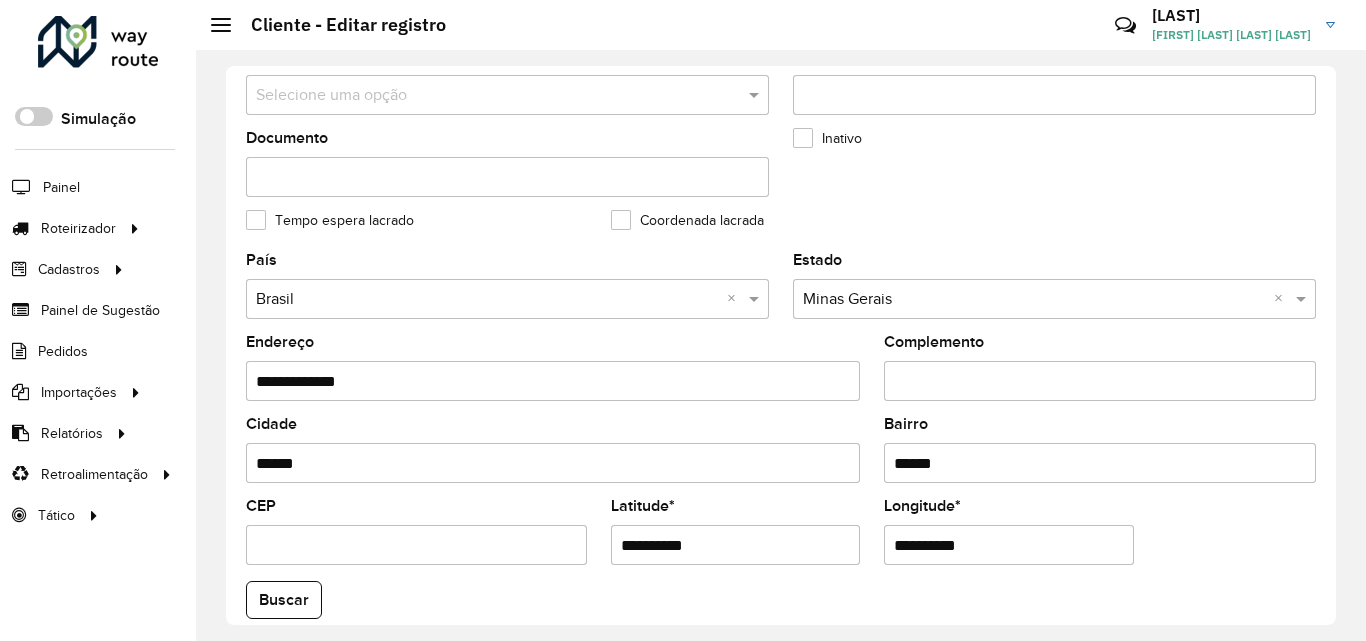 scroll, scrollTop: 800, scrollLeft: 0, axis: vertical 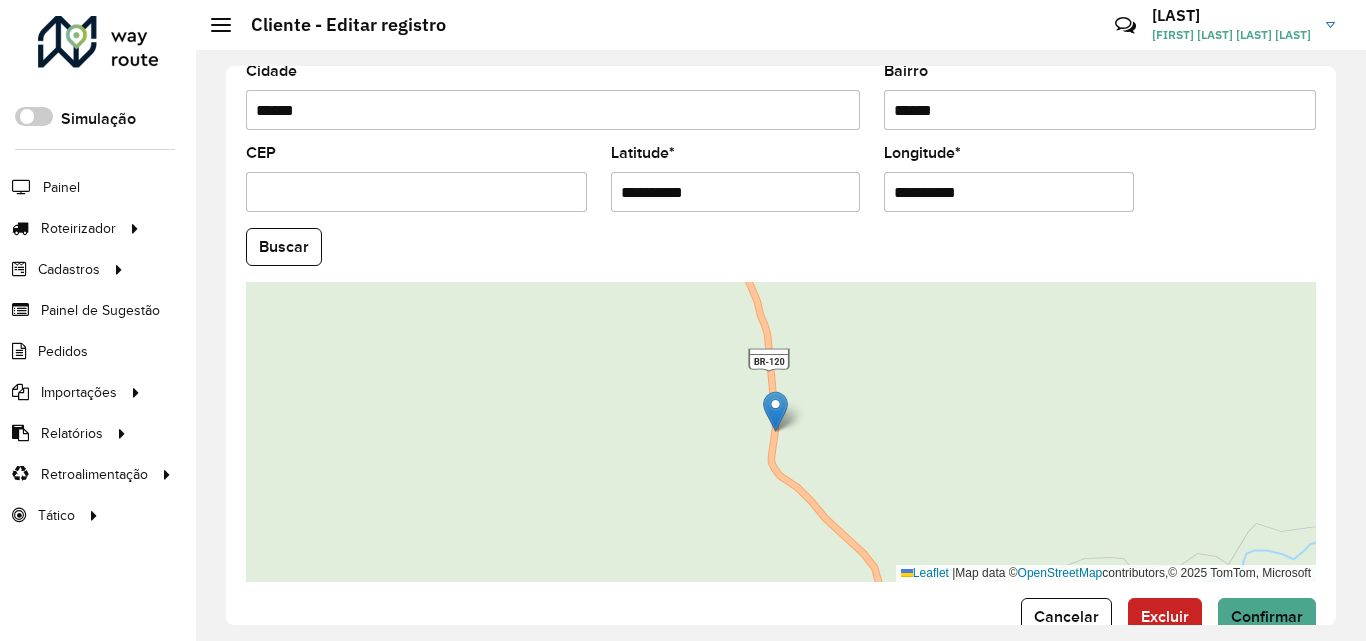 drag, startPoint x: 758, startPoint y: 198, endPoint x: 551, endPoint y: 166, distance: 209.45883 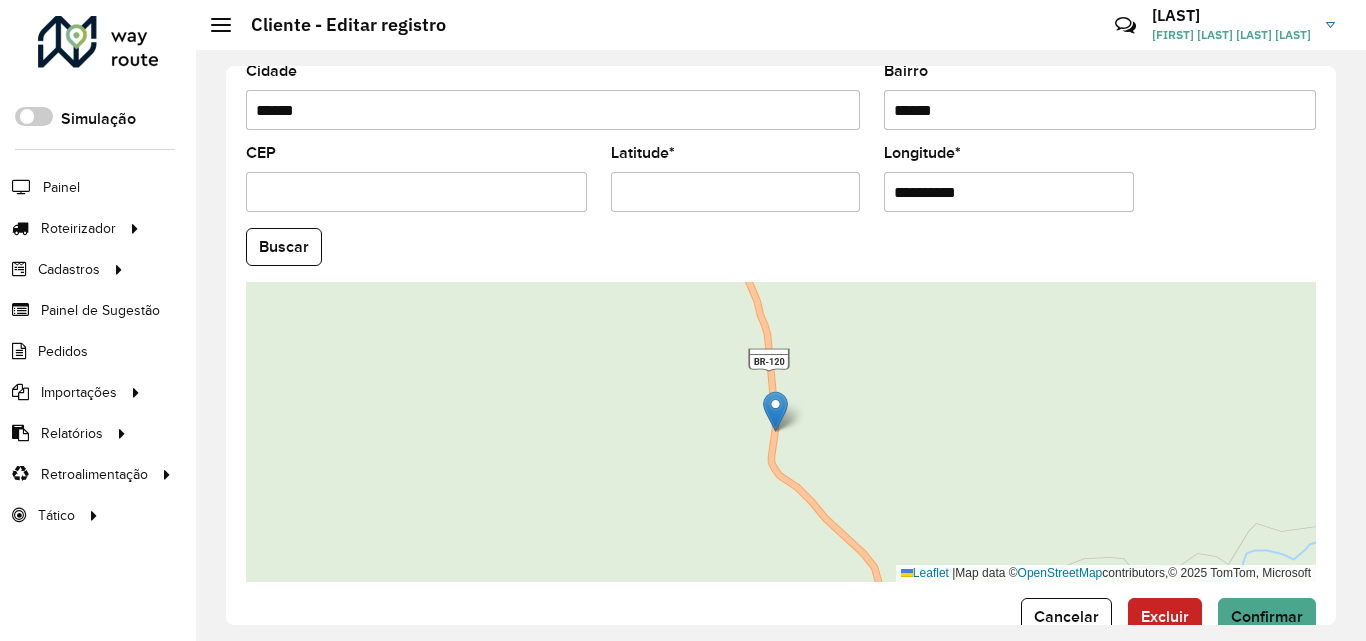 paste on "**********" 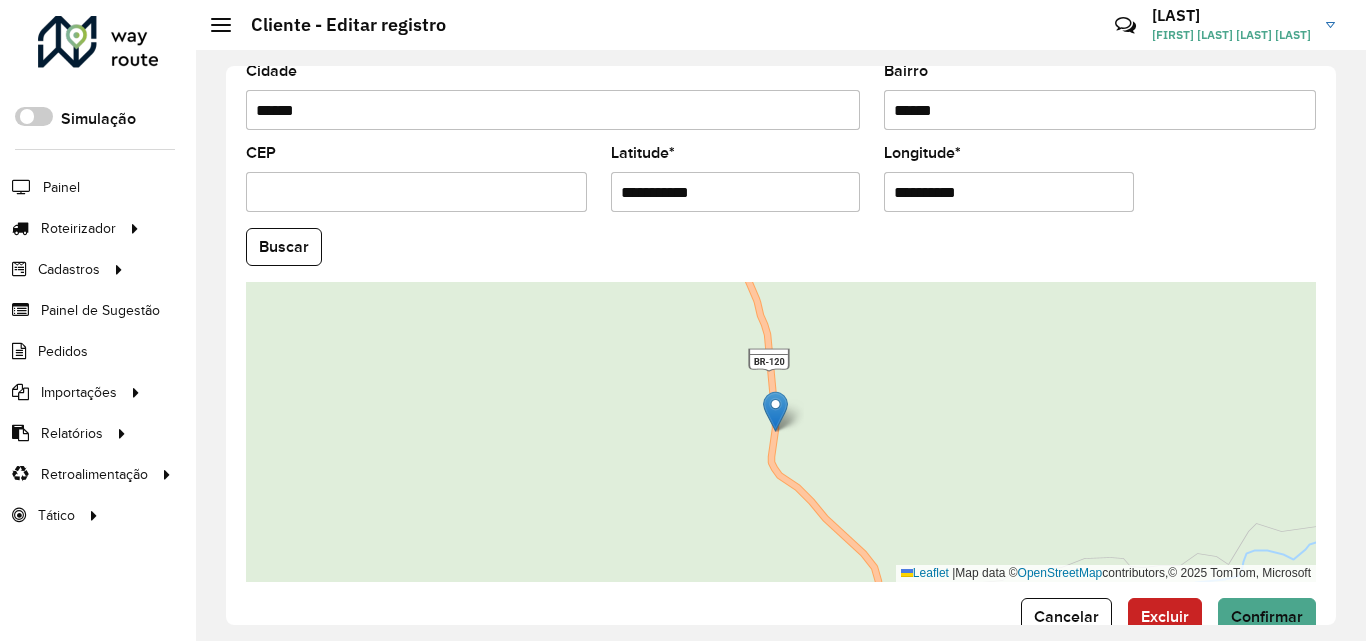 type on "**********" 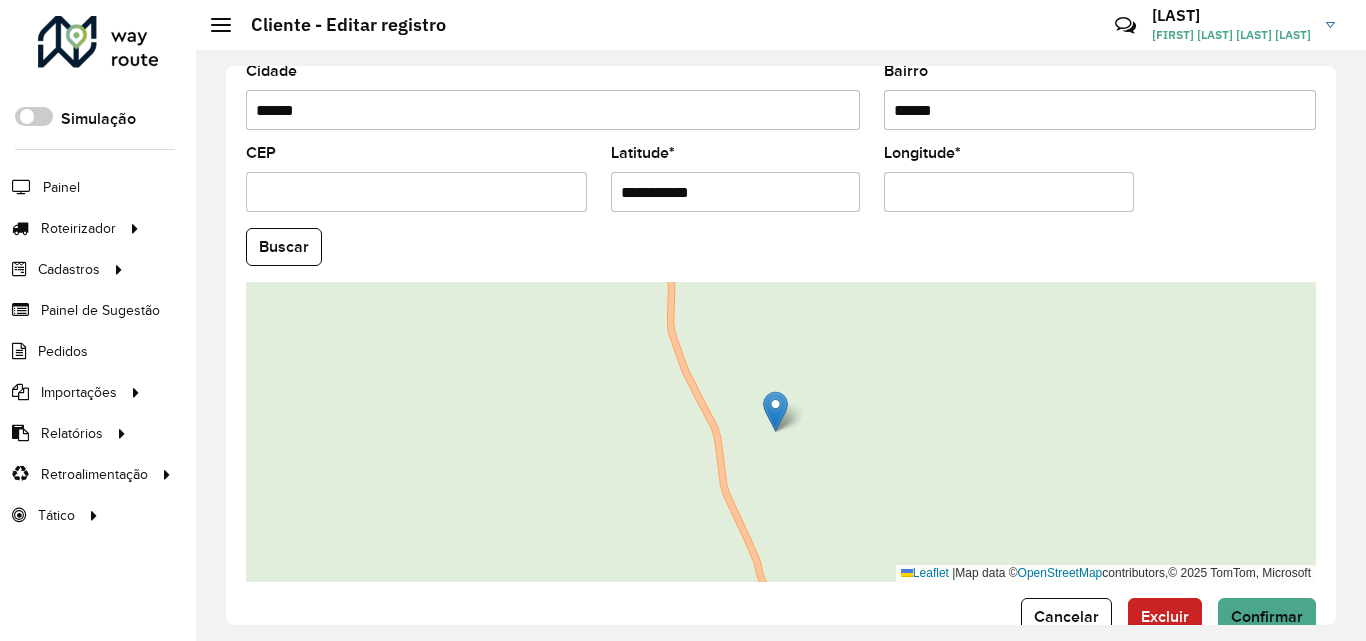 paste on "**********" 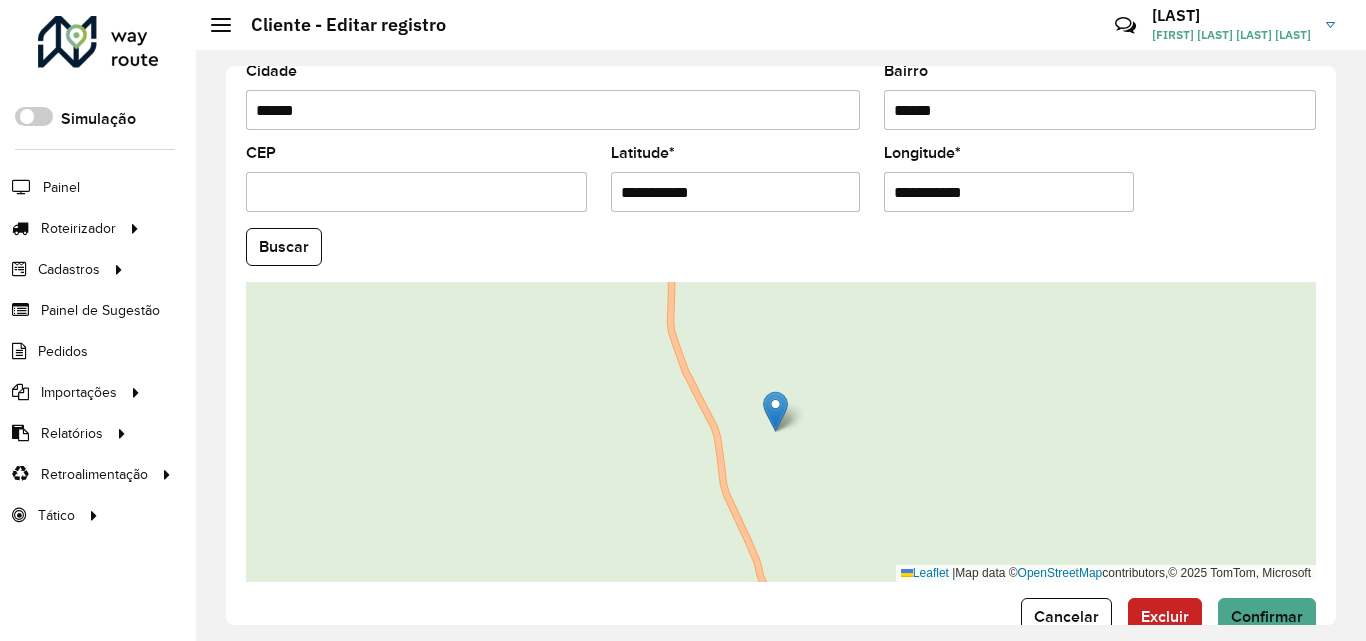 type on "**********" 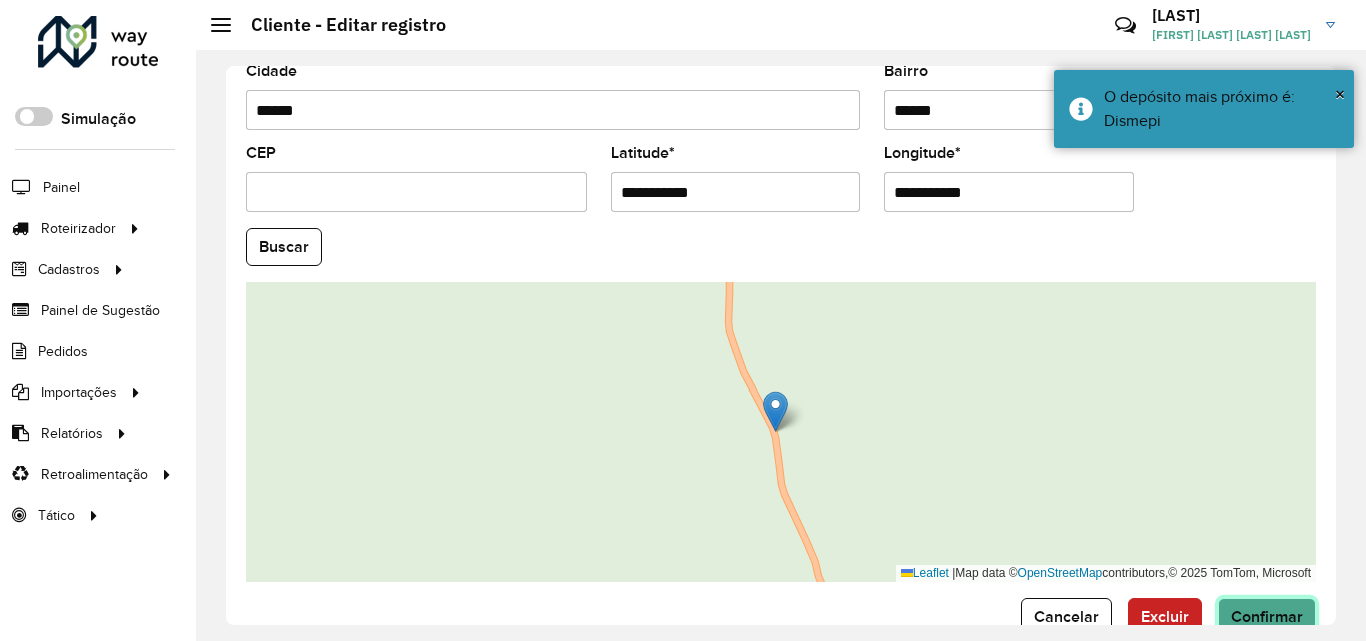 click on "Confirmar" 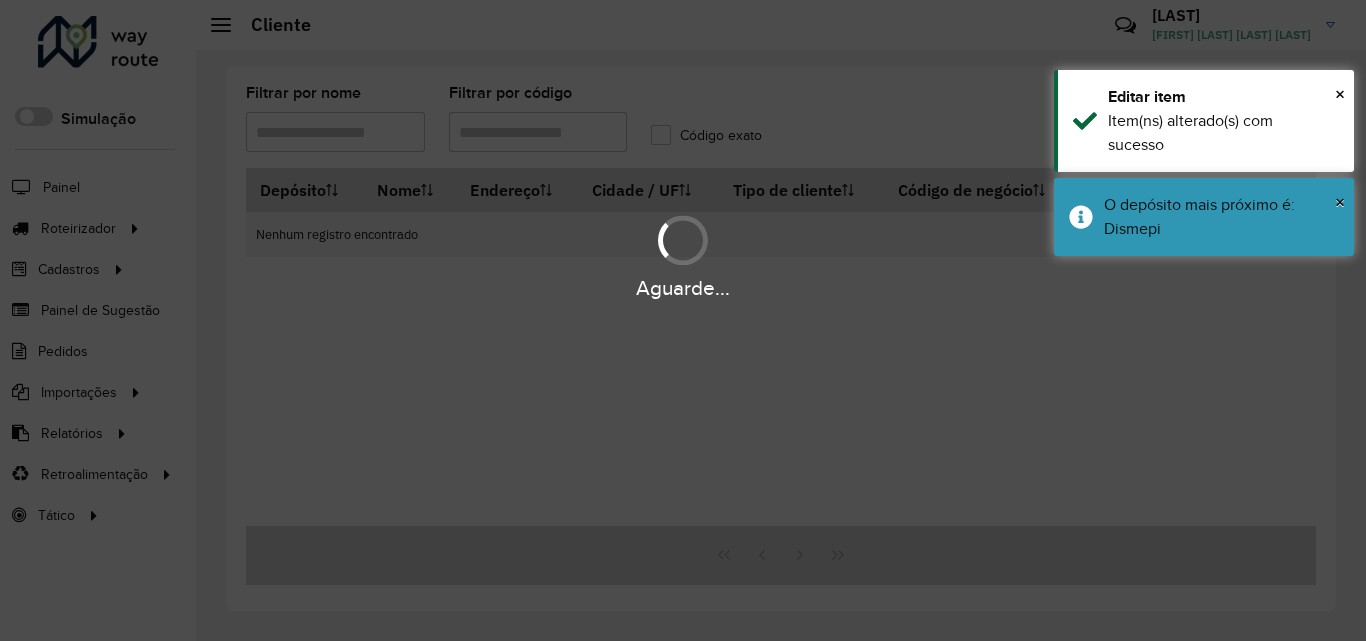 type on "*****" 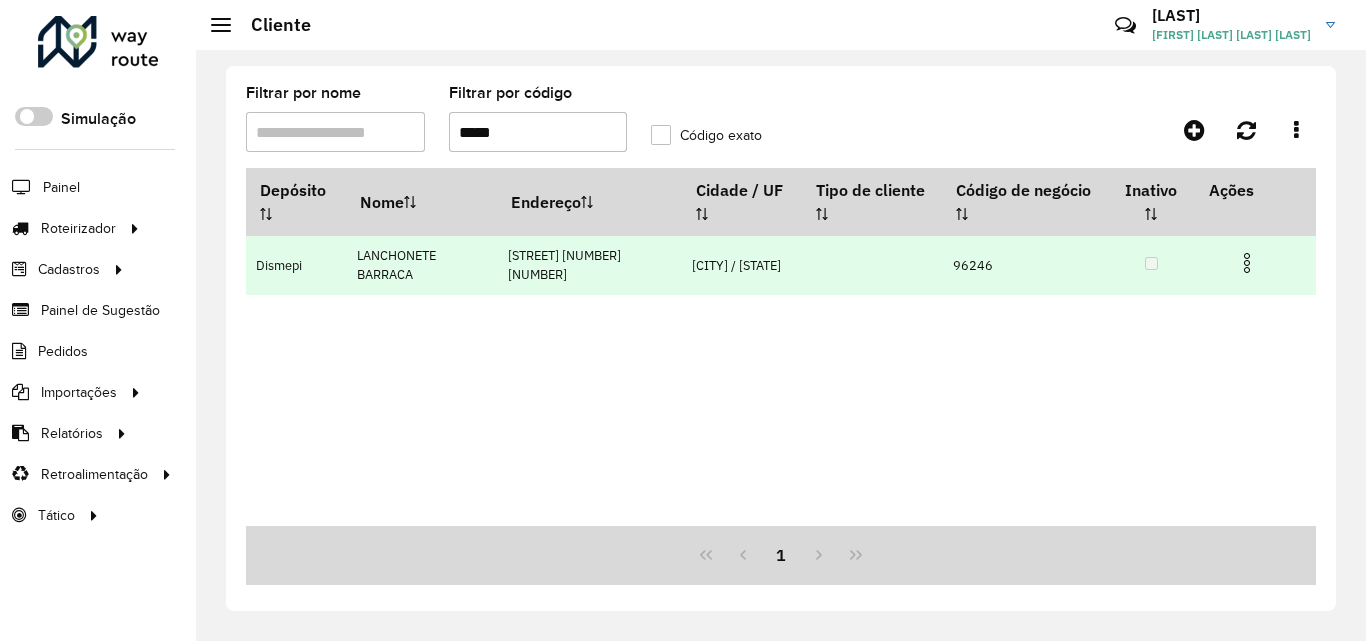 click at bounding box center (1247, 263) 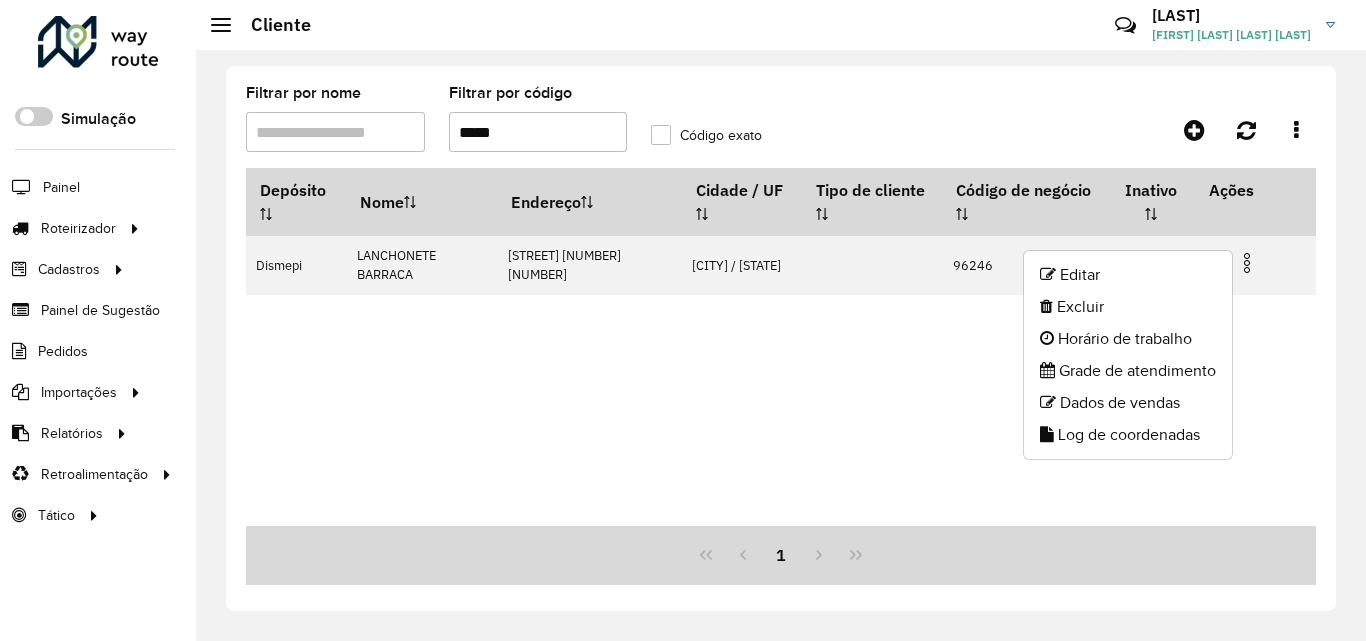 click on "Editar   Excluir   Horário de trabalho   Grade de atendimento   Dados de vendas   Log de coordenadas" 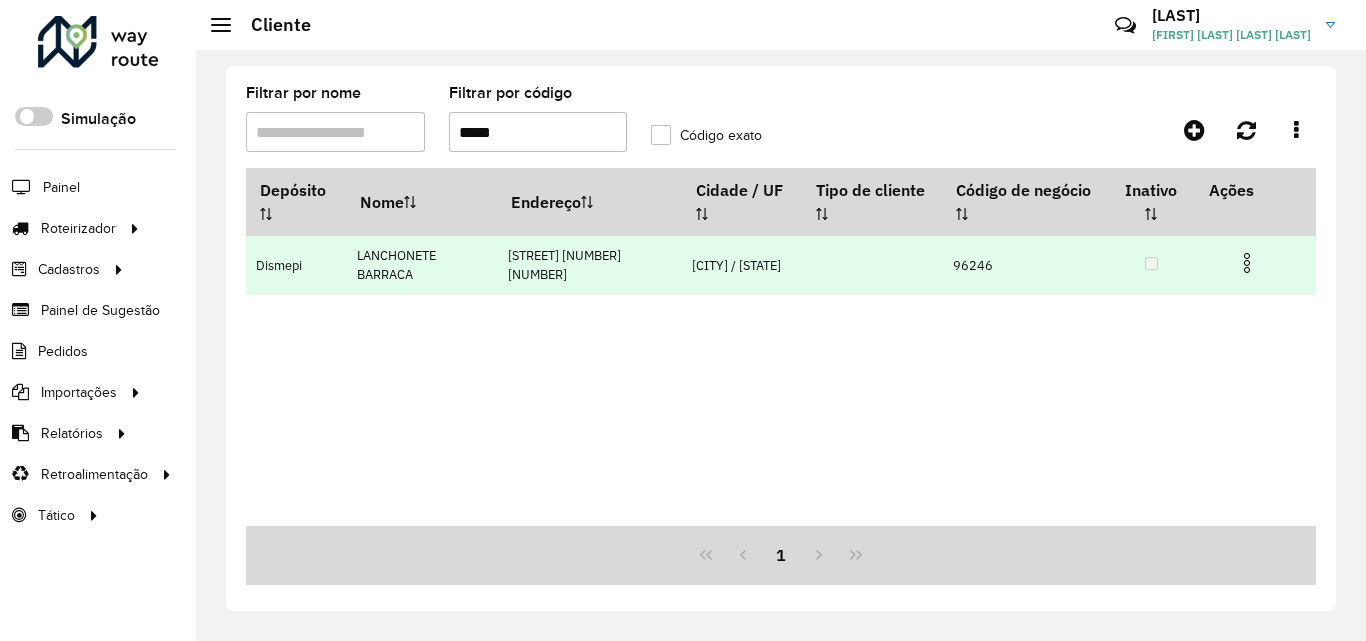 click at bounding box center [1247, 263] 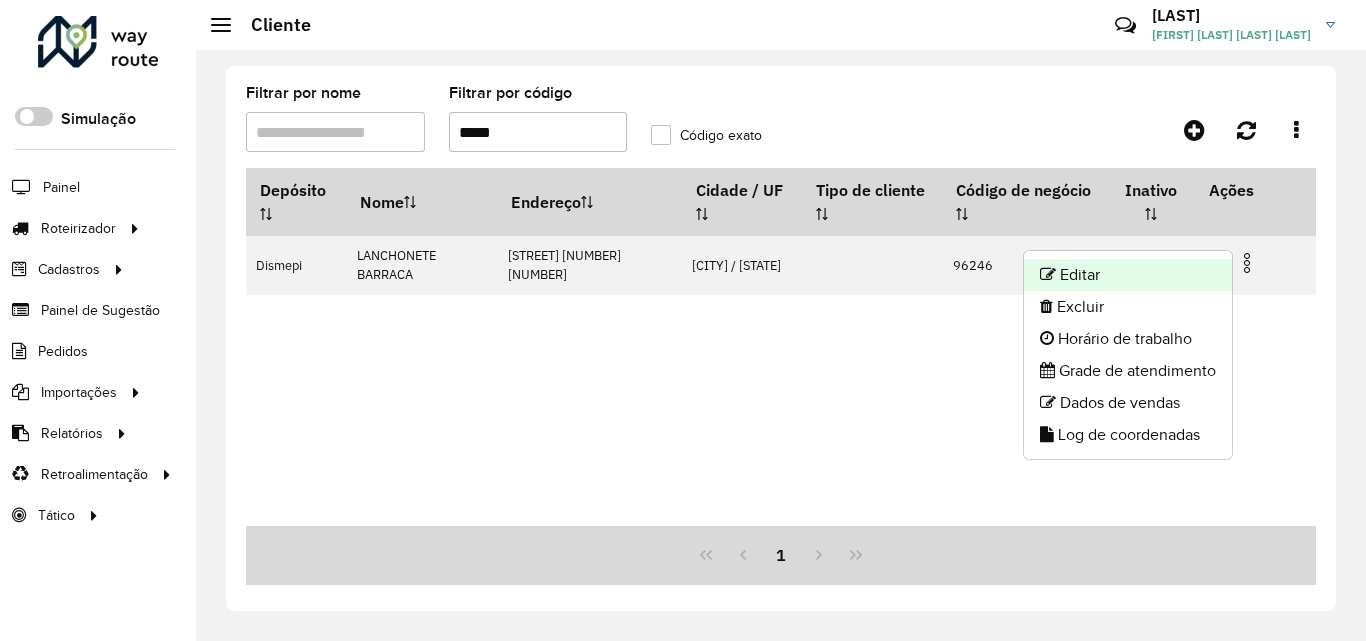 click on "Editar" 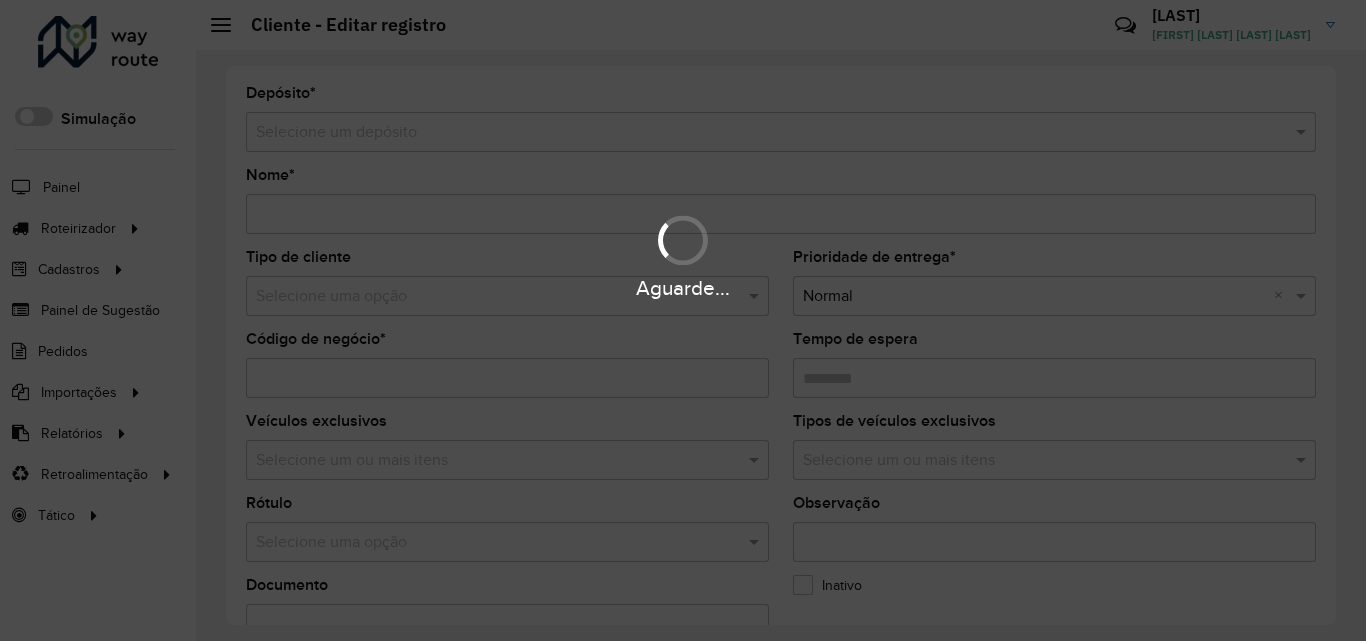 type on "**********" 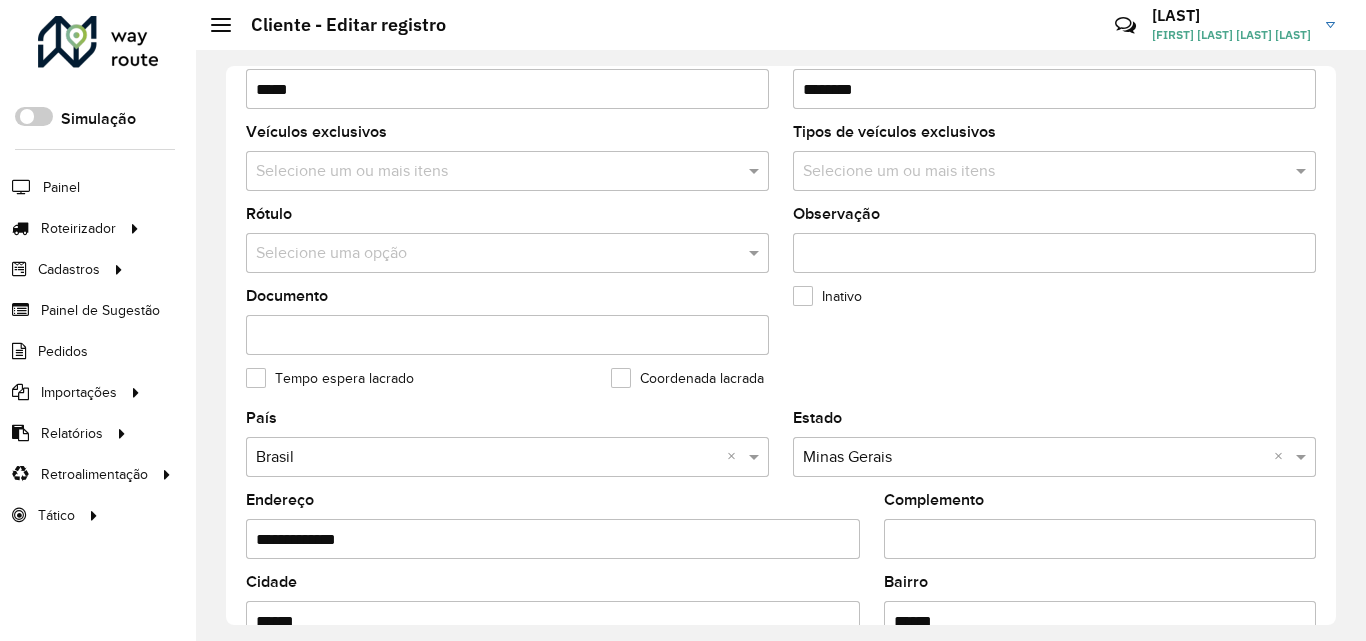 scroll, scrollTop: 800, scrollLeft: 0, axis: vertical 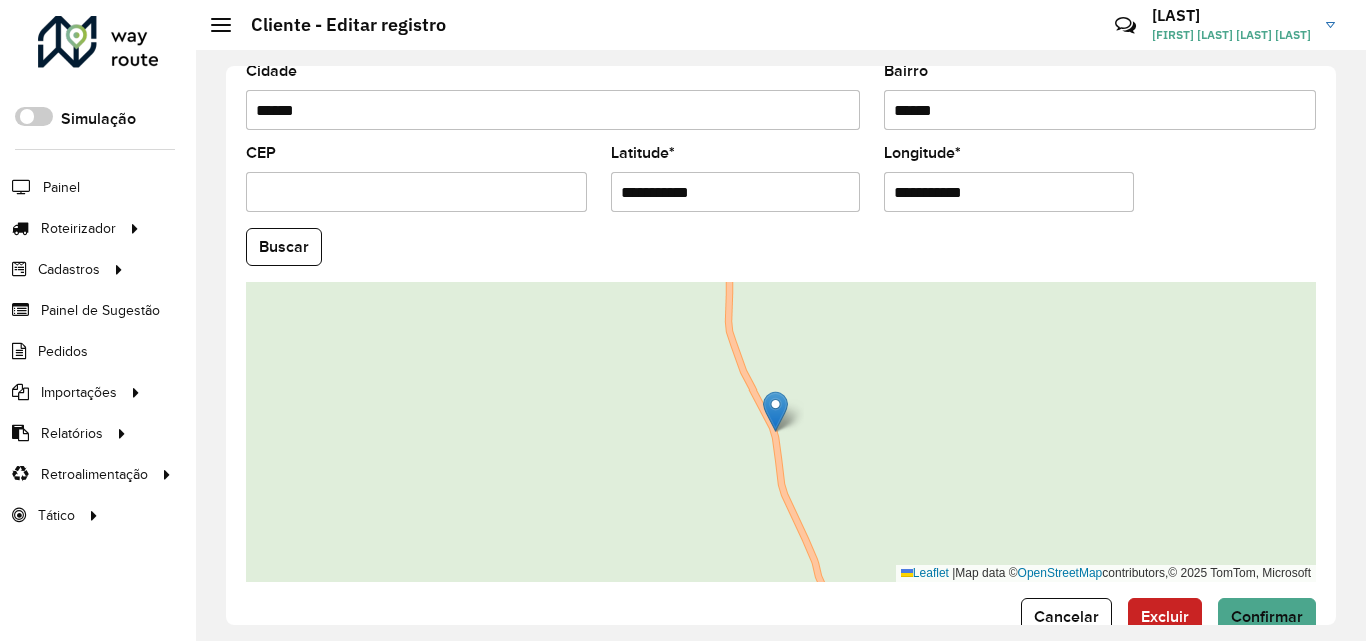drag, startPoint x: 705, startPoint y: 198, endPoint x: 542, endPoint y: 239, distance: 168.07736 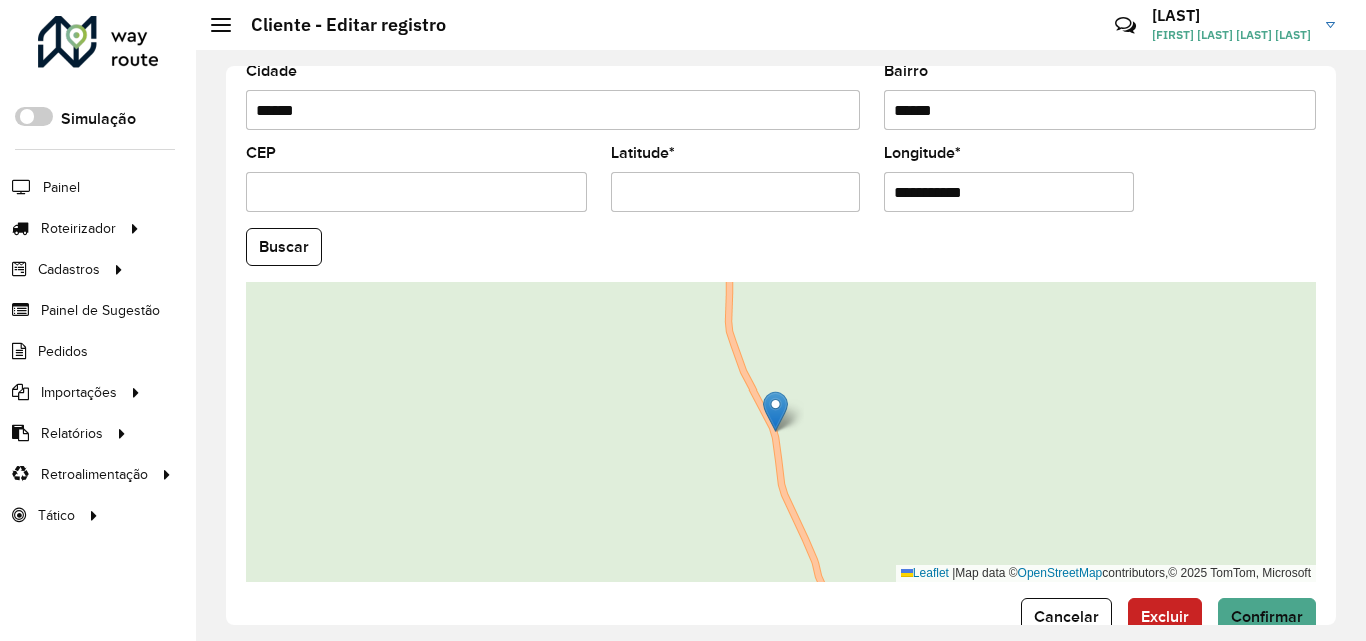 paste on "**********" 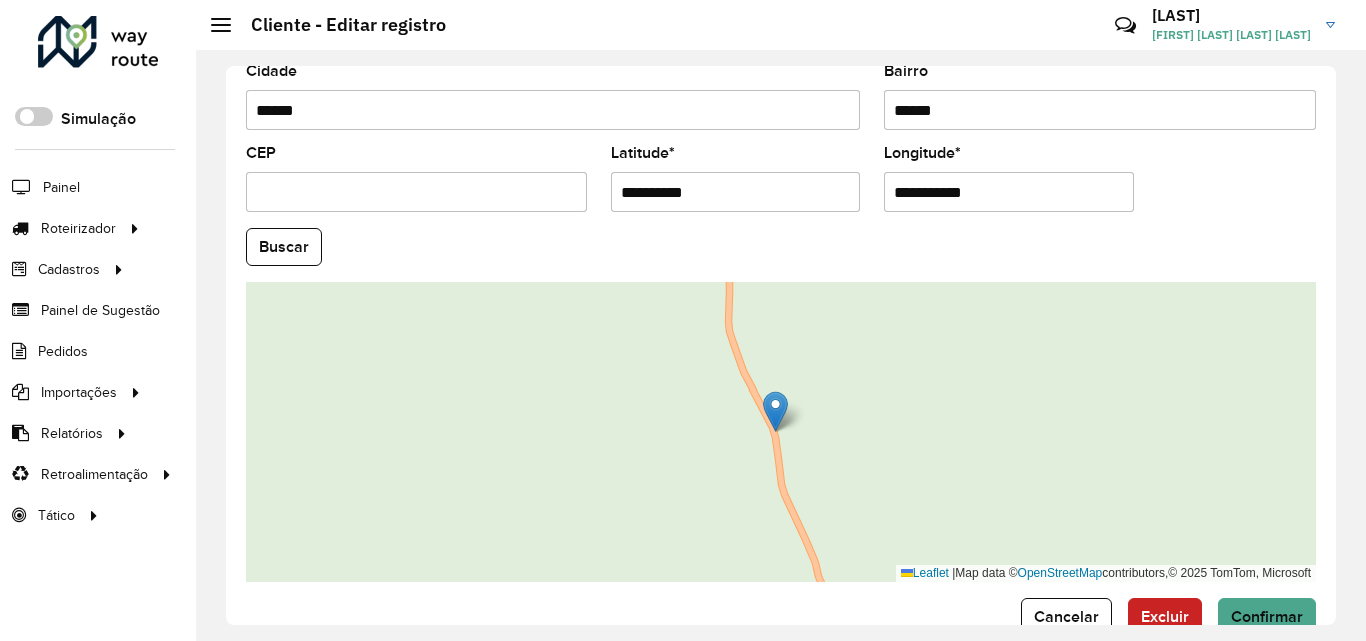 type on "**********" 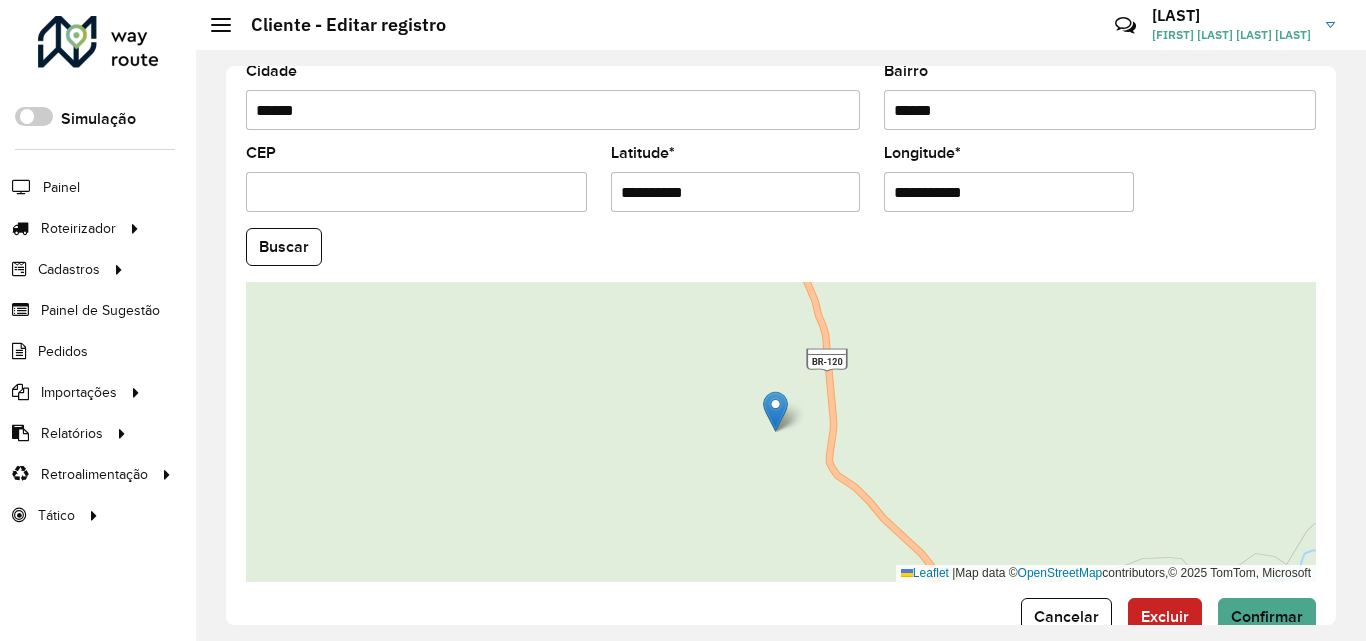 click on "**********" at bounding box center (1009, 192) 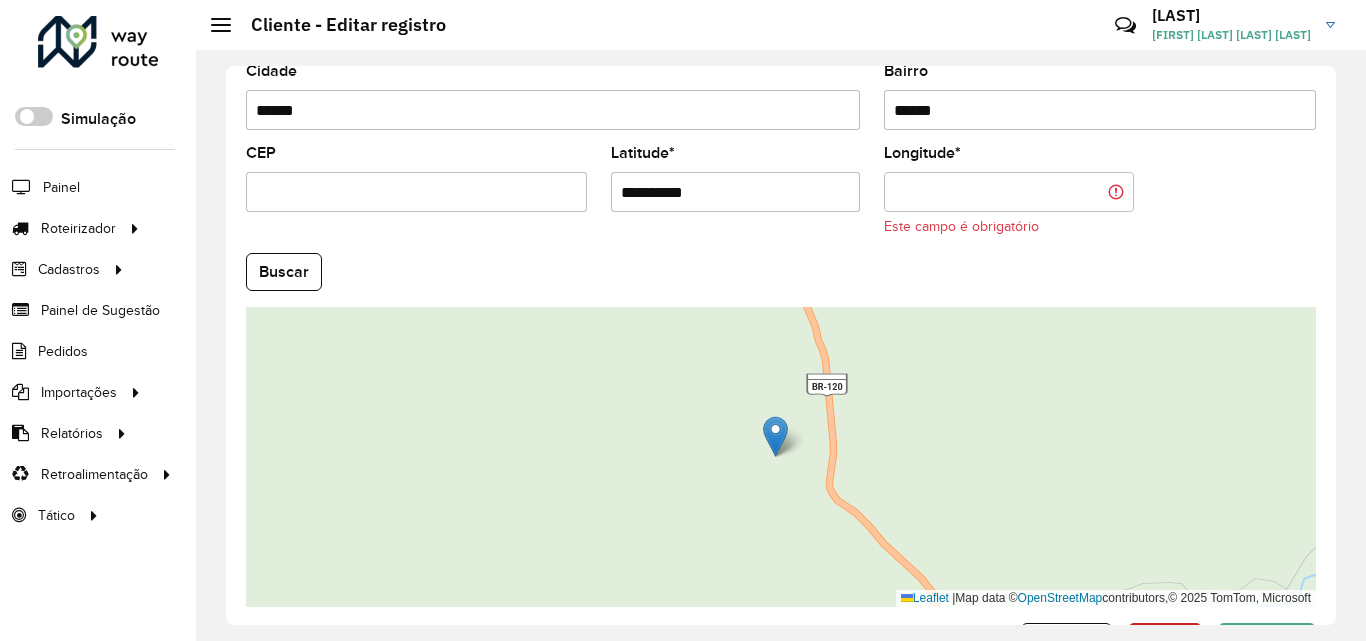 paste on "**********" 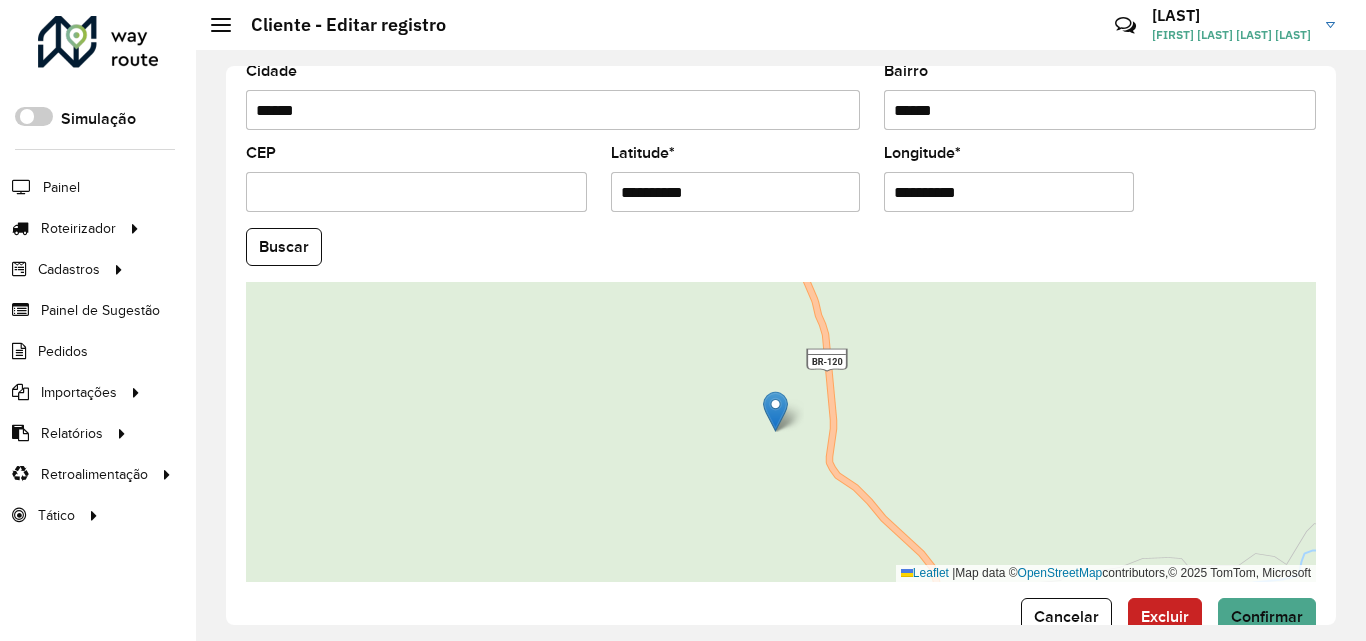 type on "**********" 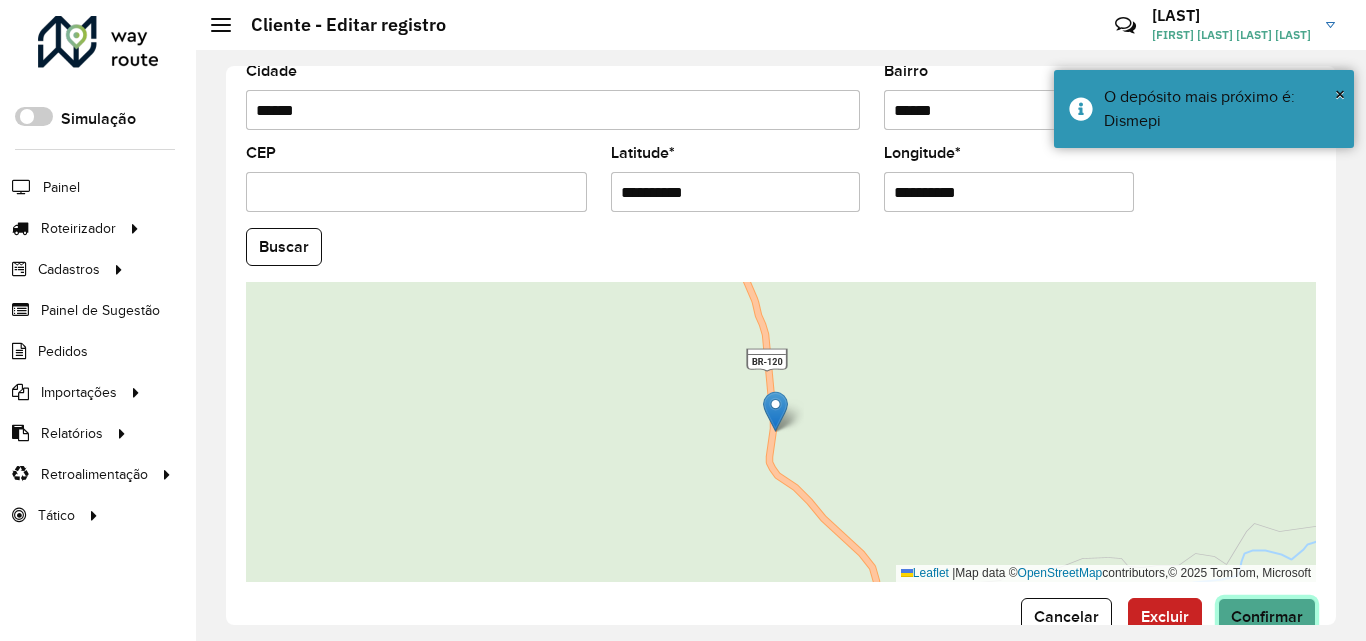 click on "Confirmar" 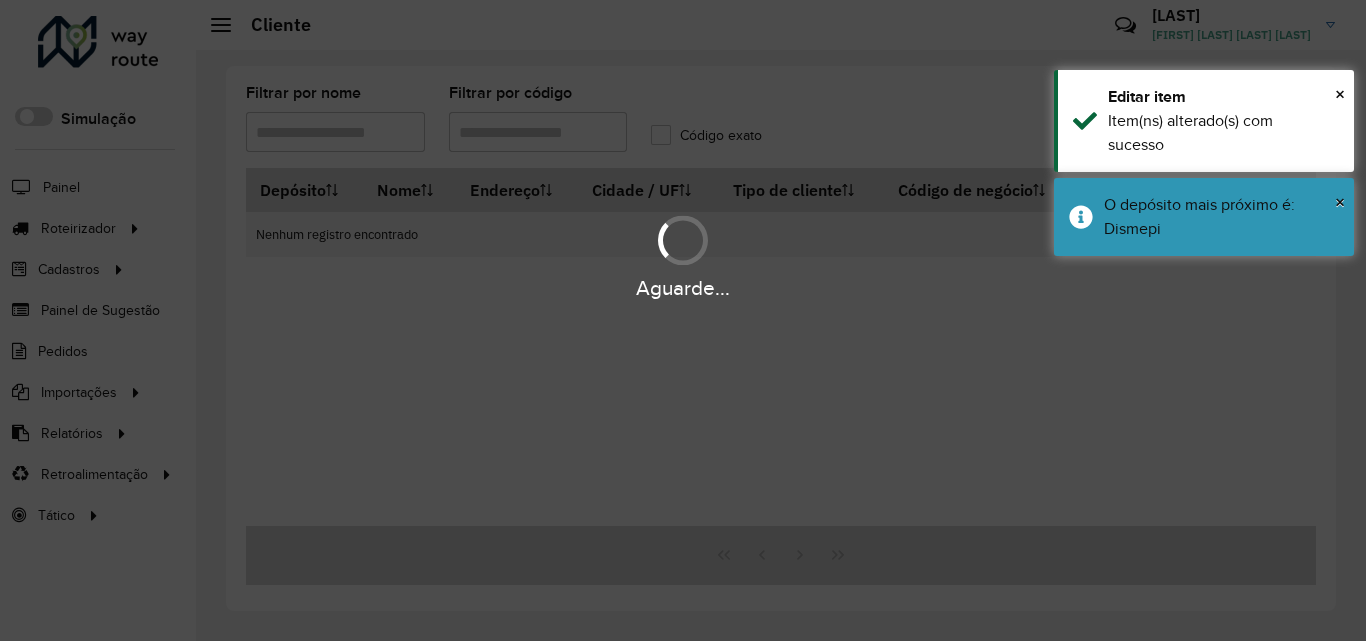 type on "*****" 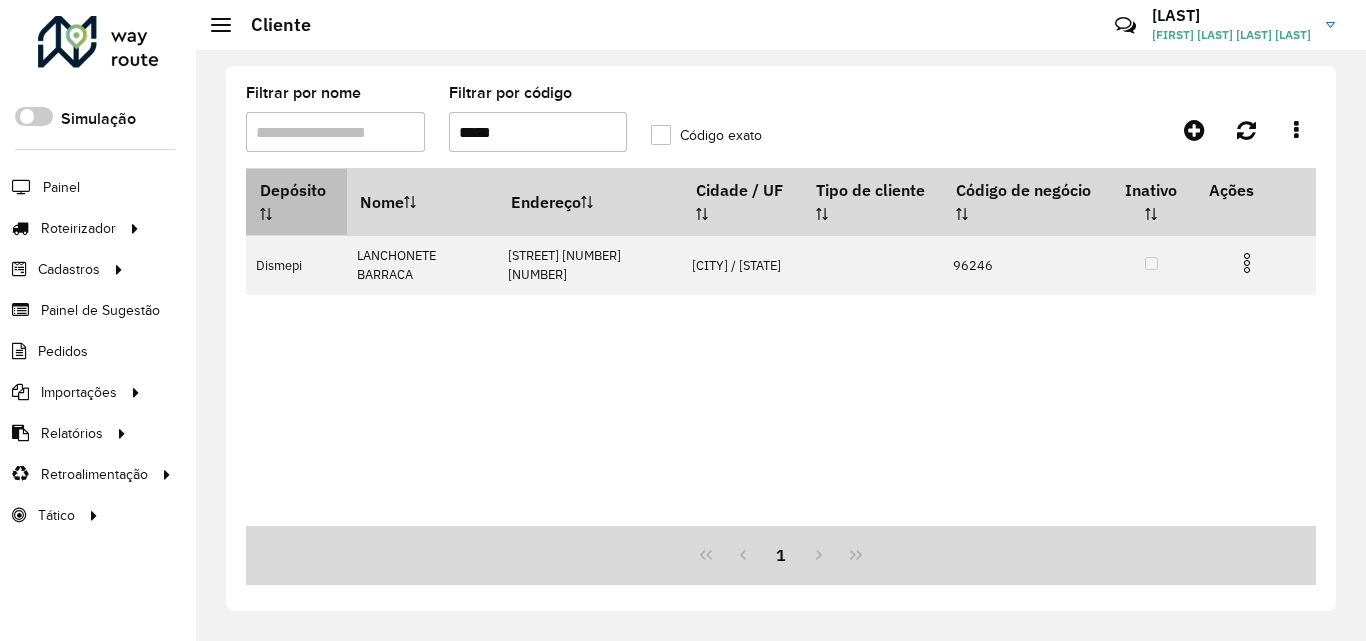 drag, startPoint x: 566, startPoint y: 136, endPoint x: 307, endPoint y: 201, distance: 267.03183 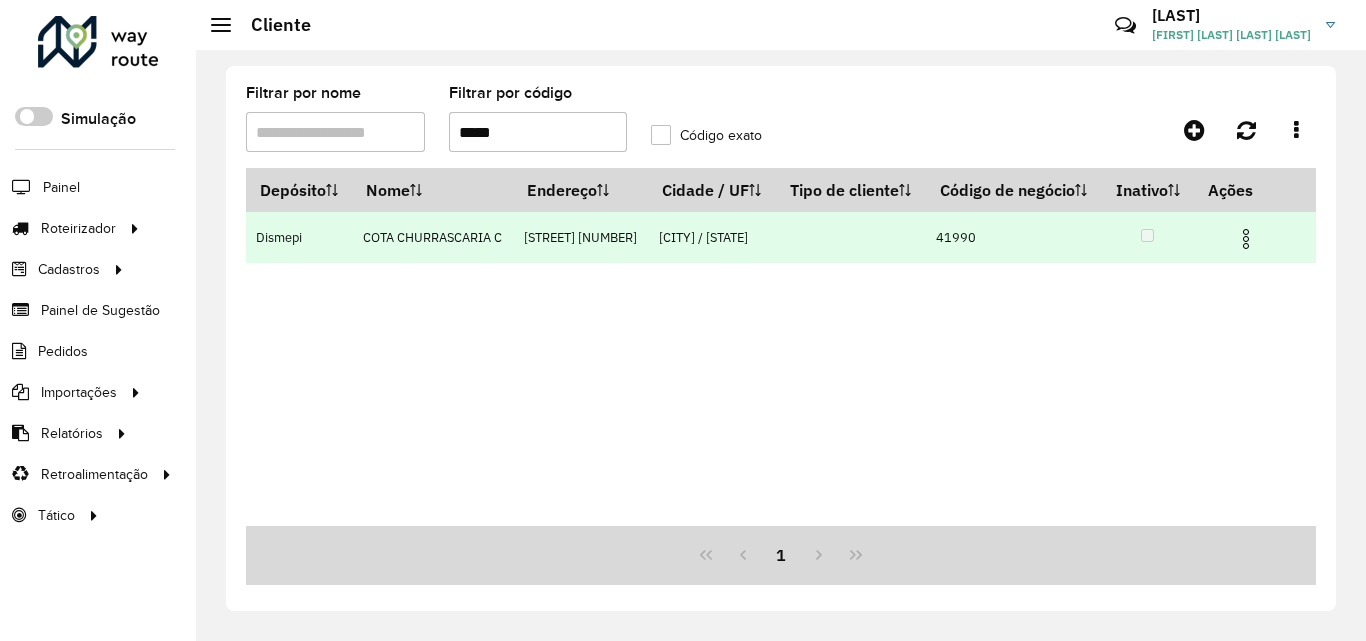 type on "*****" 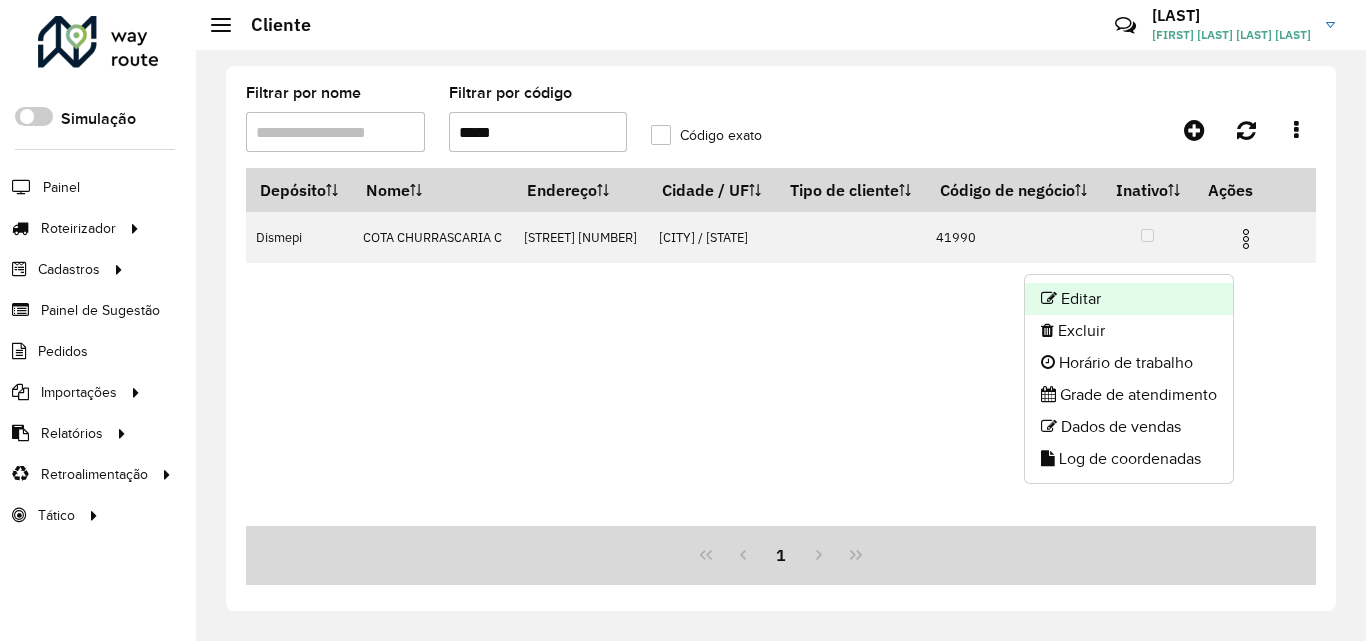 click on "Editar" 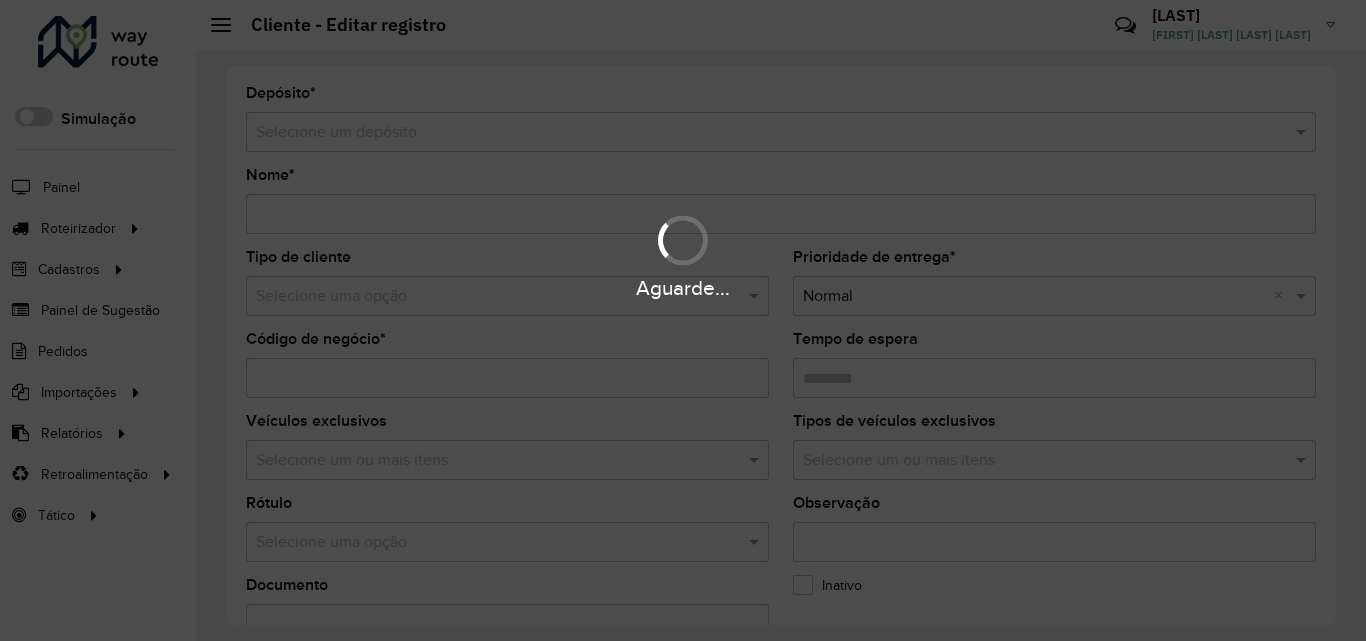type on "**********" 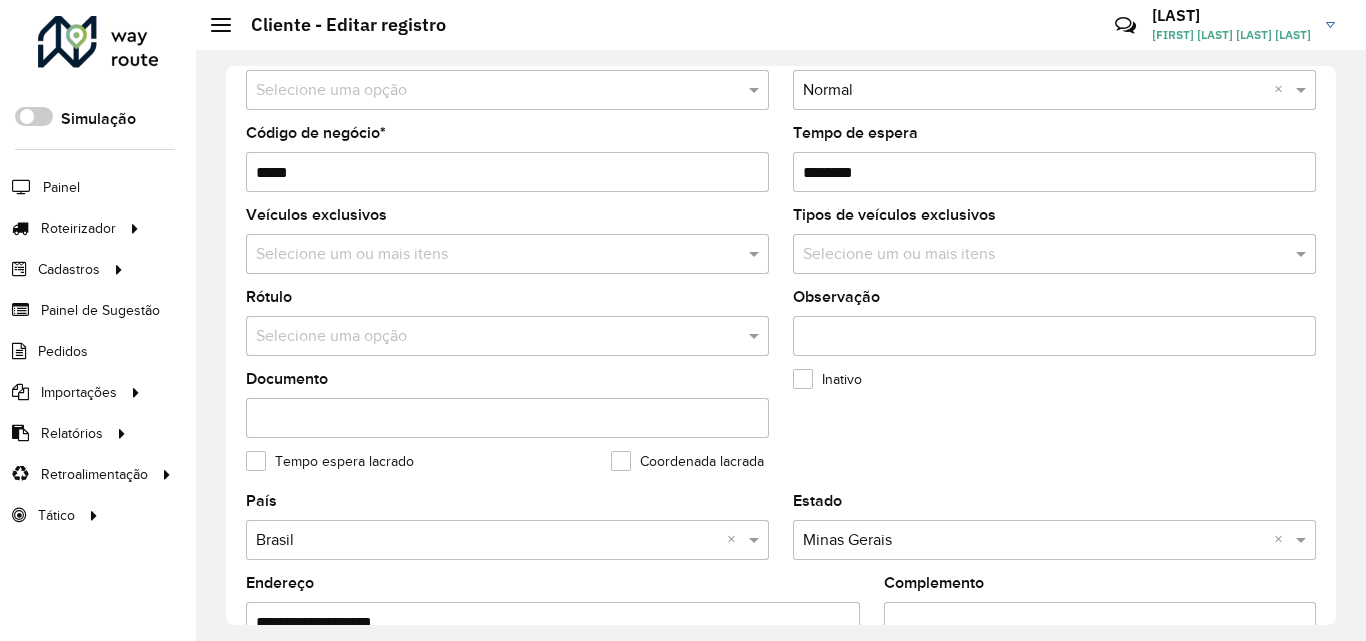 scroll, scrollTop: 800, scrollLeft: 0, axis: vertical 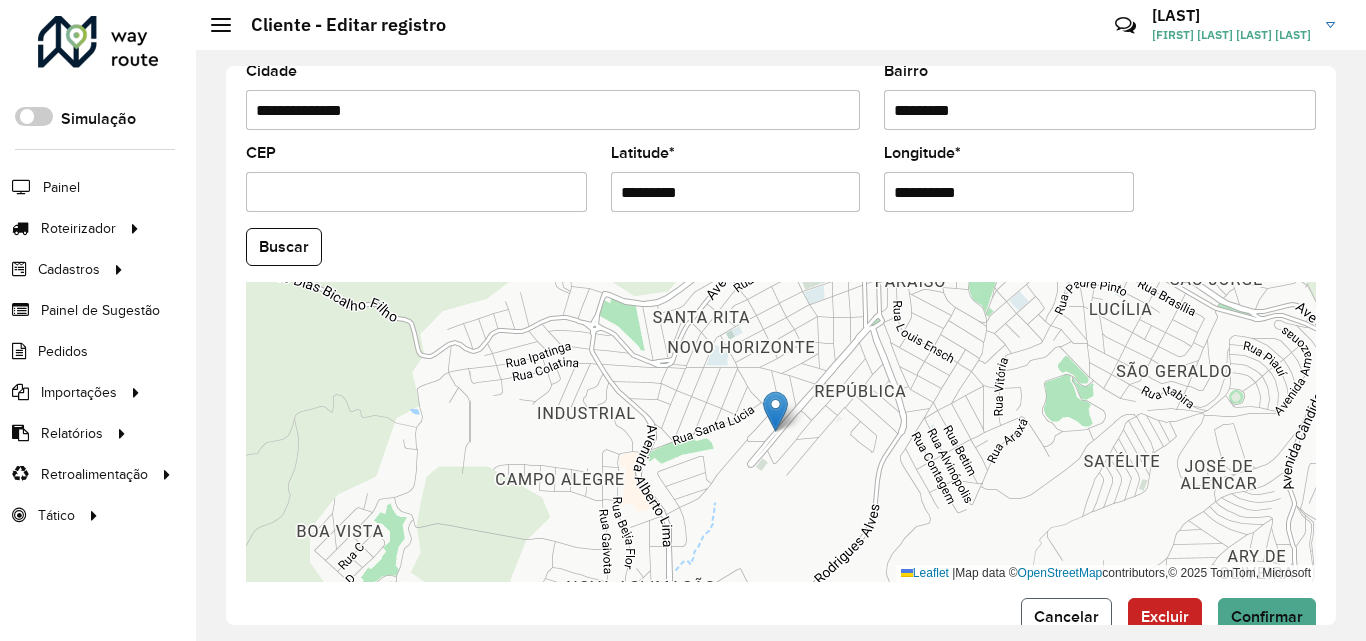 click on "Cancelar" 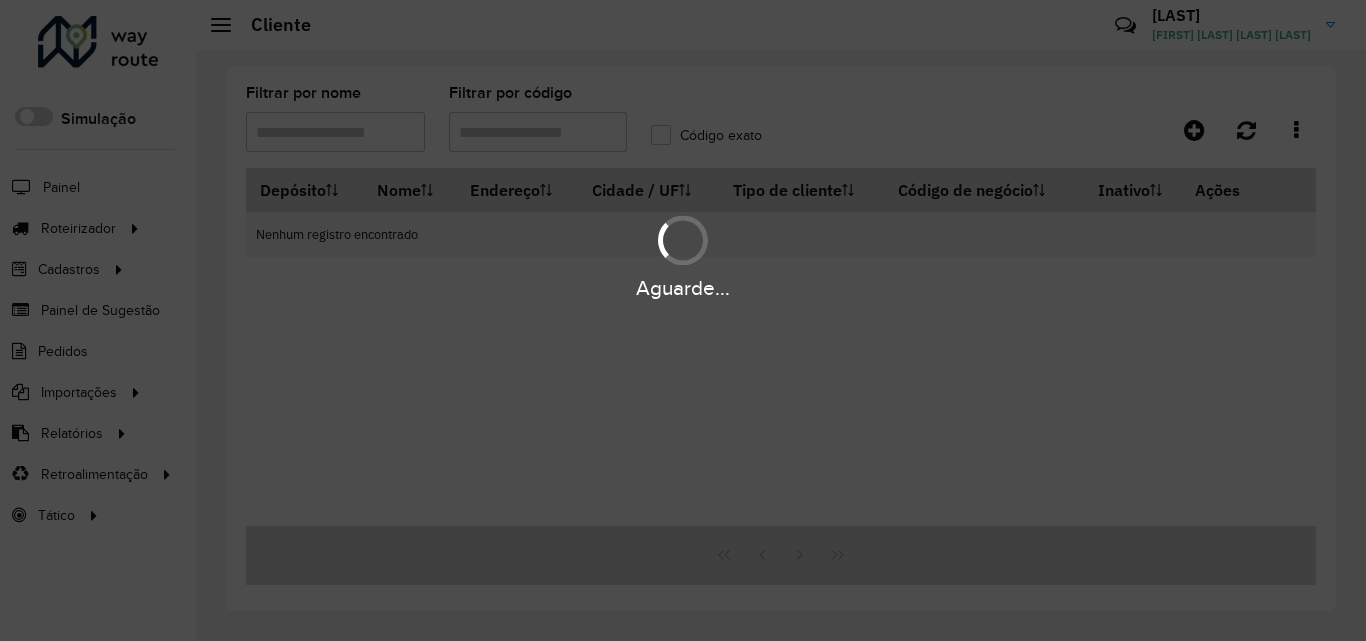 type on "*****" 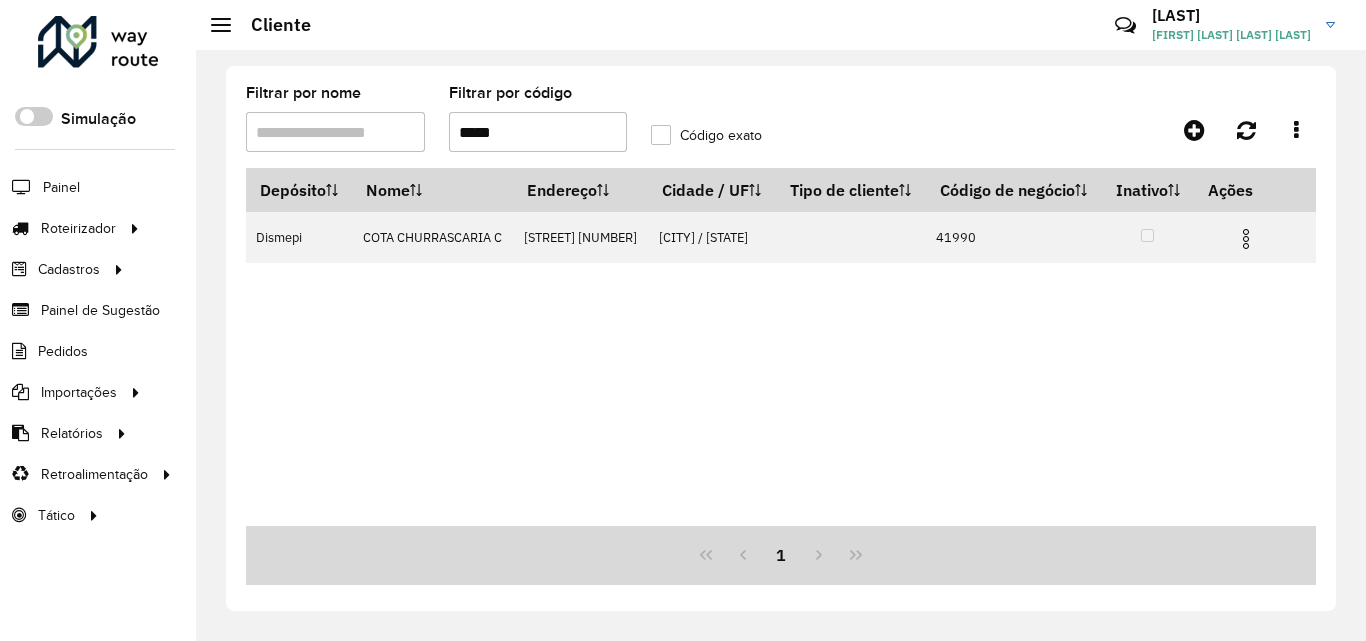 drag, startPoint x: 562, startPoint y: 113, endPoint x: 532, endPoint y: 128, distance: 33.54102 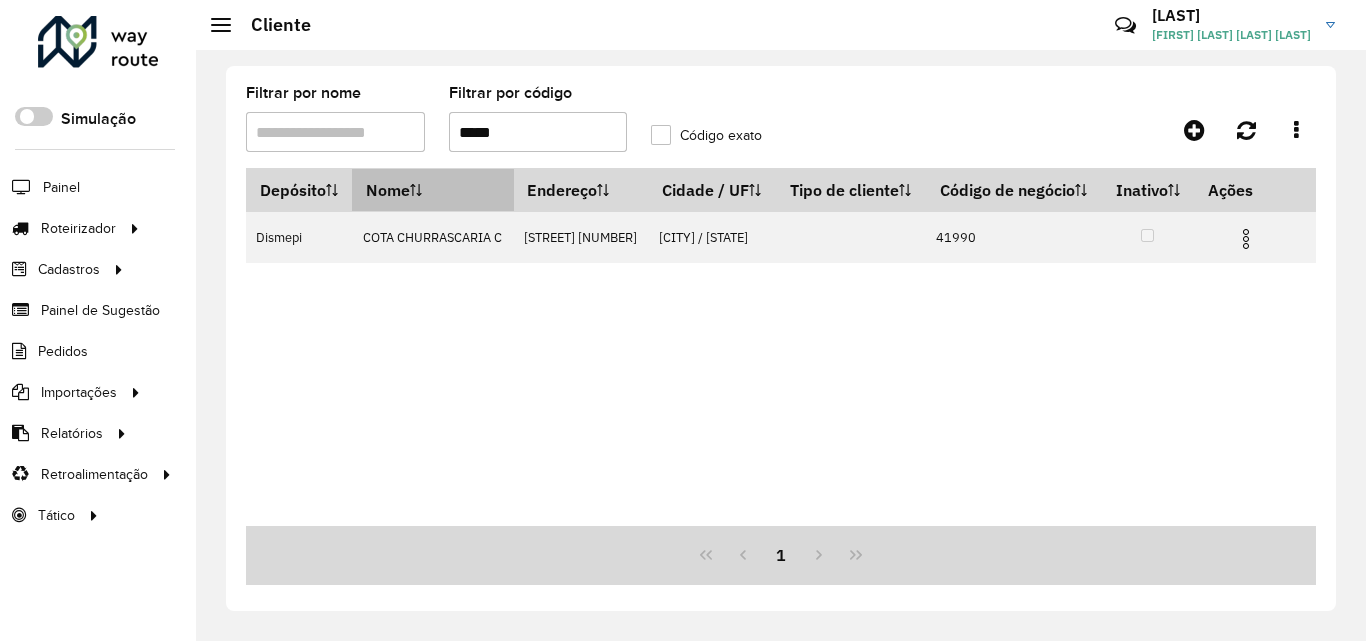 drag, startPoint x: 532, startPoint y: 128, endPoint x: 382, endPoint y: 174, distance: 156.89487 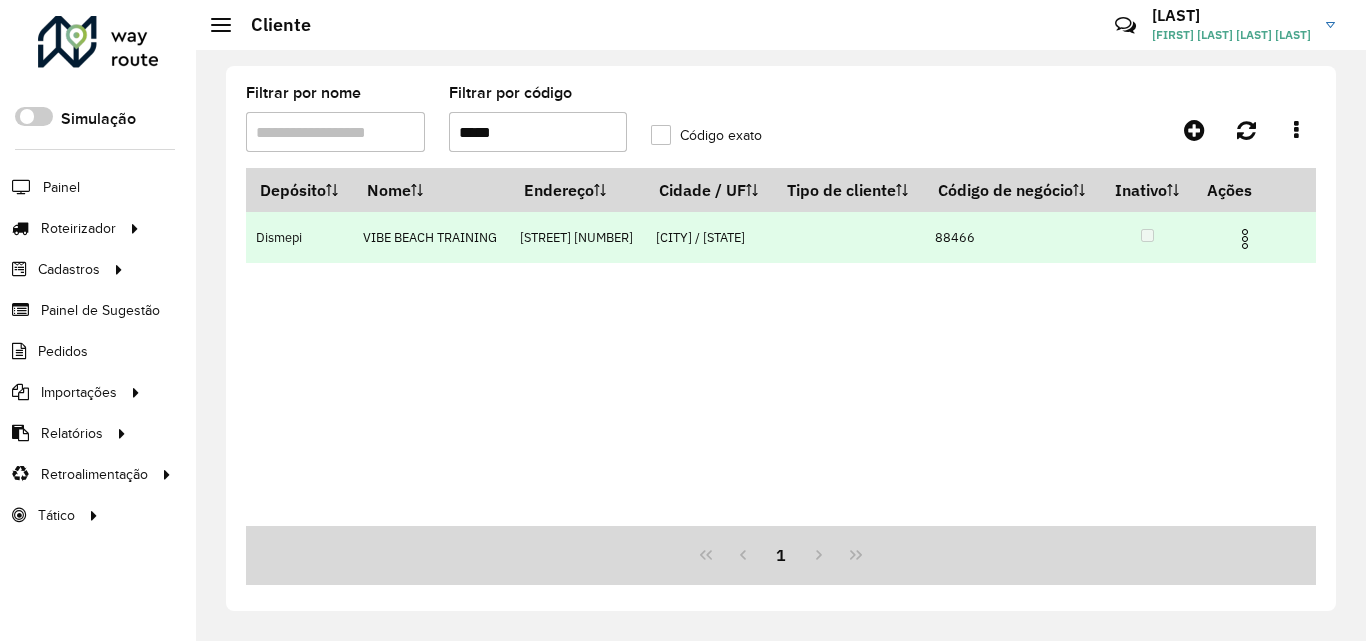 type on "*****" 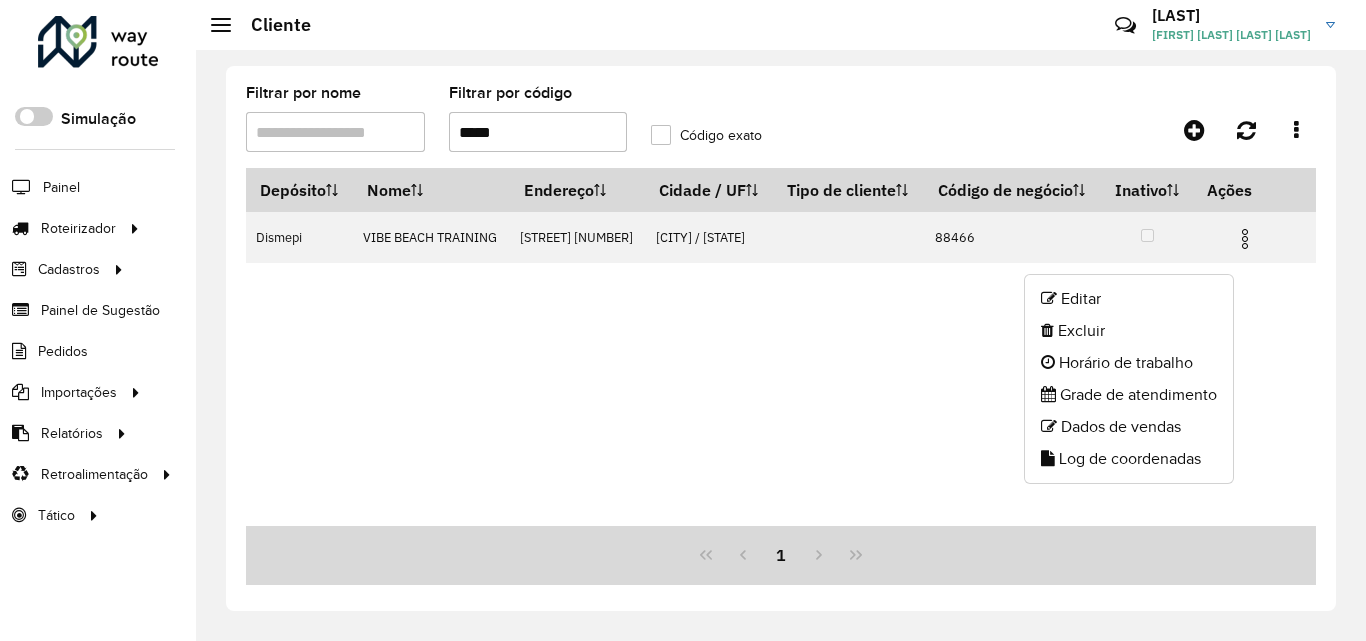 click on "Editar   Excluir   Horário de trabalho   Grade de atendimento   Dados de vendas   Log de coordenadas" 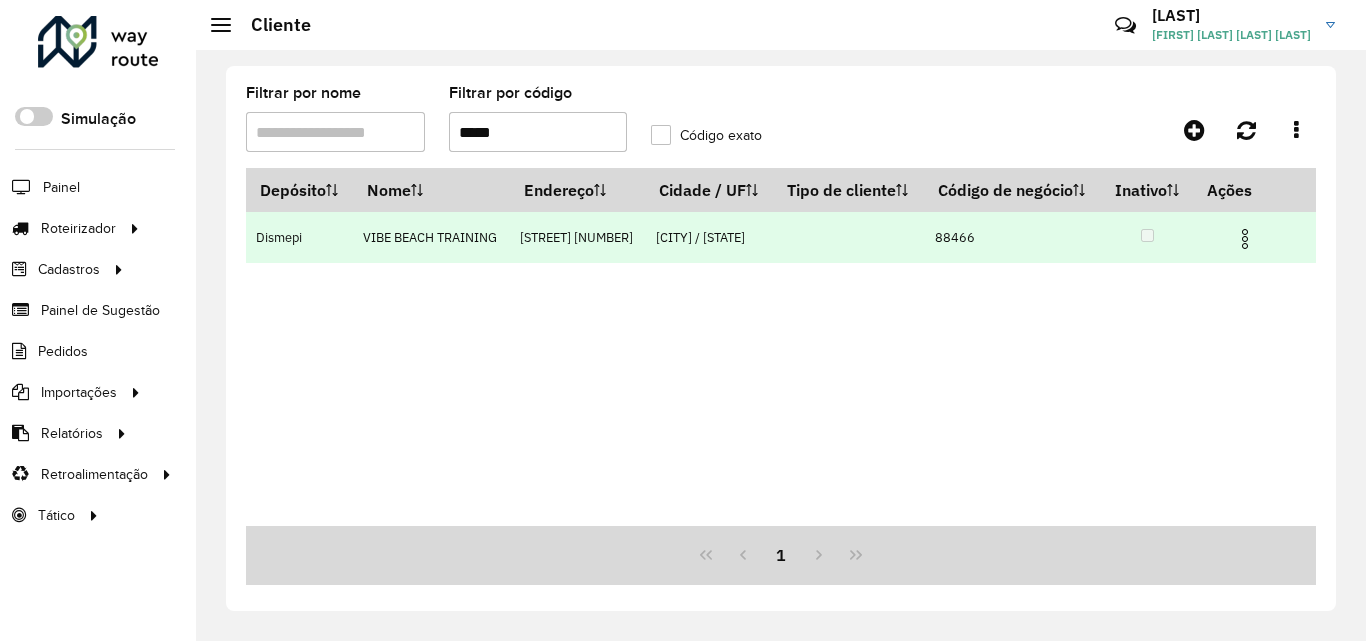 click at bounding box center [1245, 239] 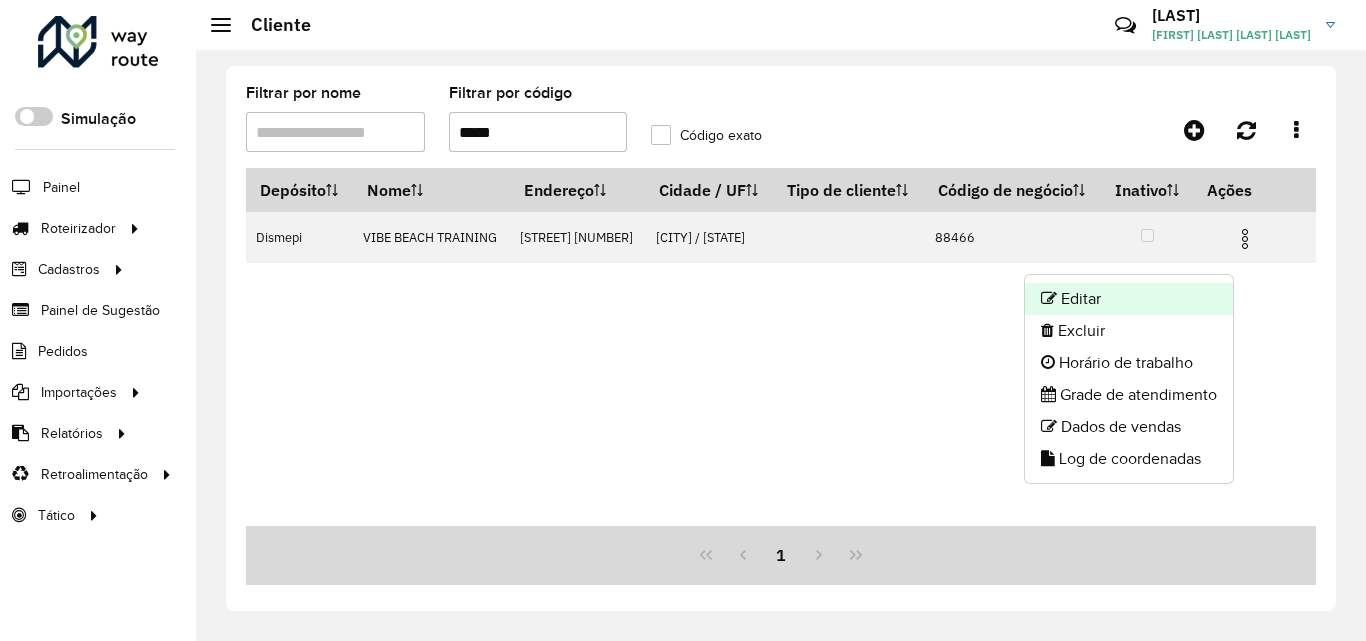 click on "Editar" 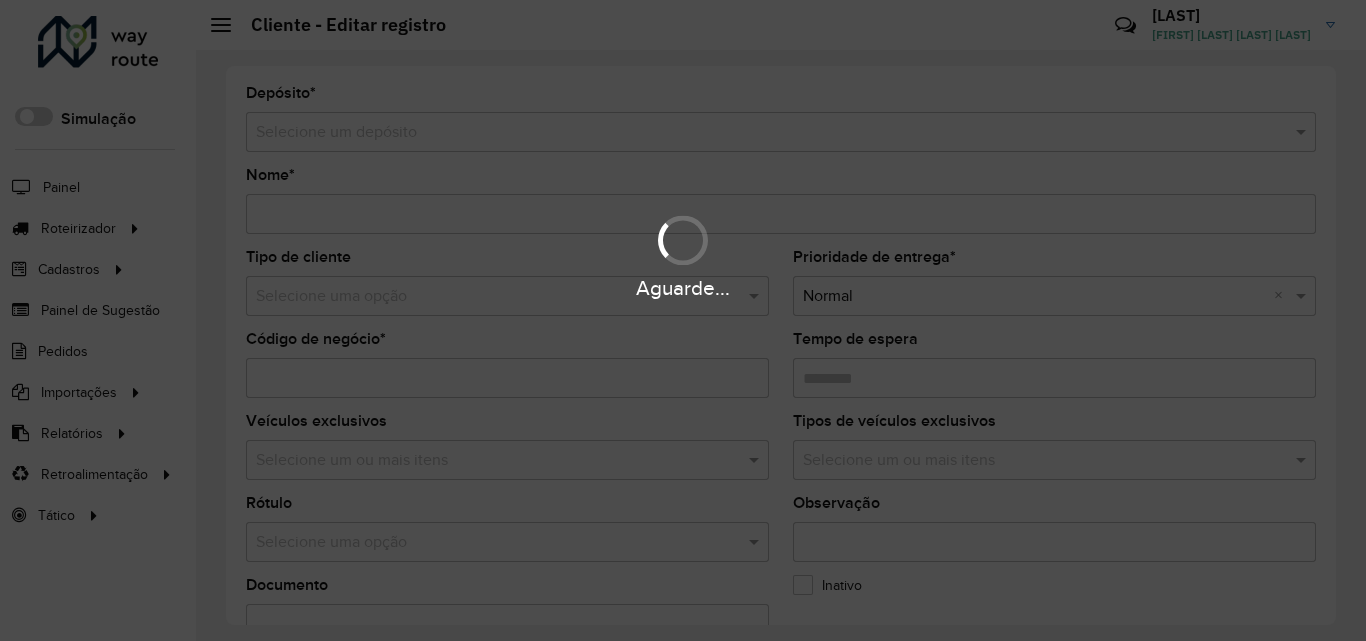 type on "**********" 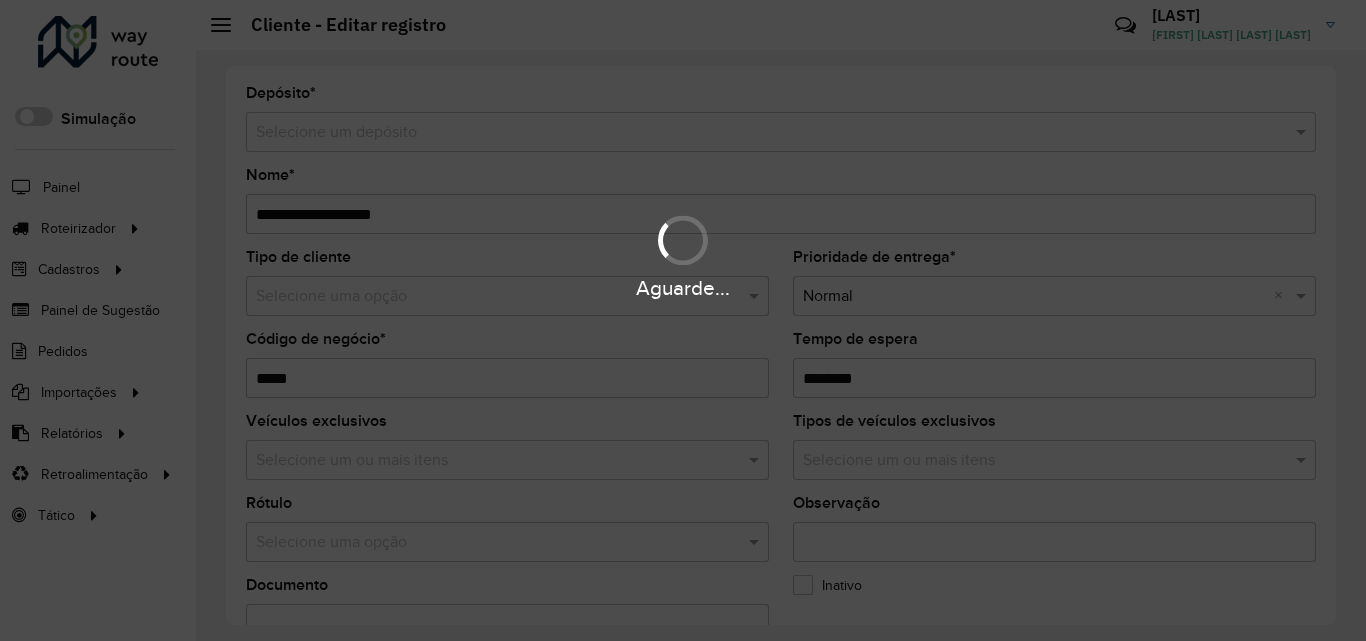 type on "*********" 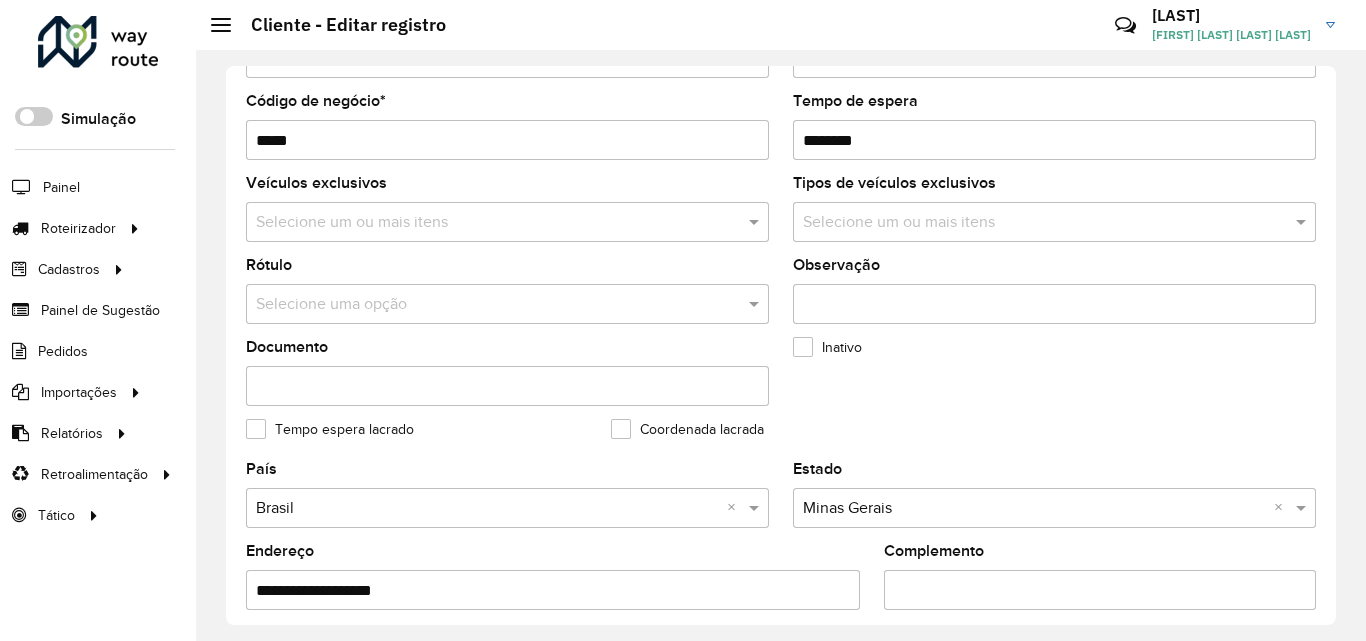scroll, scrollTop: 800, scrollLeft: 0, axis: vertical 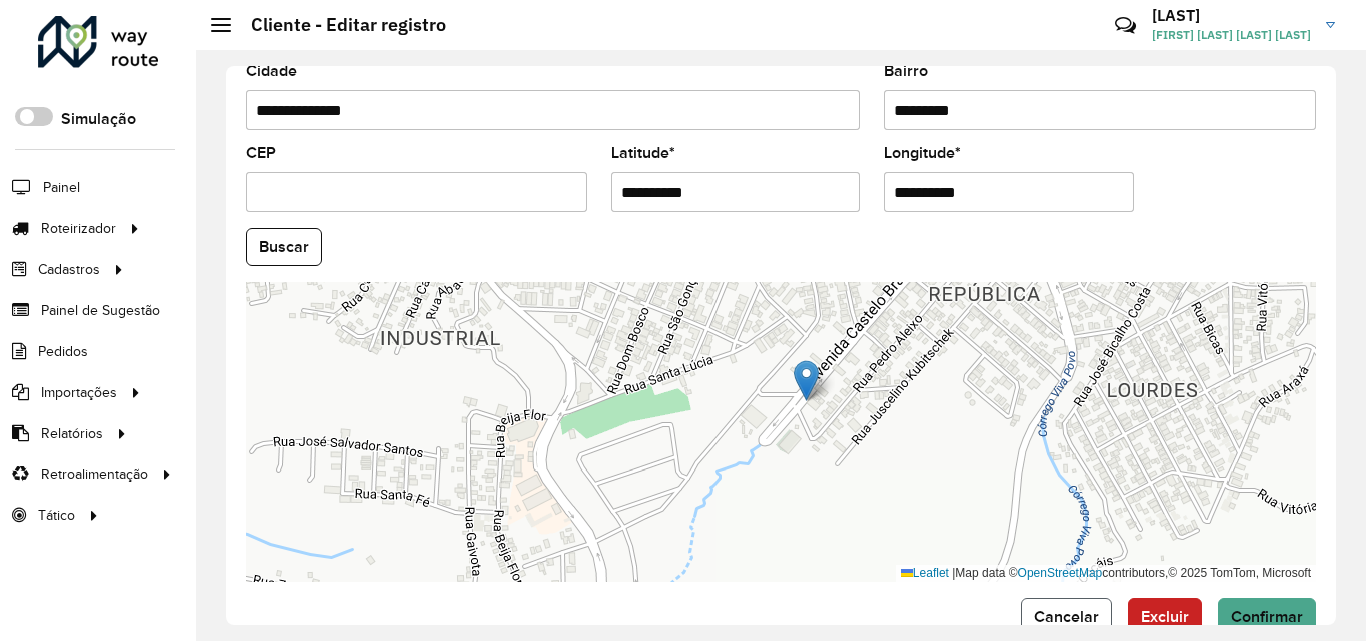 click on "Cancelar" 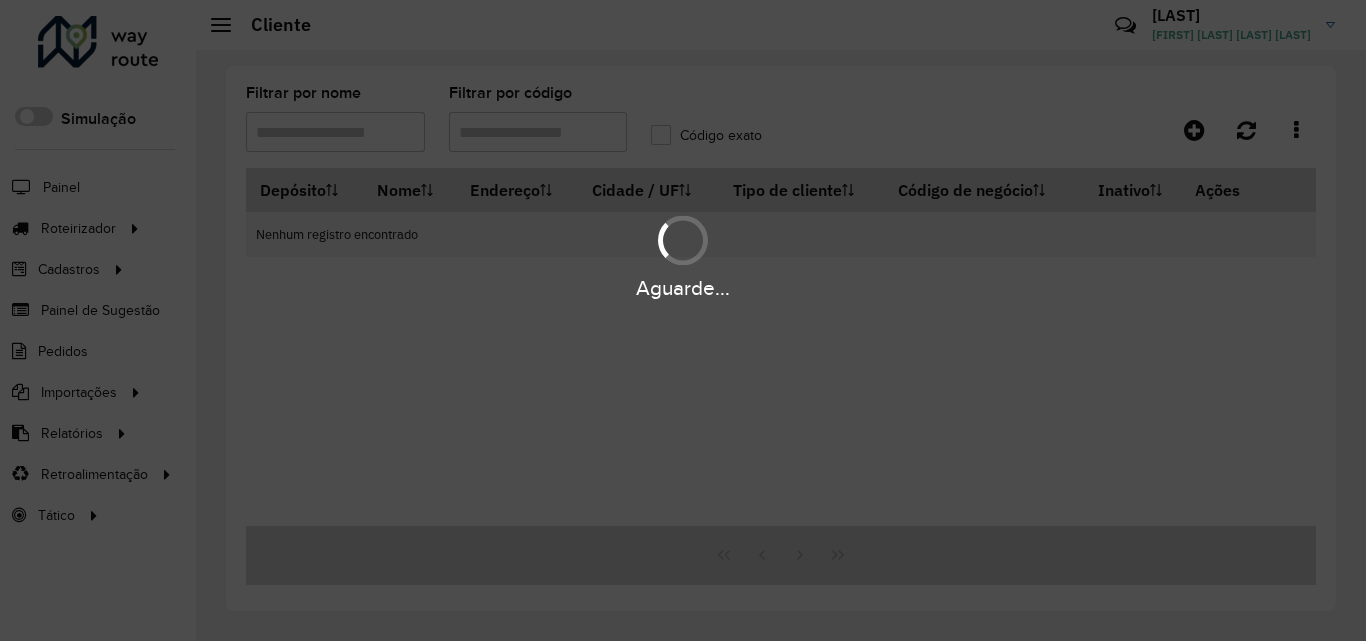 type on "*****" 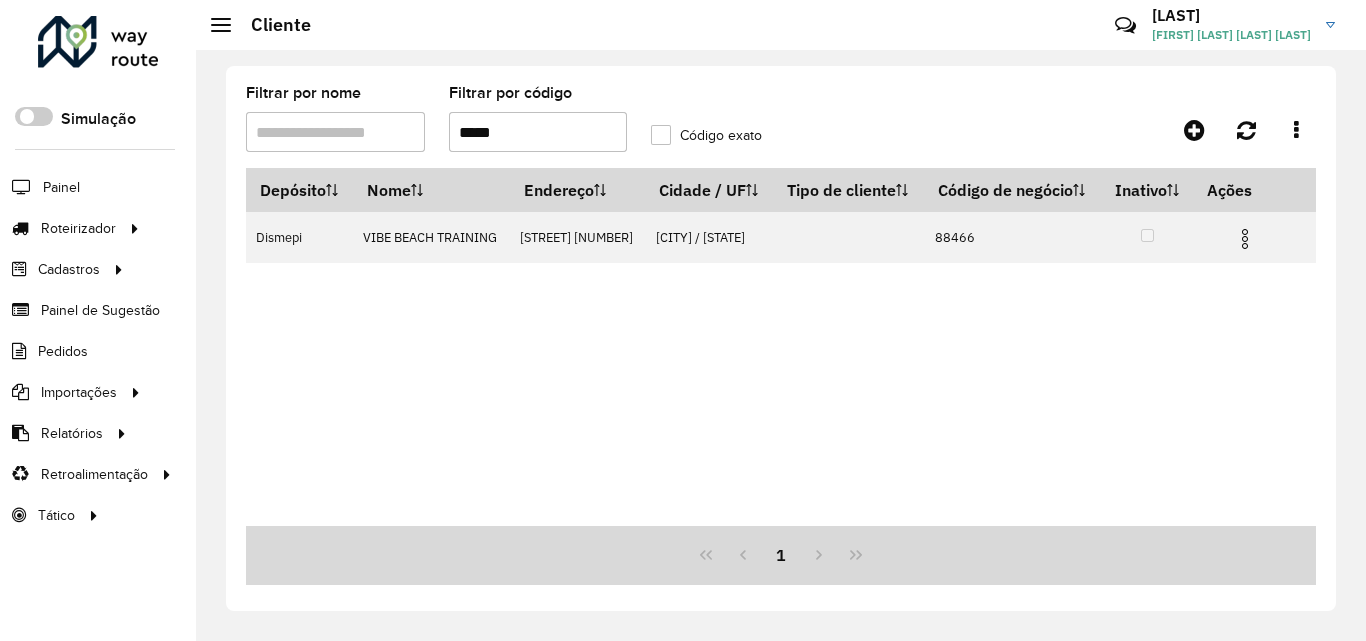 drag, startPoint x: 476, startPoint y: 144, endPoint x: 388, endPoint y: 132, distance: 88.814415 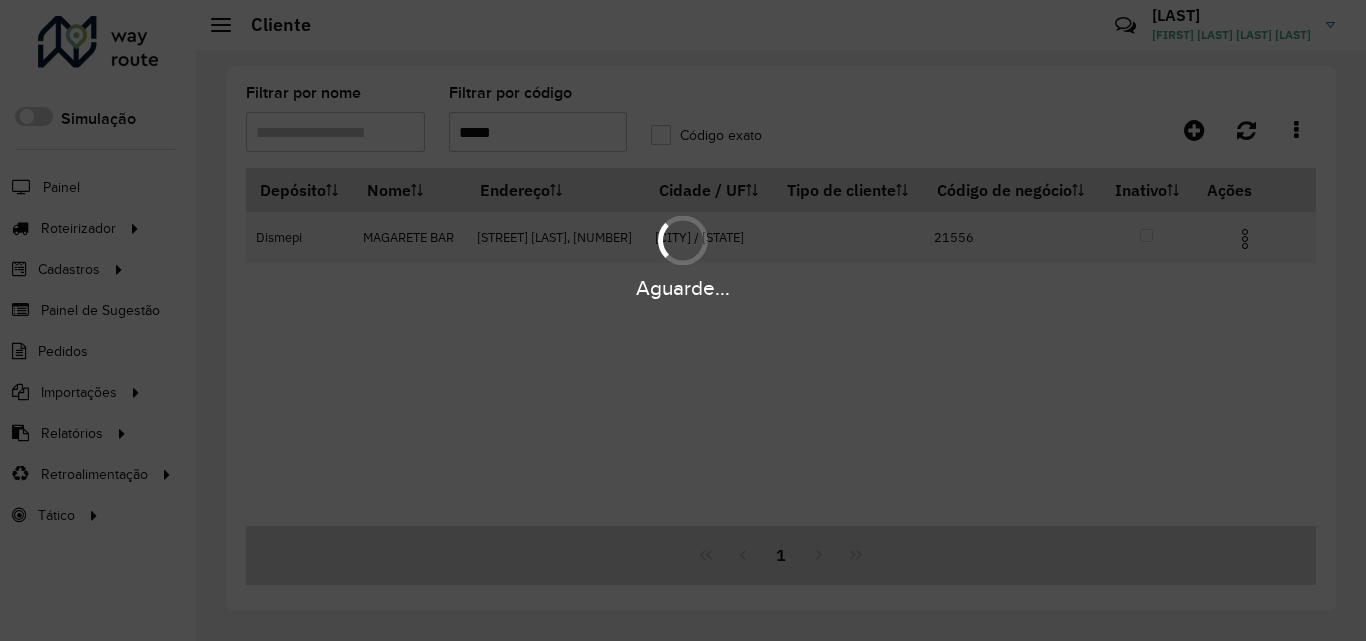 type on "*****" 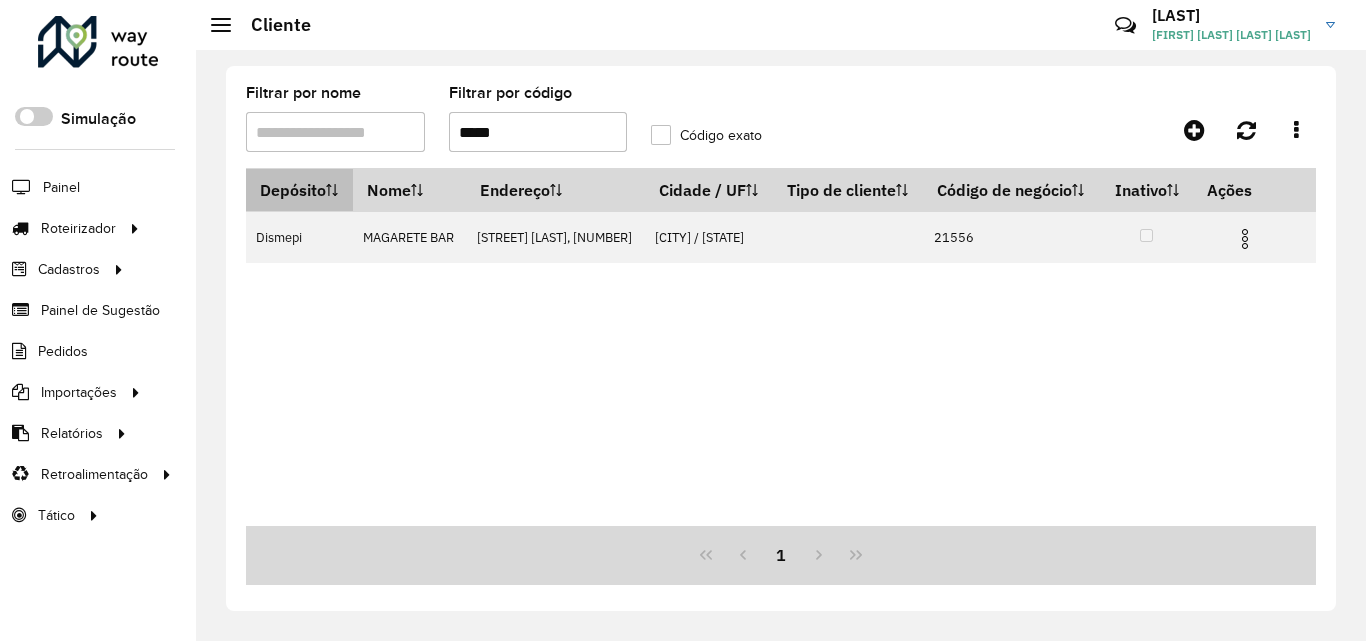 drag, startPoint x: 416, startPoint y: 165, endPoint x: 272, endPoint y: 182, distance: 145 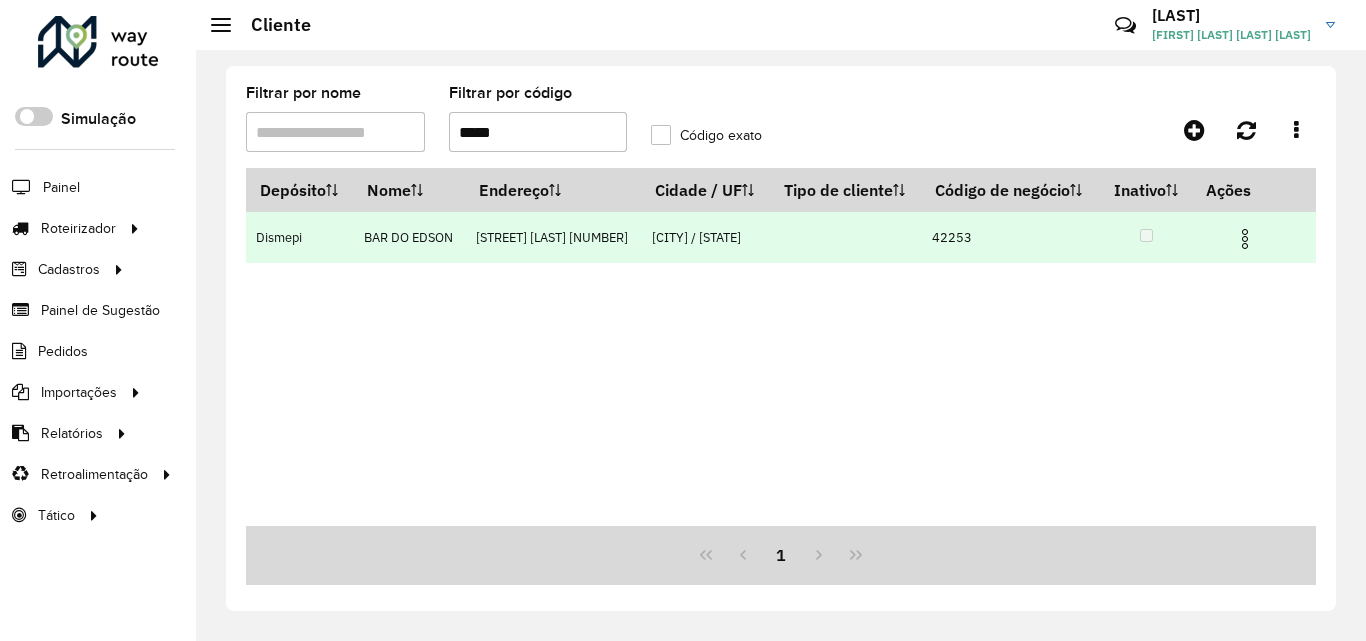 type on "*****" 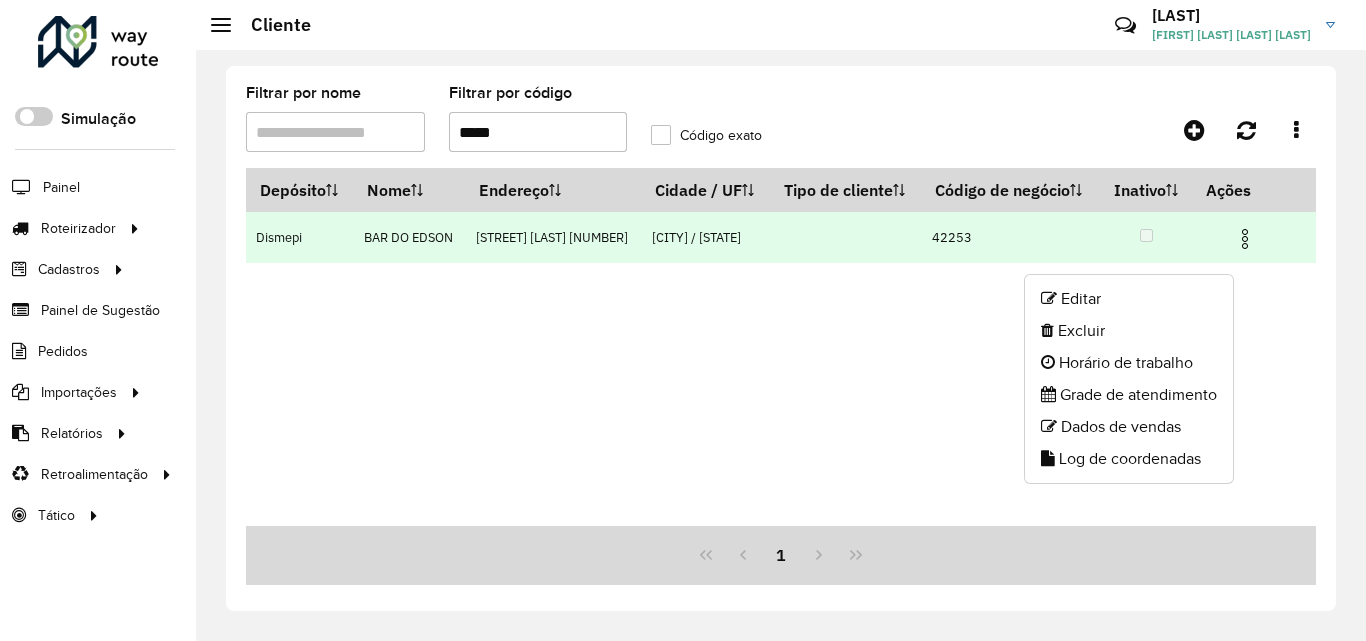click on "Editar   Excluir   Horário de trabalho   Grade de atendimento   Dados de vendas   Log de coordenadas" 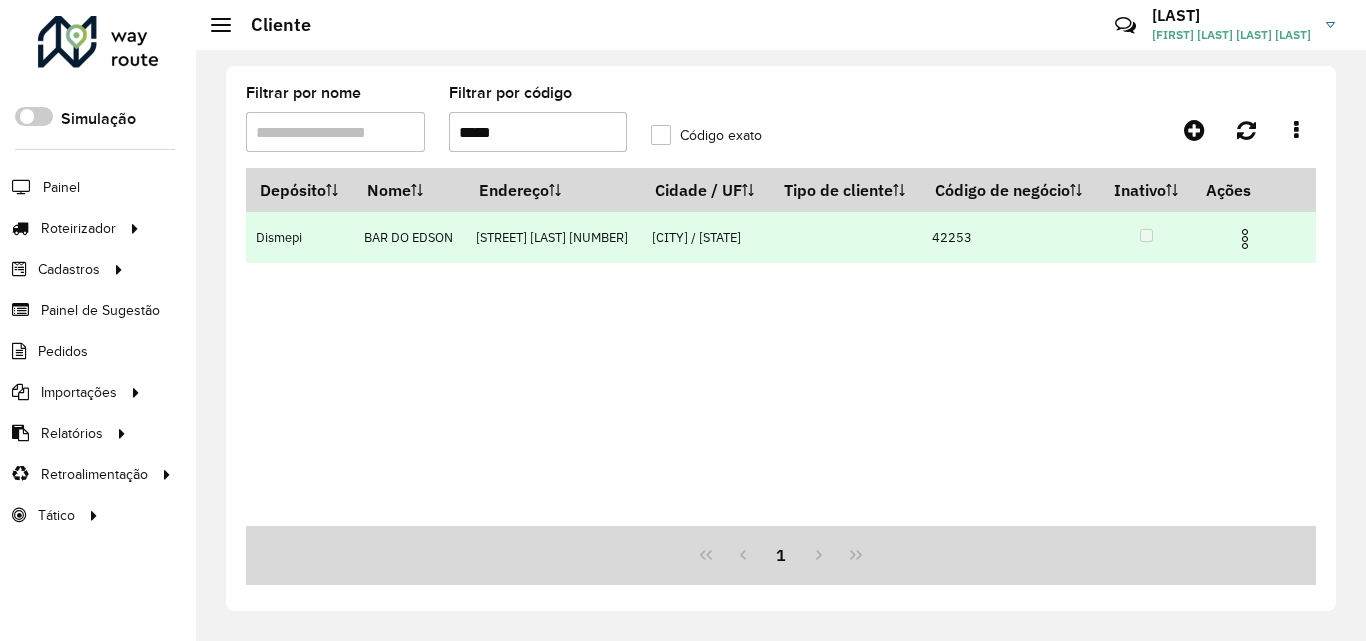 click at bounding box center [1245, 239] 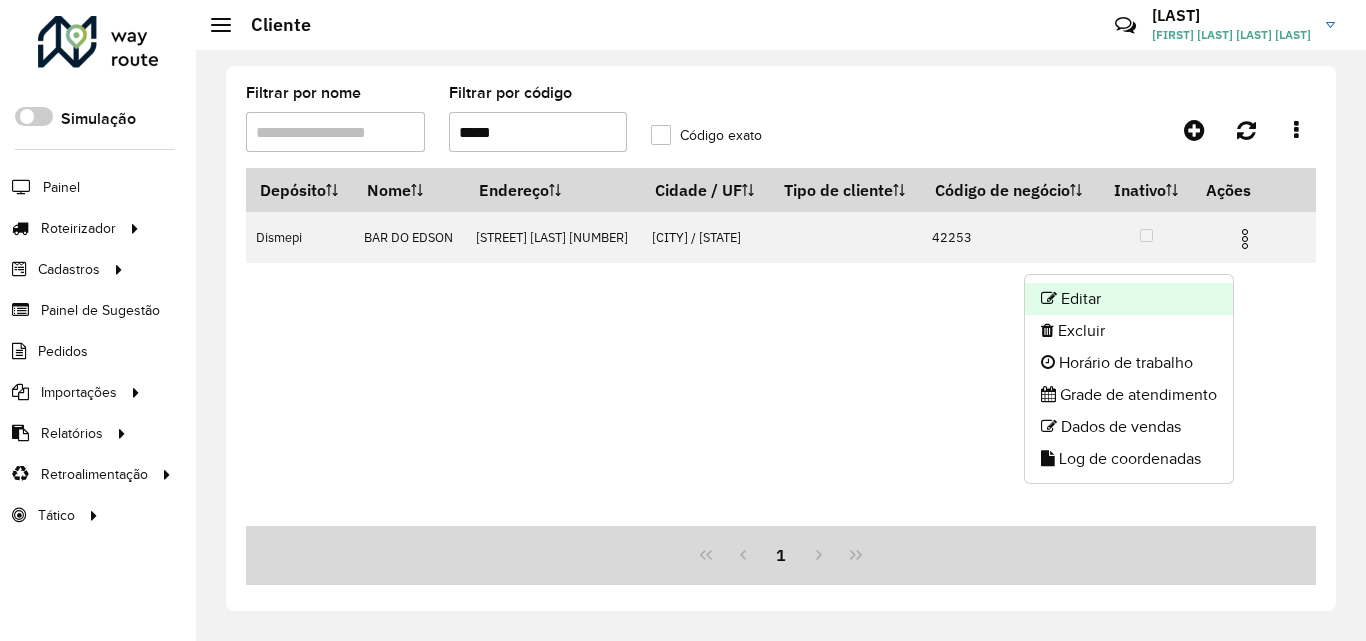 click on "Editar" 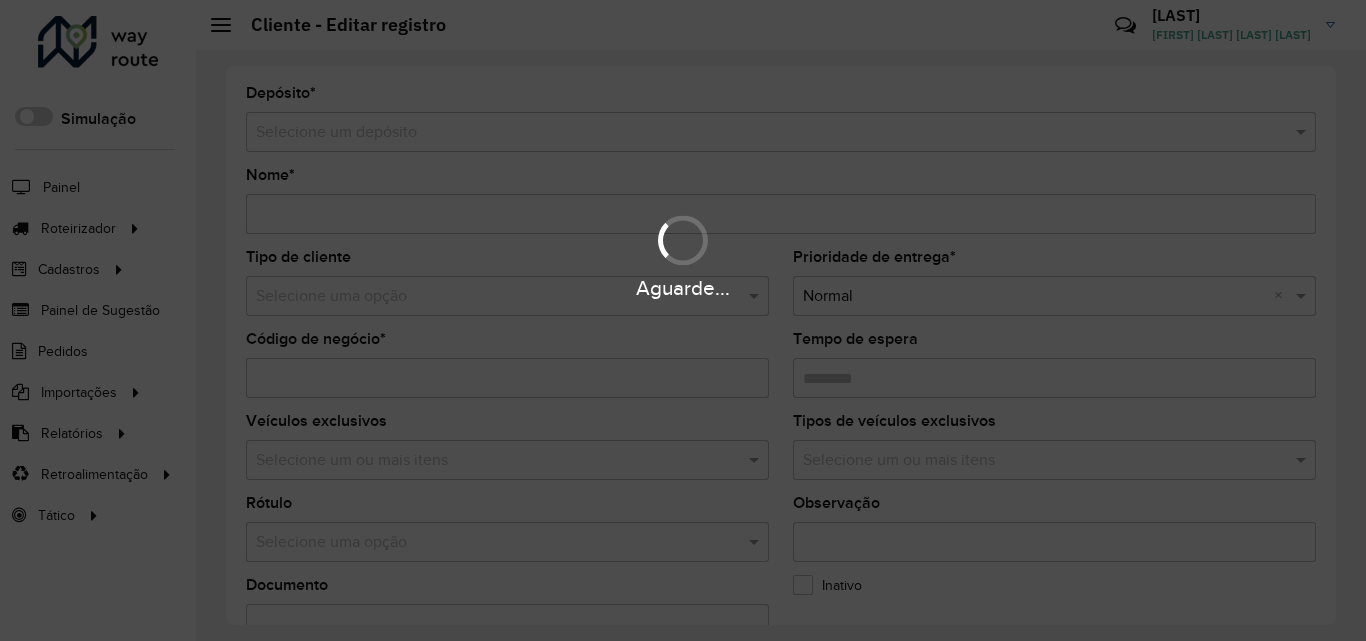 type on "**********" 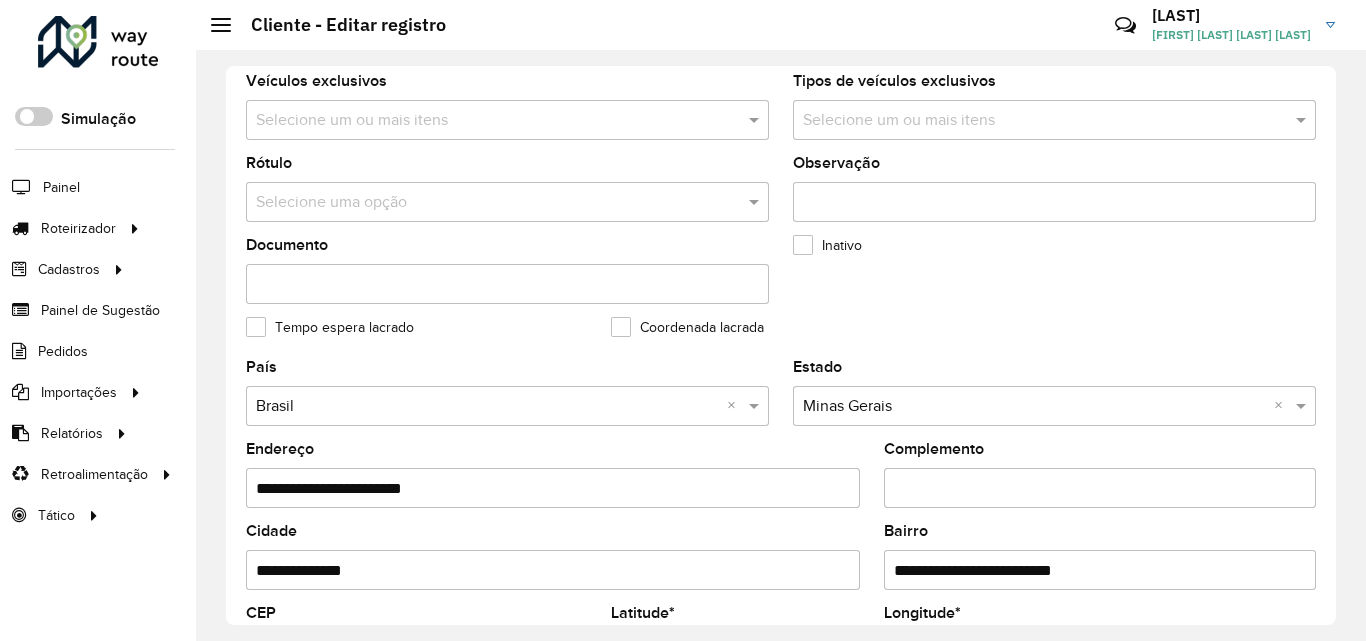 scroll, scrollTop: 700, scrollLeft: 0, axis: vertical 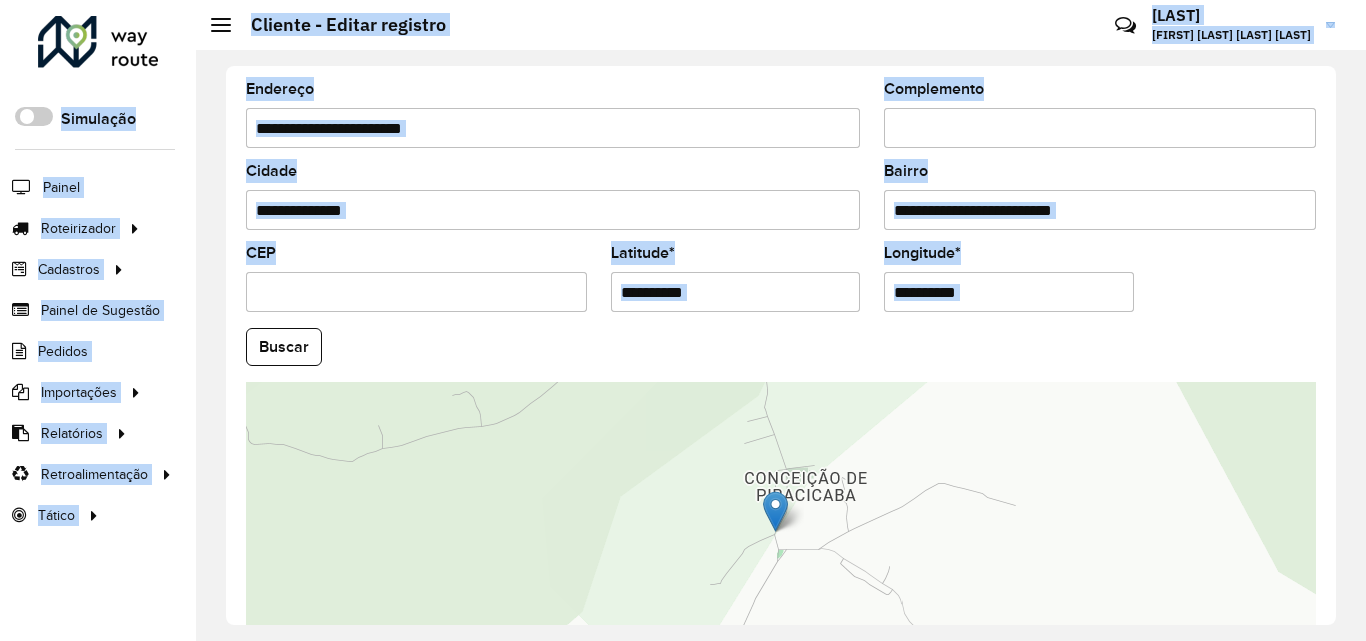 drag, startPoint x: 719, startPoint y: 292, endPoint x: 600, endPoint y: 326, distance: 123.76187 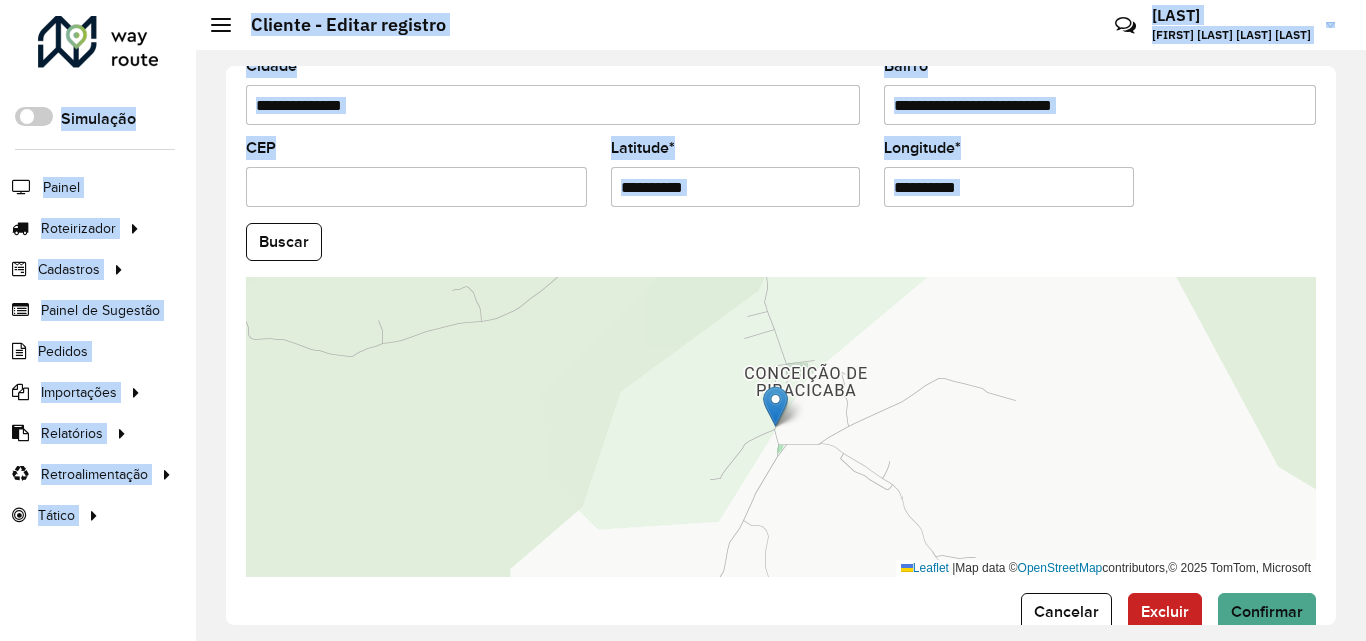 scroll, scrollTop: 847, scrollLeft: 0, axis: vertical 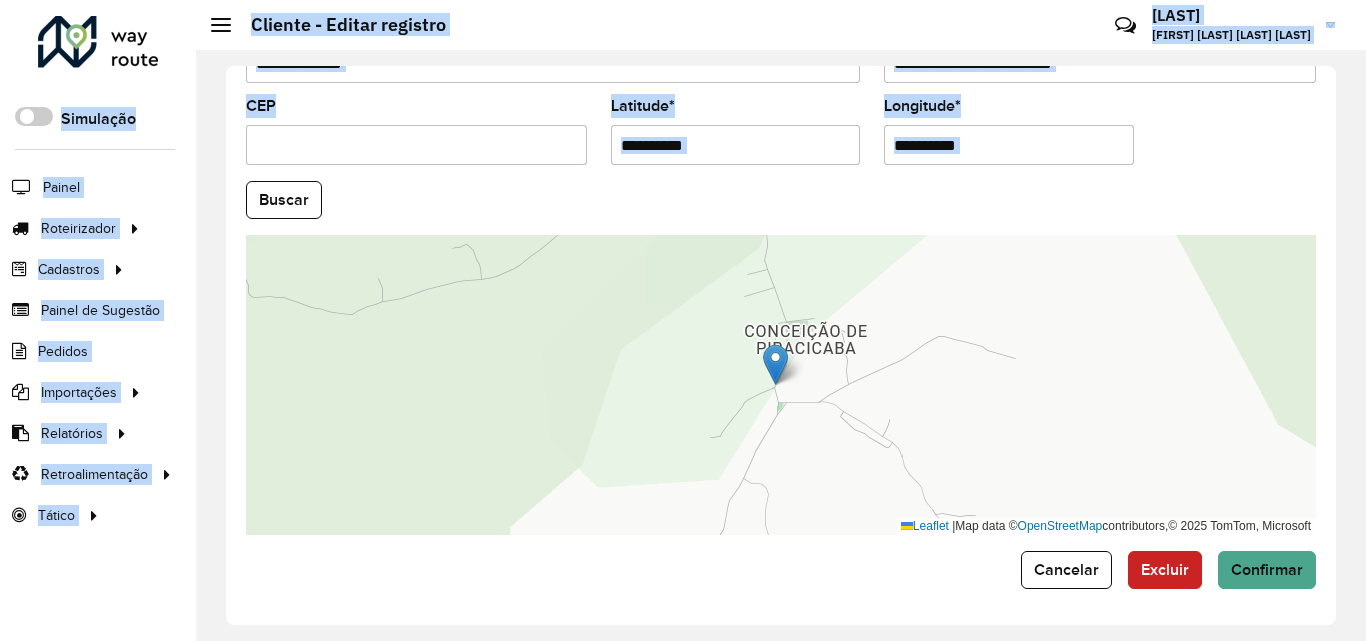 drag, startPoint x: 801, startPoint y: 149, endPoint x: 845, endPoint y: 181, distance: 54.405884 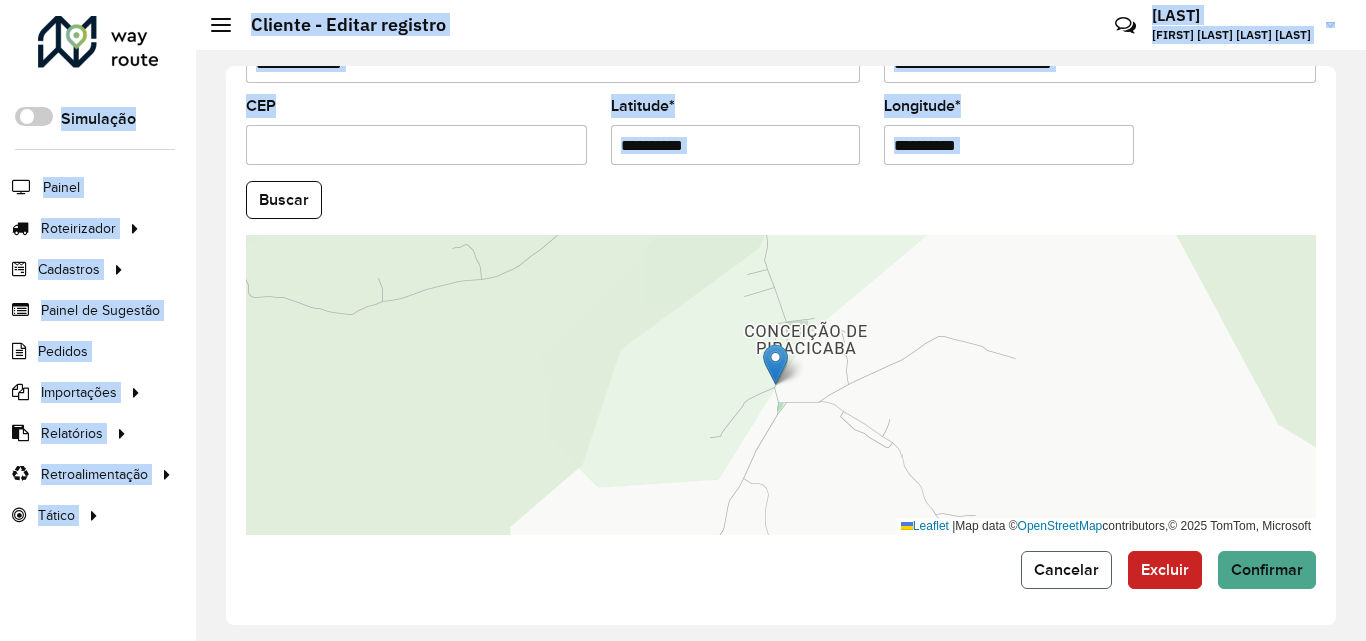 click on "Cancelar" 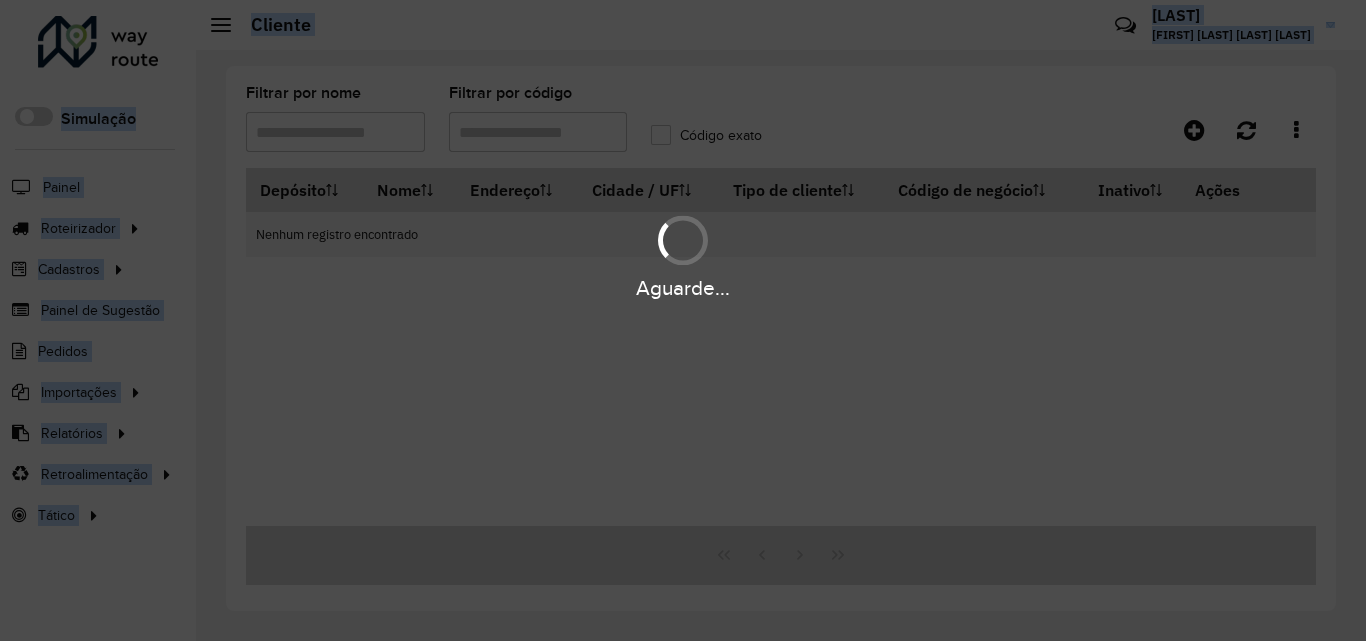 type on "*****" 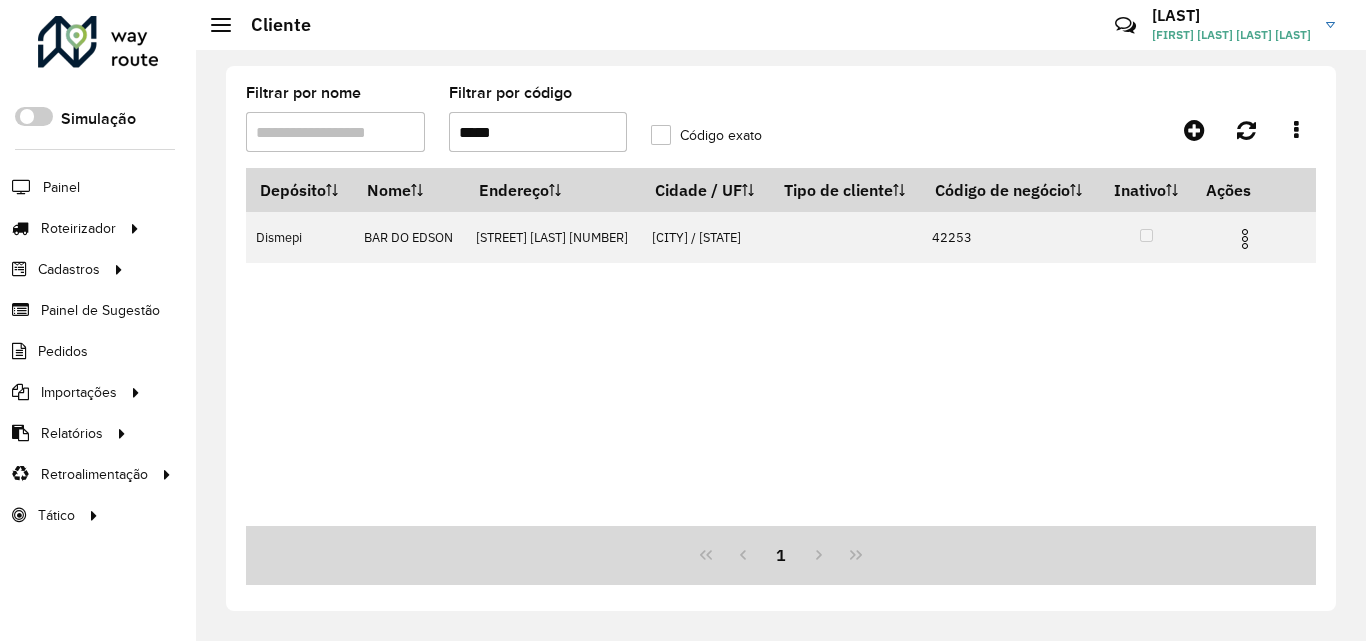 click on "Filtrar por nome   Filtrar por código  *****  Código exato" 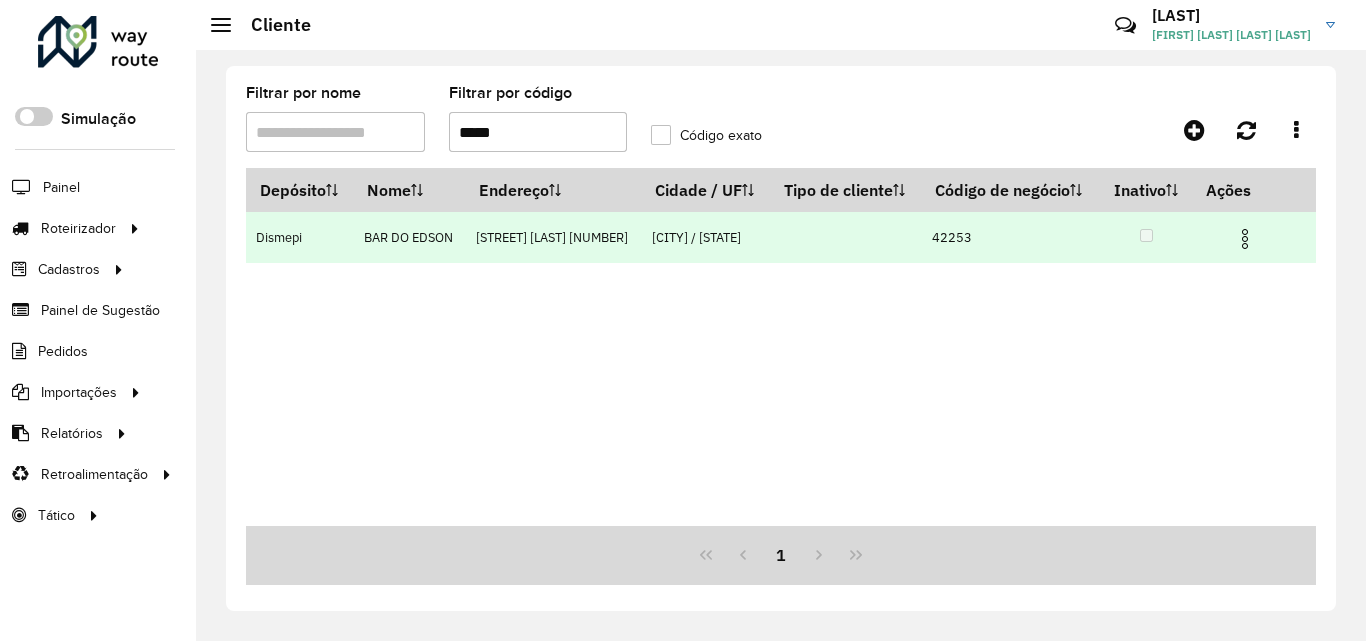 click at bounding box center [1253, 237] 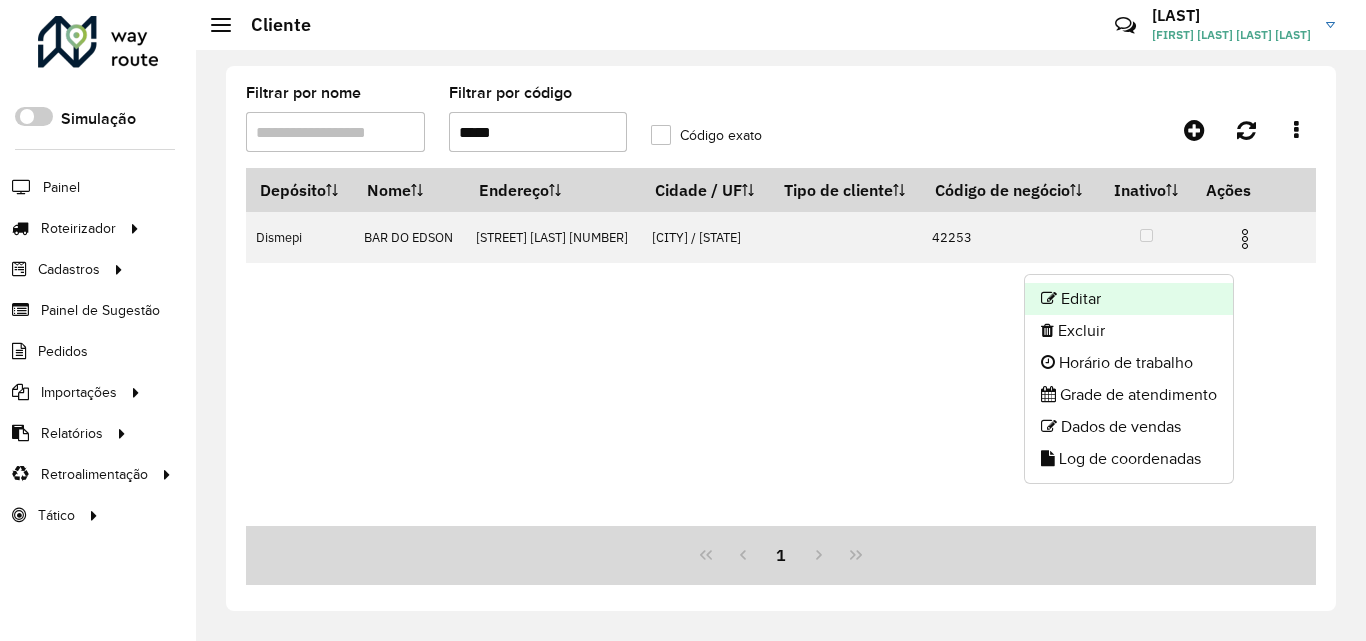 click on "Editar" 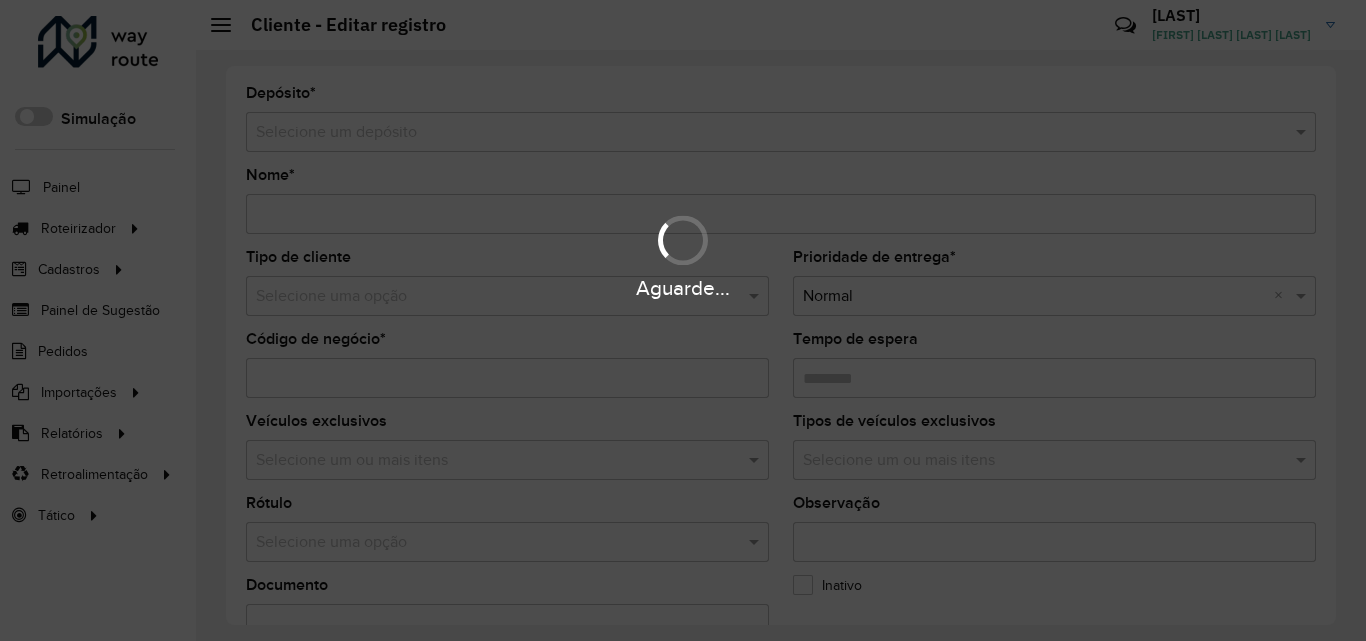 type on "**********" 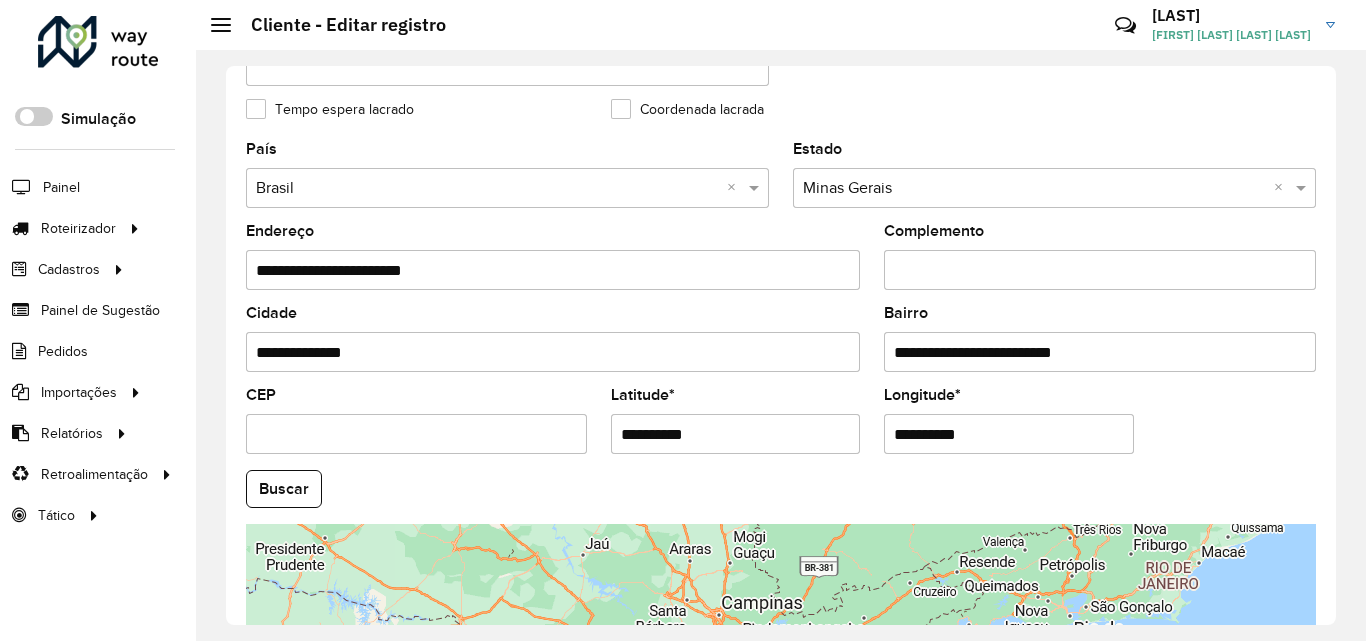 scroll, scrollTop: 600, scrollLeft: 0, axis: vertical 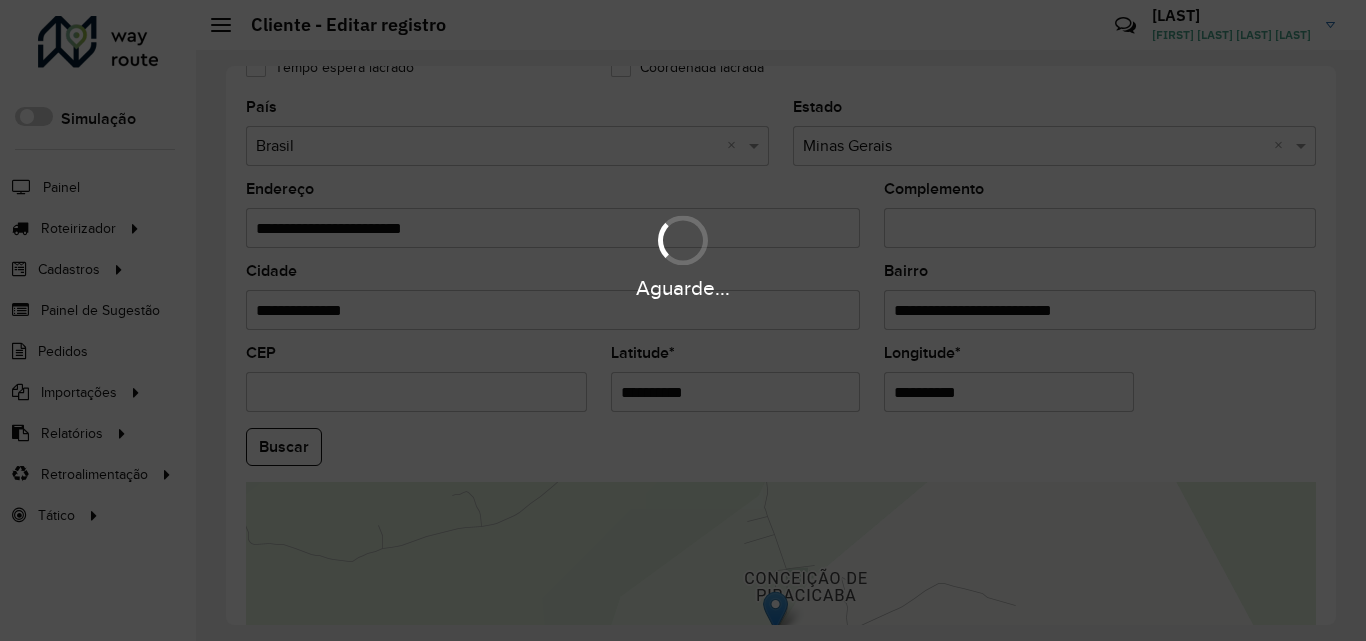 drag, startPoint x: 731, startPoint y: 385, endPoint x: 562, endPoint y: 380, distance: 169.07394 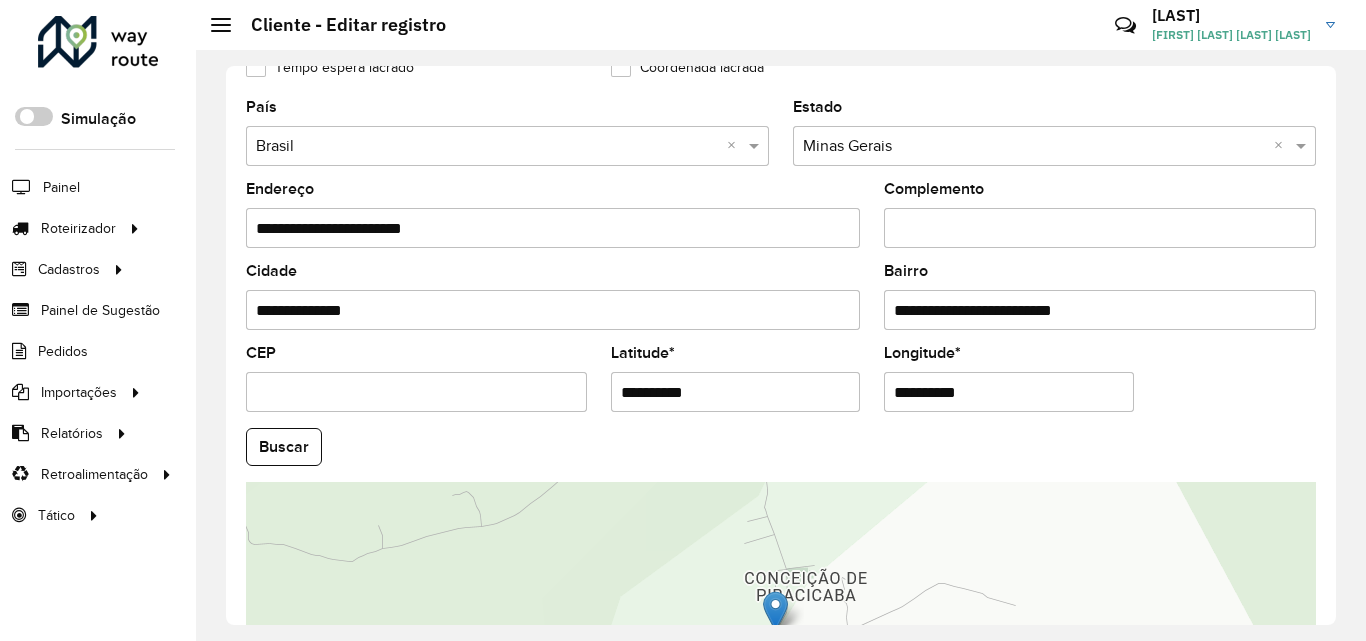 drag, startPoint x: 722, startPoint y: 388, endPoint x: 517, endPoint y: 385, distance: 205.02196 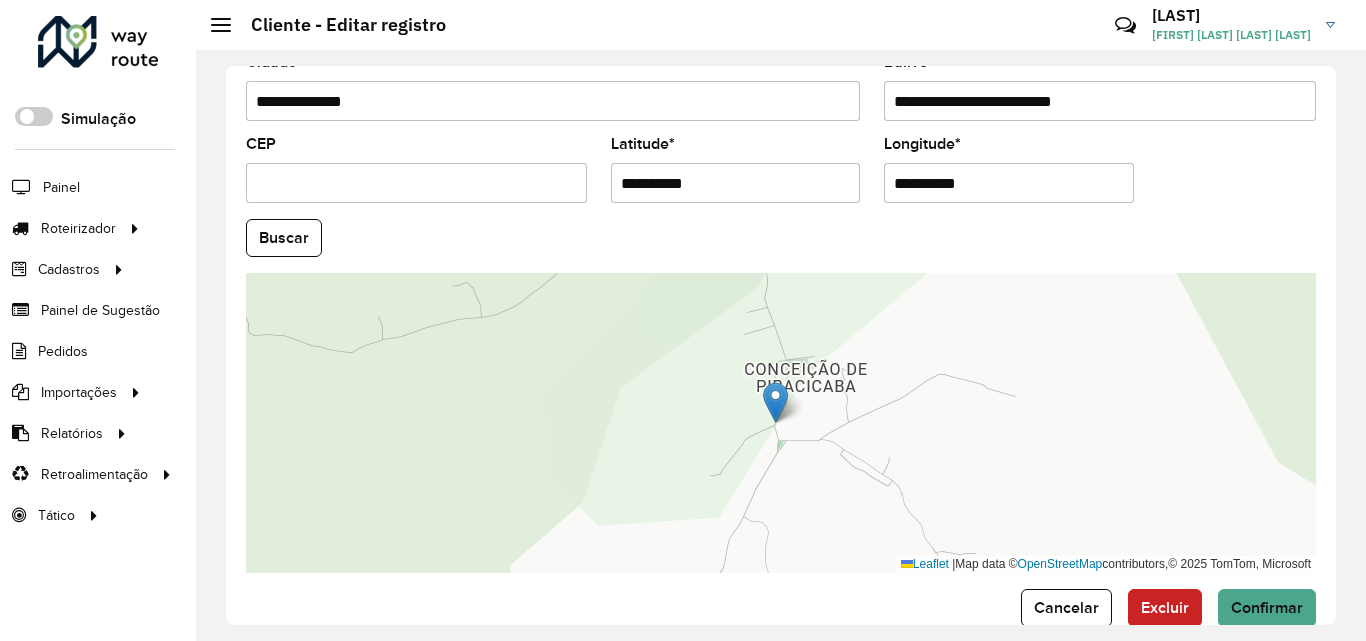 scroll, scrollTop: 847, scrollLeft: 0, axis: vertical 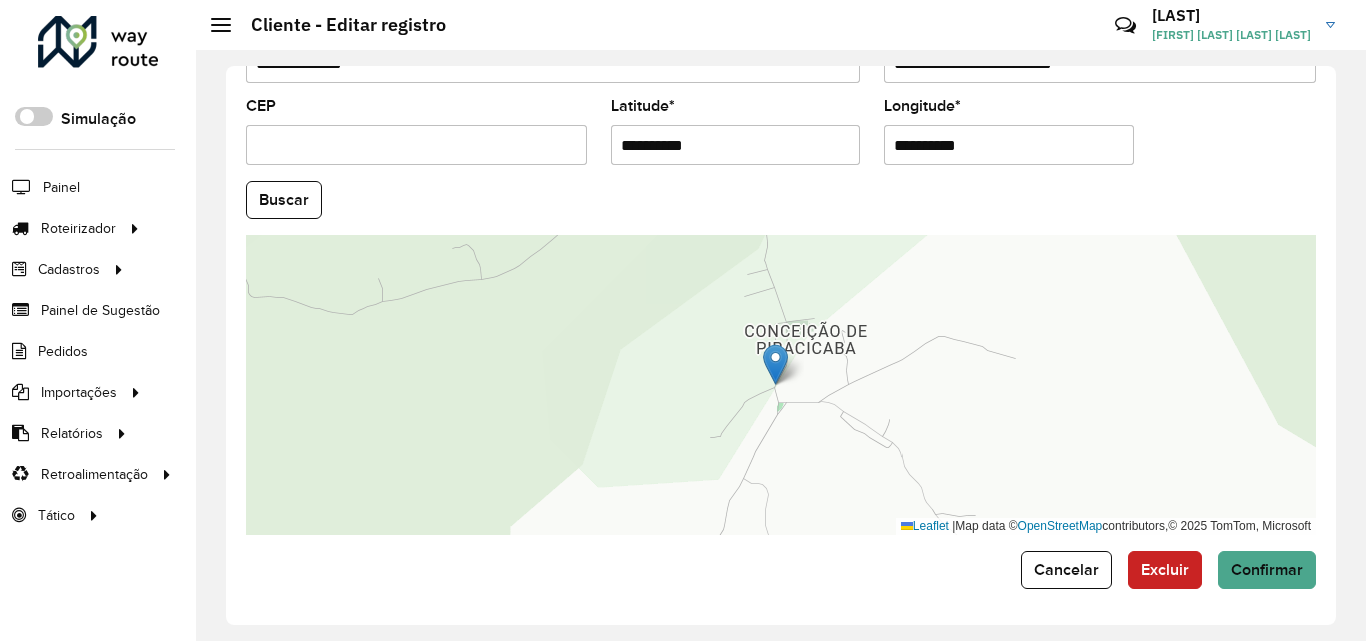 click on "Cancelar" 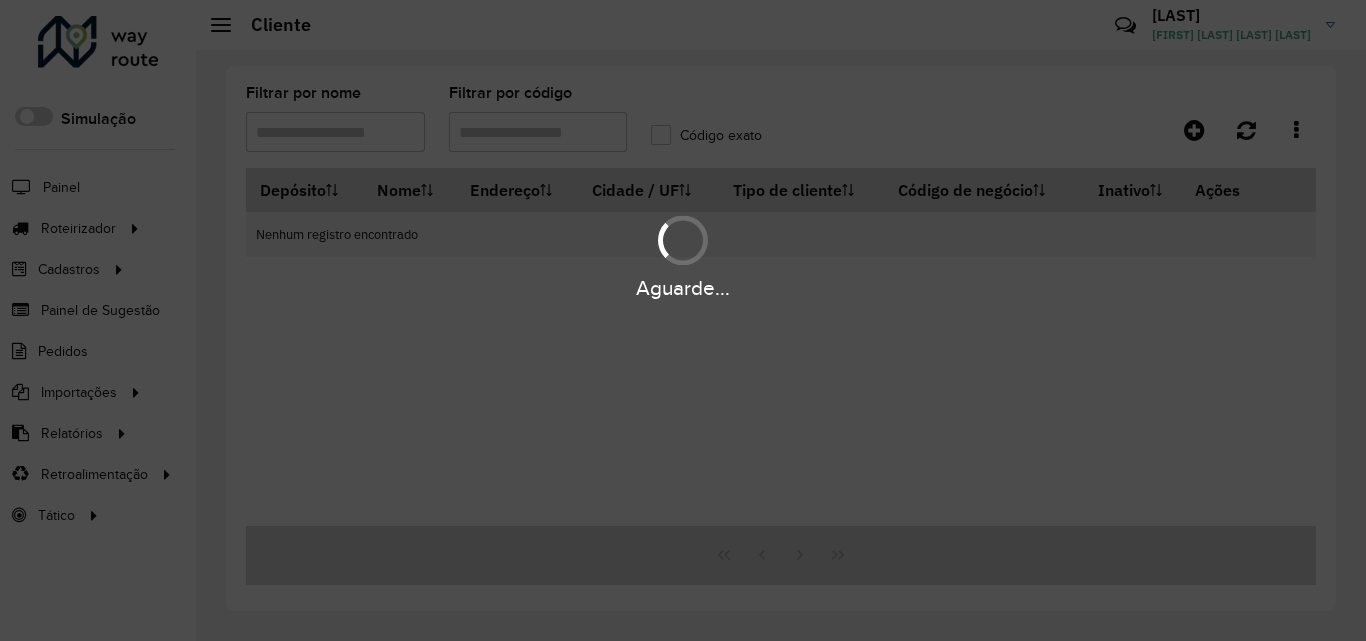 type on "*****" 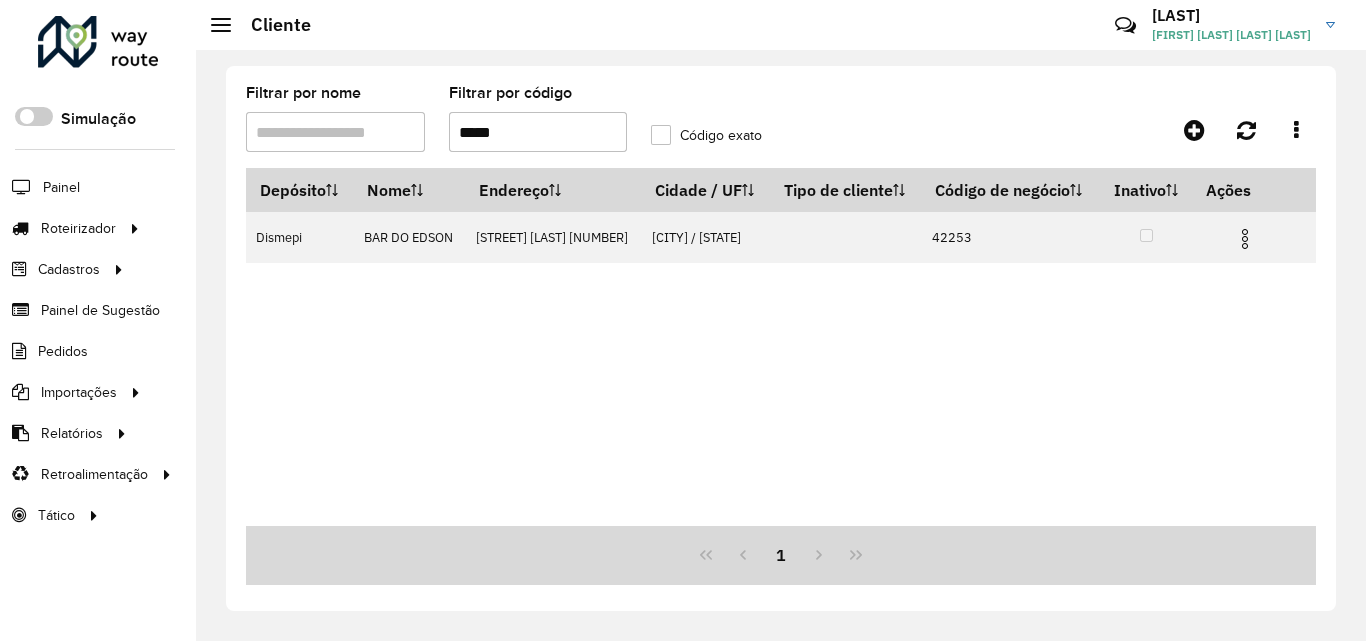drag, startPoint x: 549, startPoint y: 130, endPoint x: 409, endPoint y: 136, distance: 140.12851 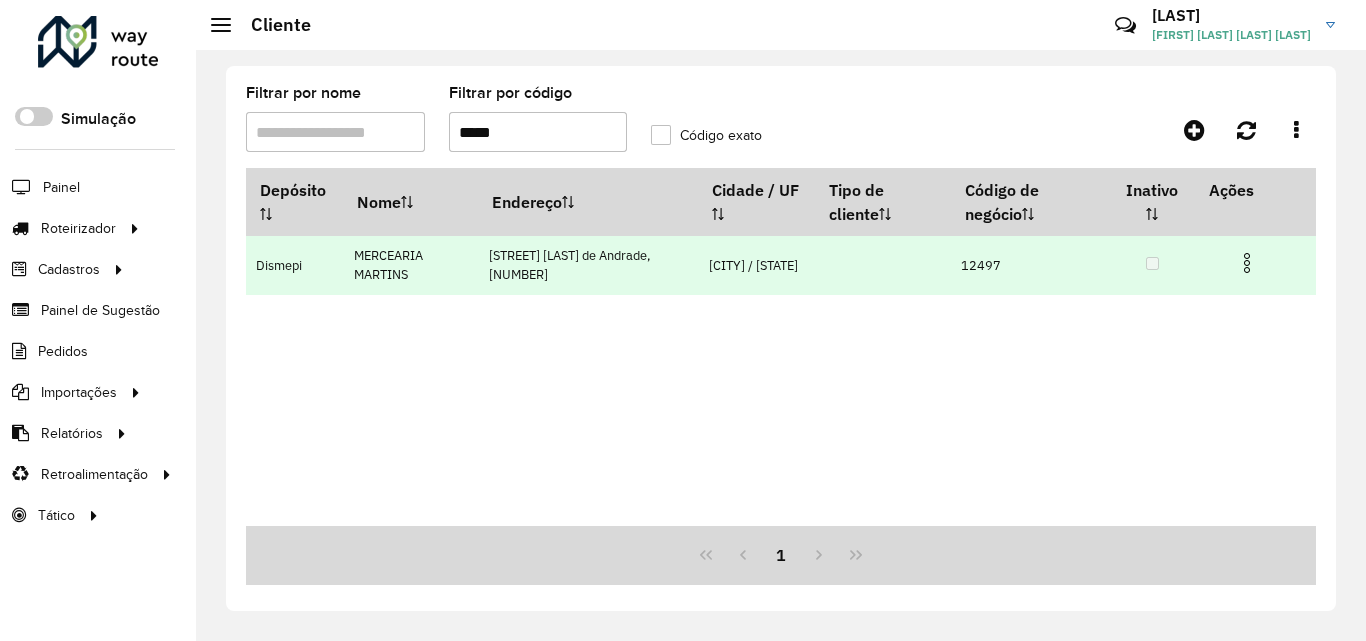 type on "*****" 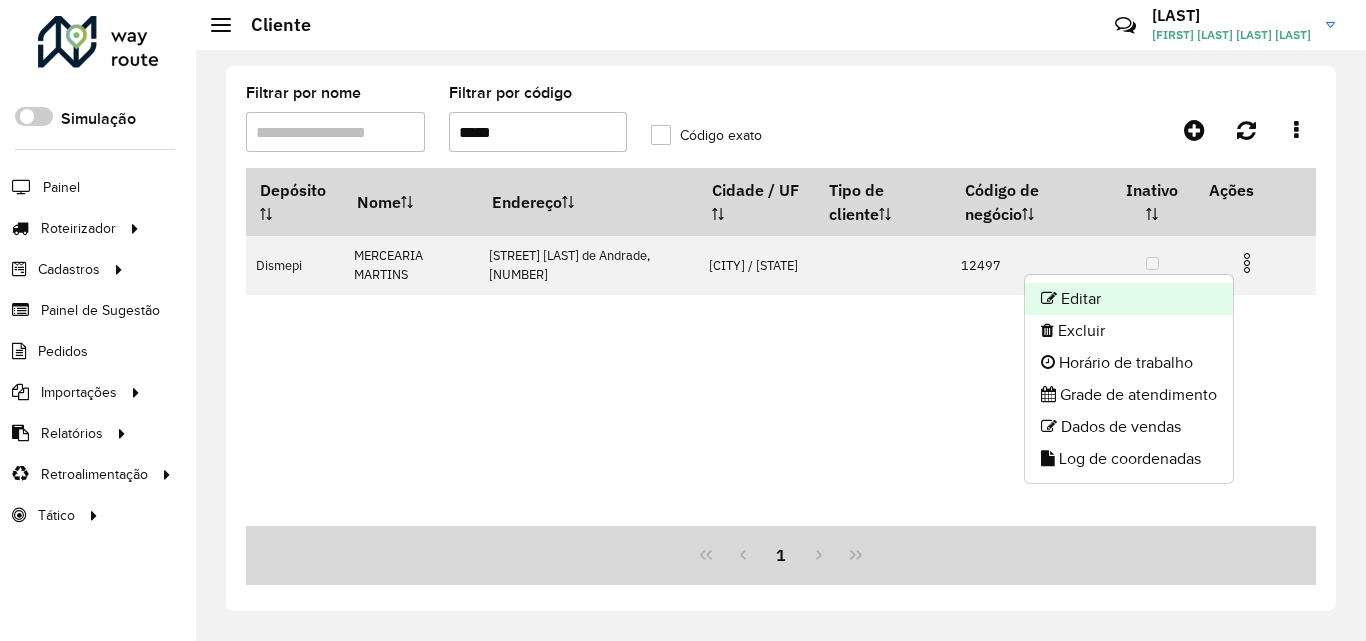 click on "Editar" 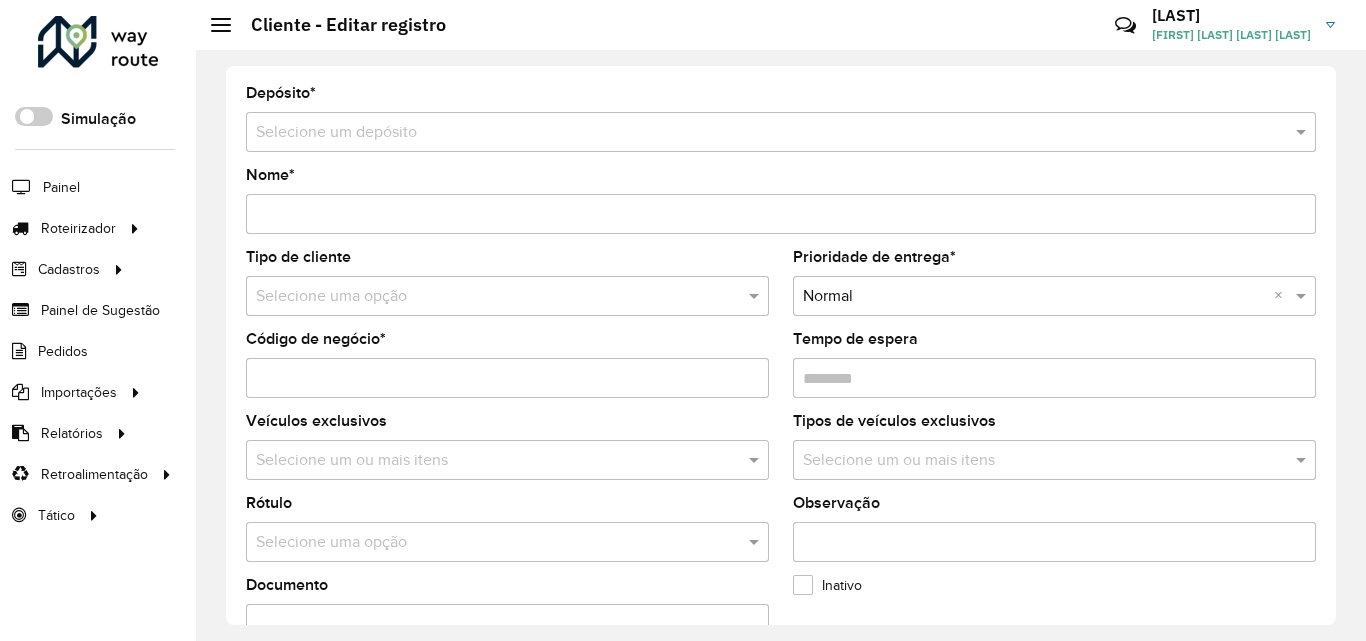 type on "**********" 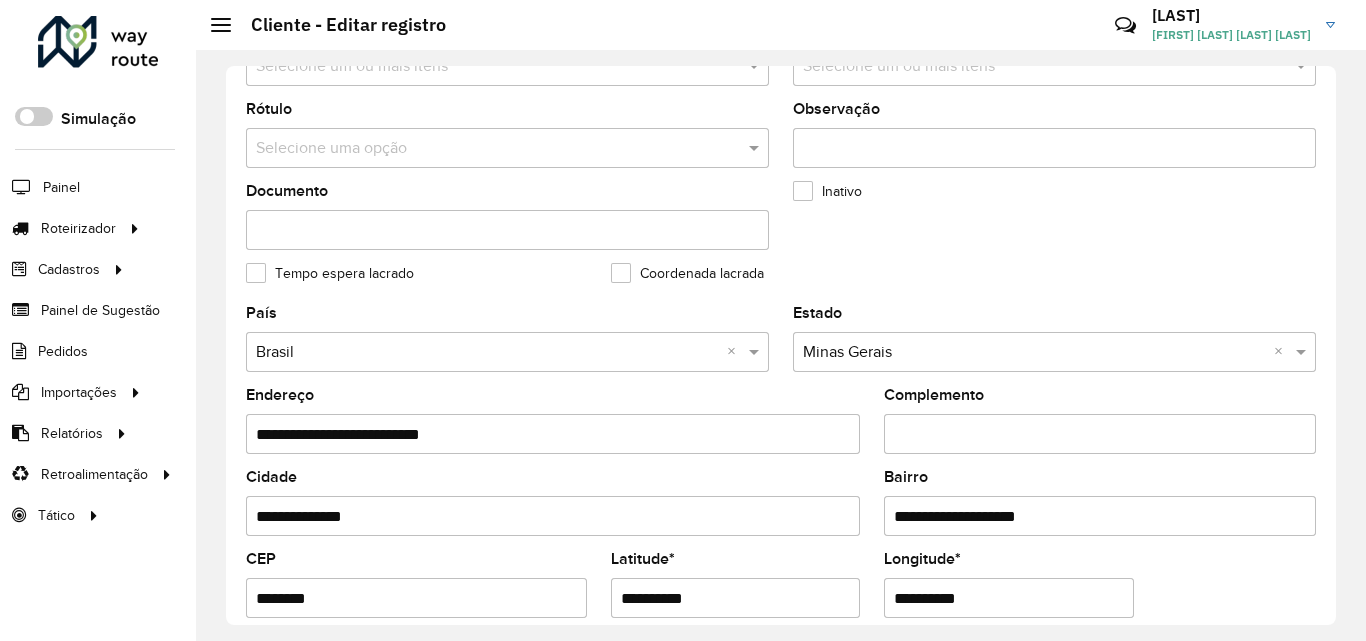 scroll, scrollTop: 800, scrollLeft: 0, axis: vertical 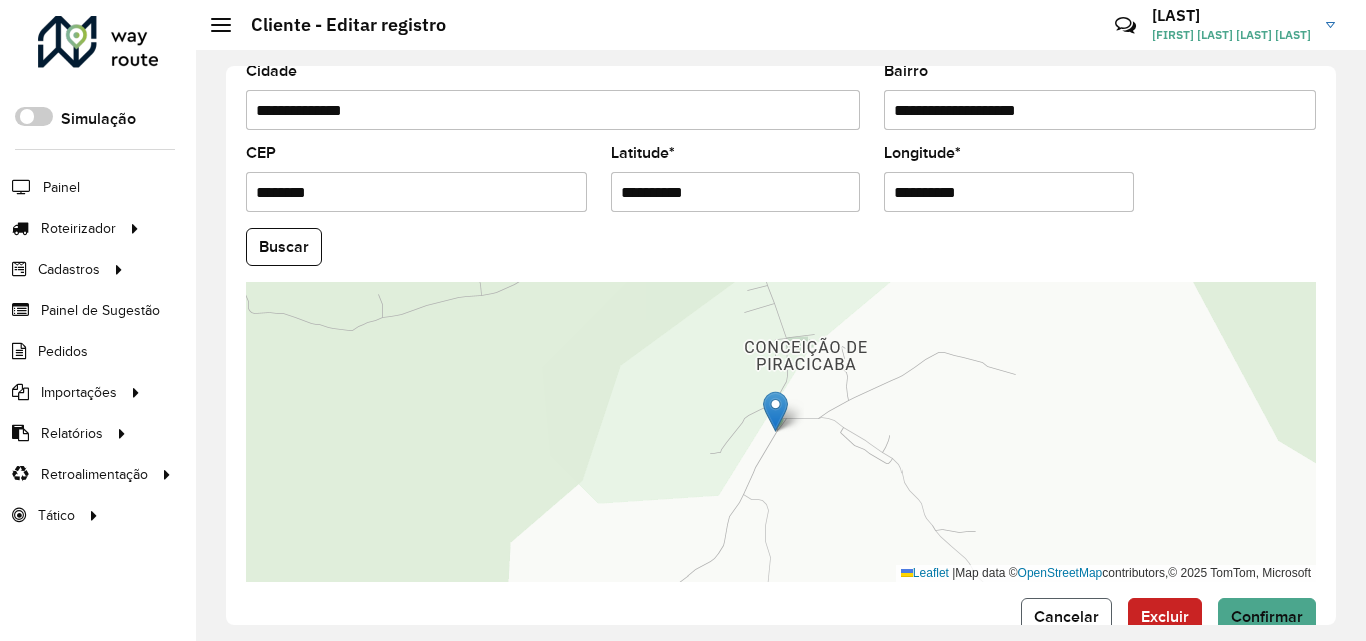 click on "Cancelar" 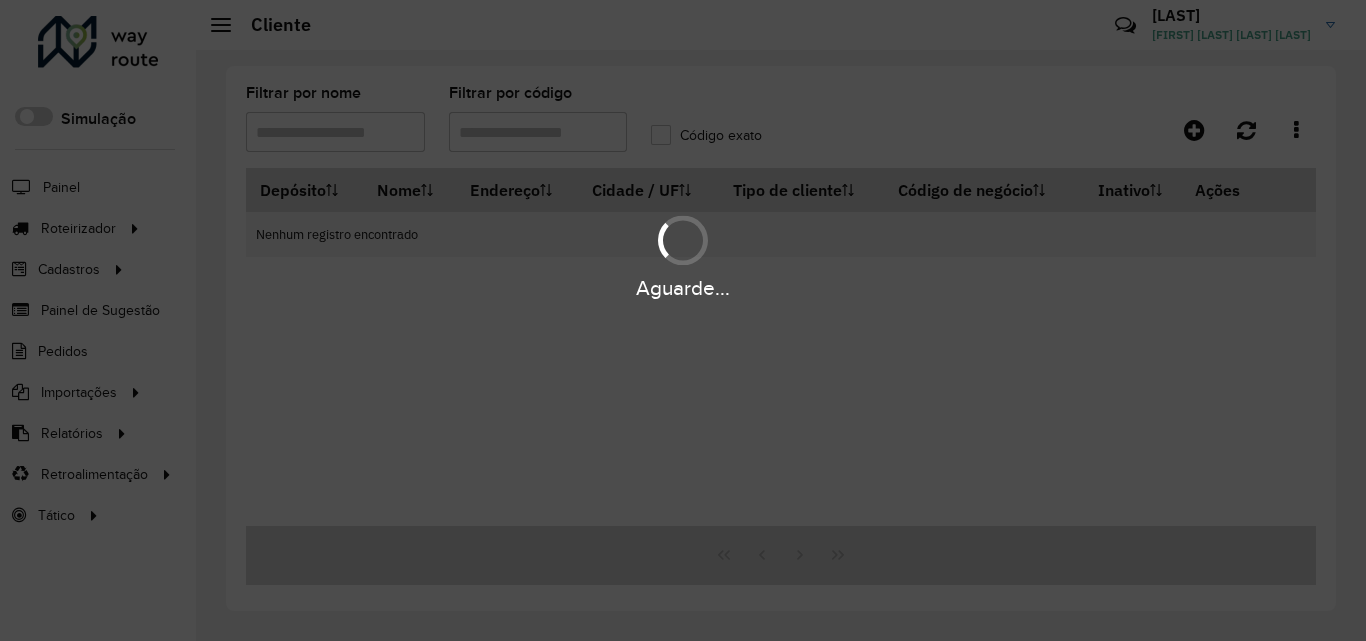 type on "*****" 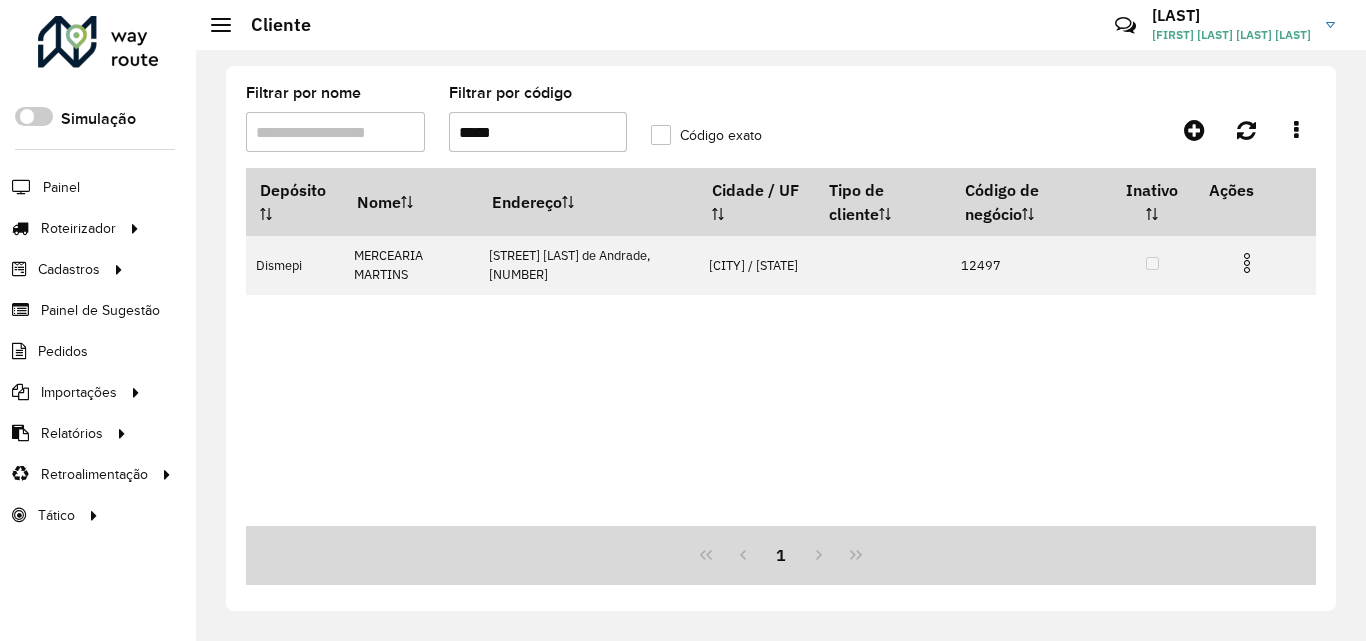 drag, startPoint x: 481, startPoint y: 132, endPoint x: 401, endPoint y: 145, distance: 81.04937 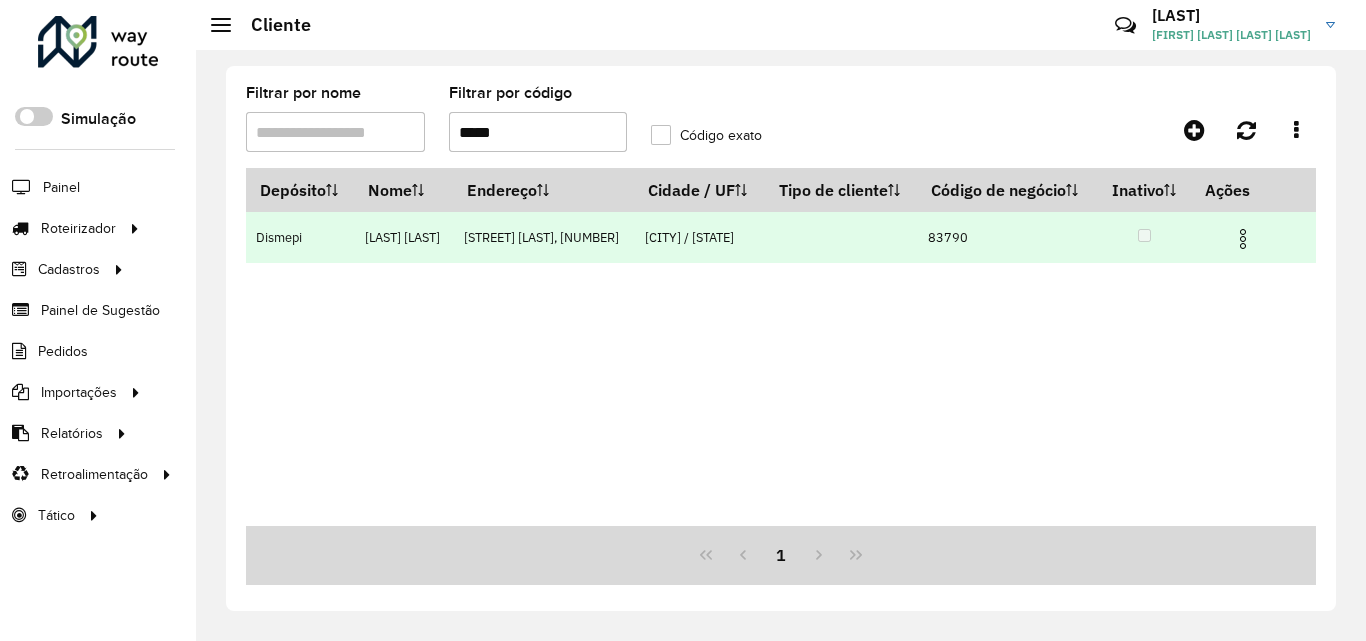 type on "*****" 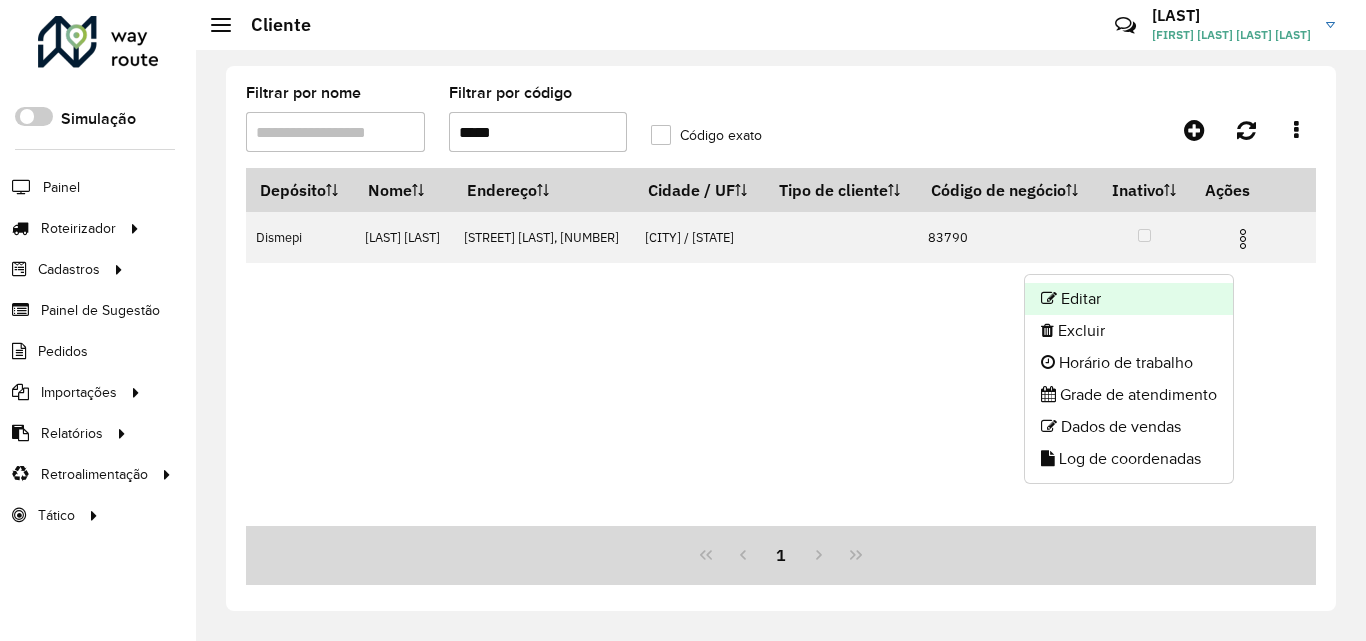 click on "Editar" 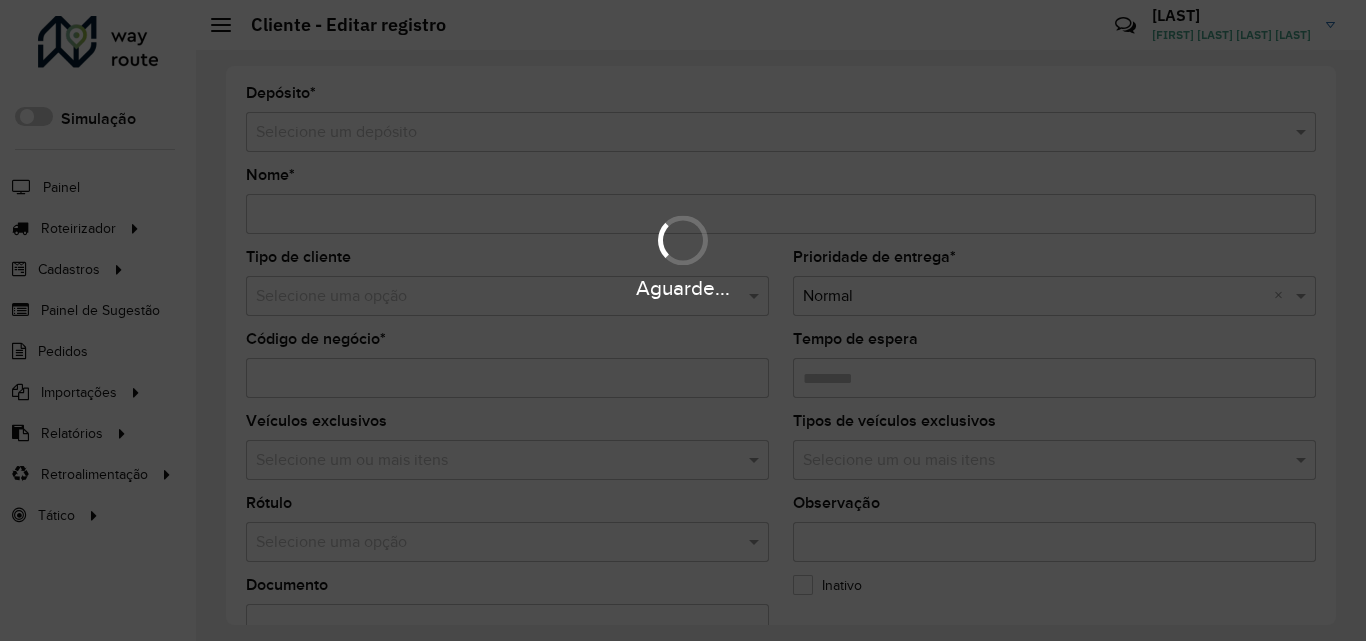 type on "**********" 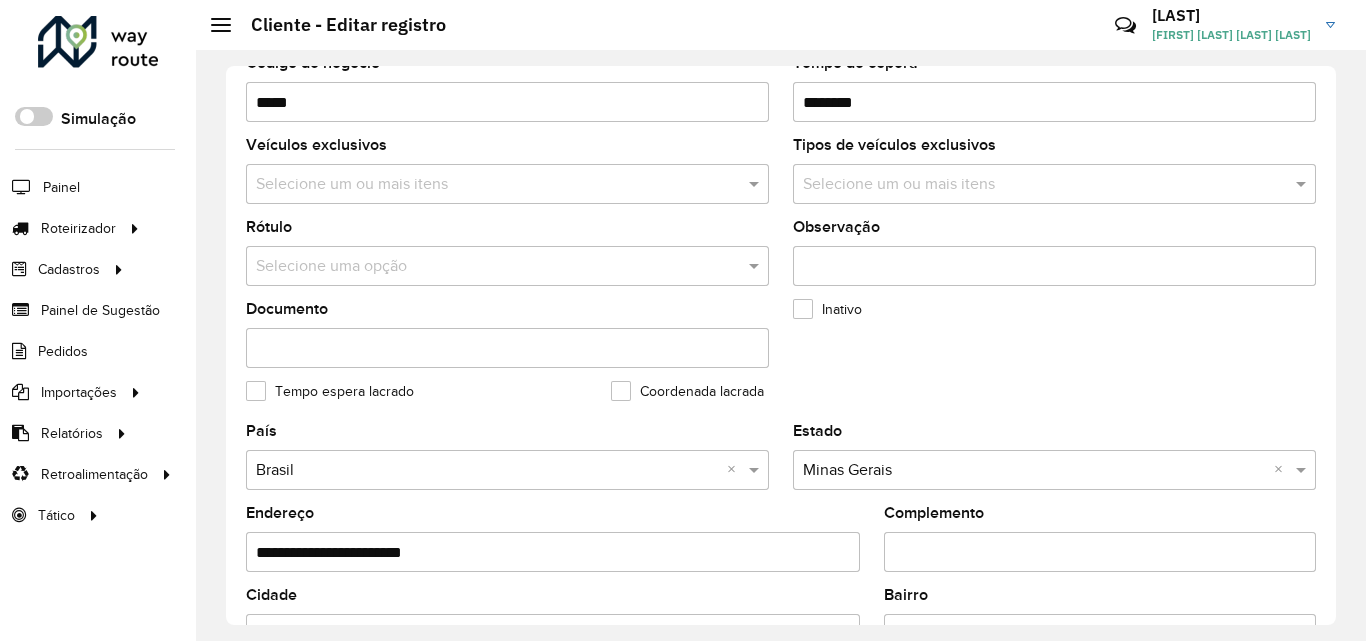 scroll, scrollTop: 800, scrollLeft: 0, axis: vertical 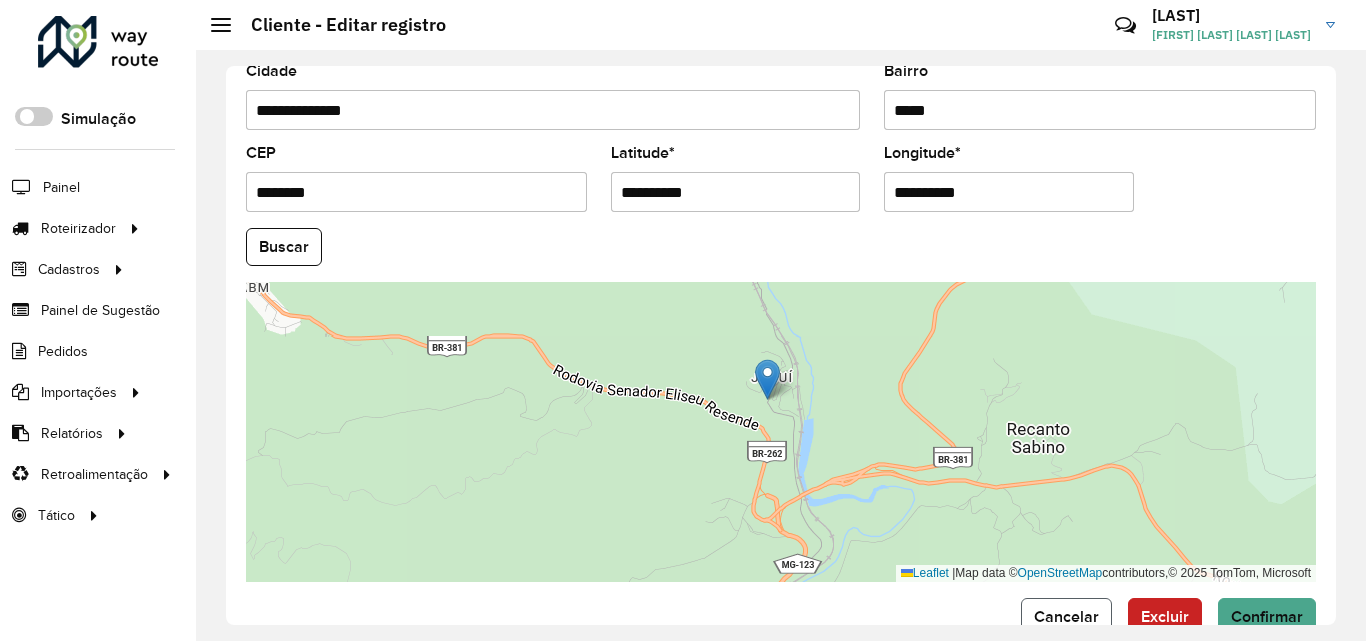 click on "Cancelar" 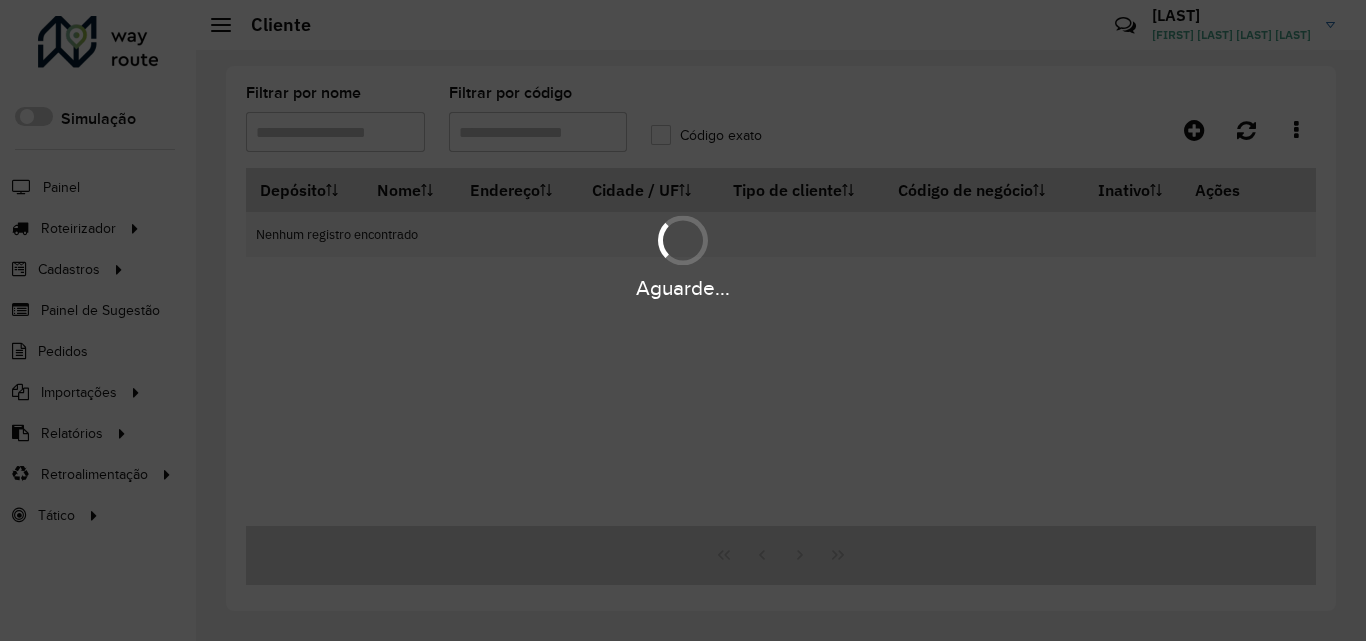 type on "*****" 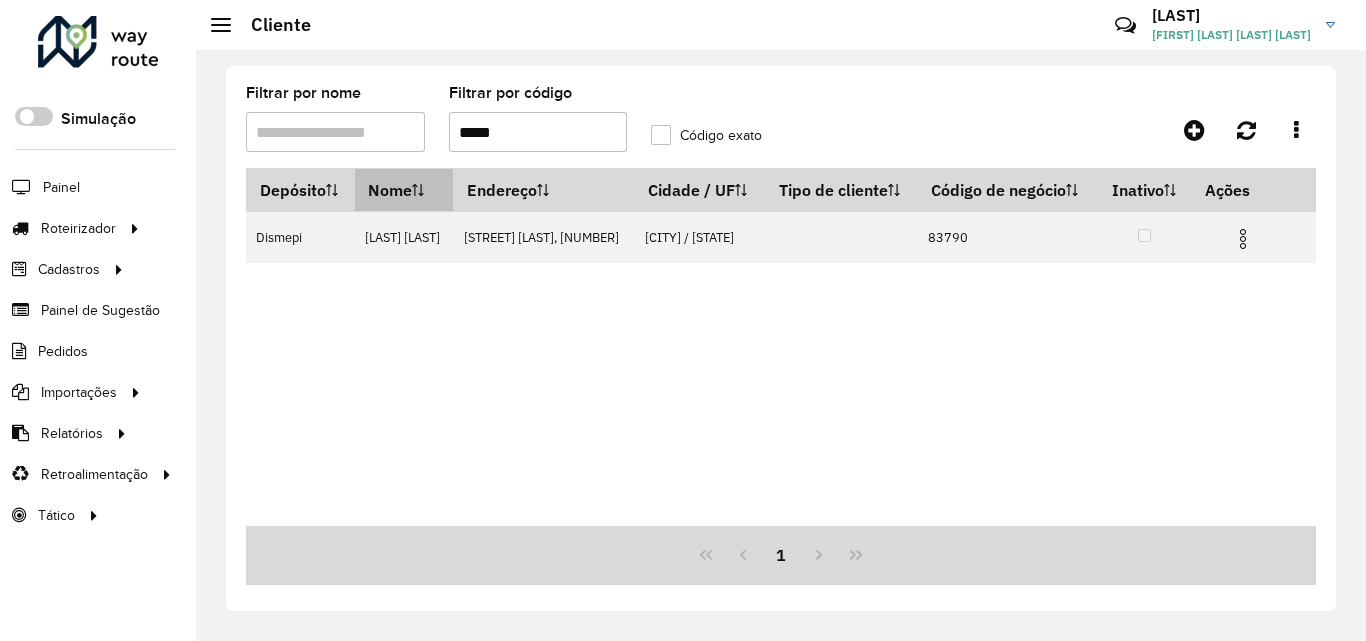 drag, startPoint x: 560, startPoint y: 139, endPoint x: 354, endPoint y: 187, distance: 211.51833 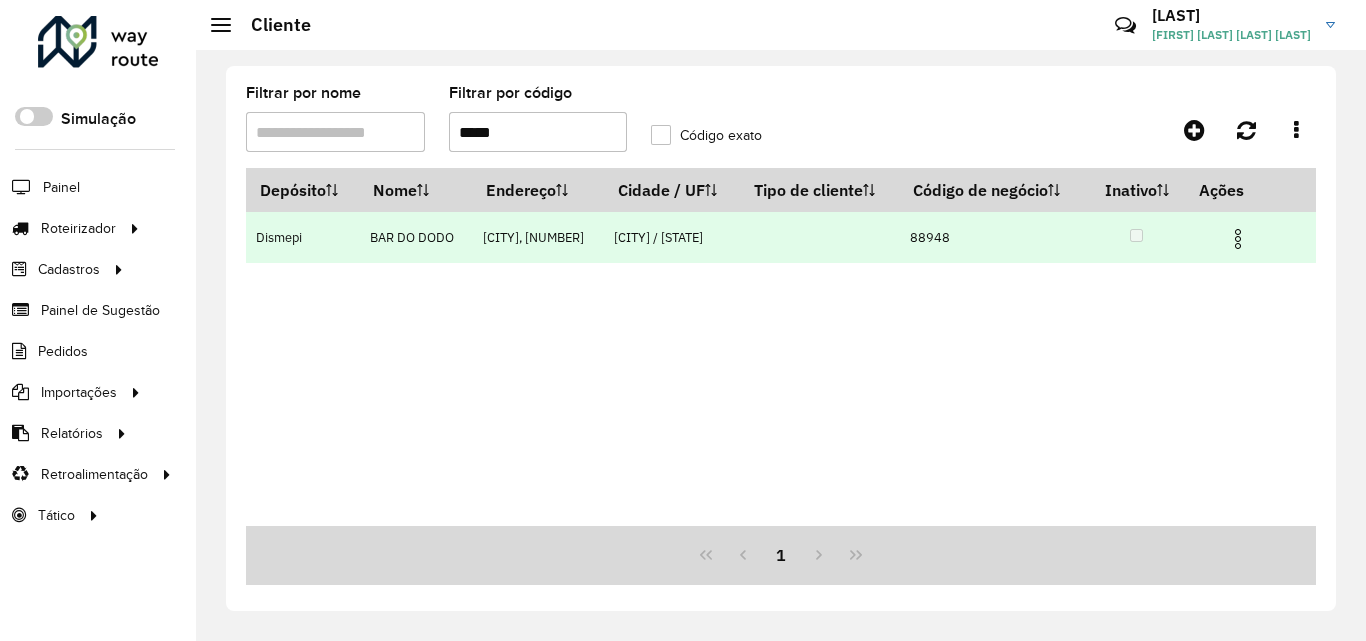 type on "*****" 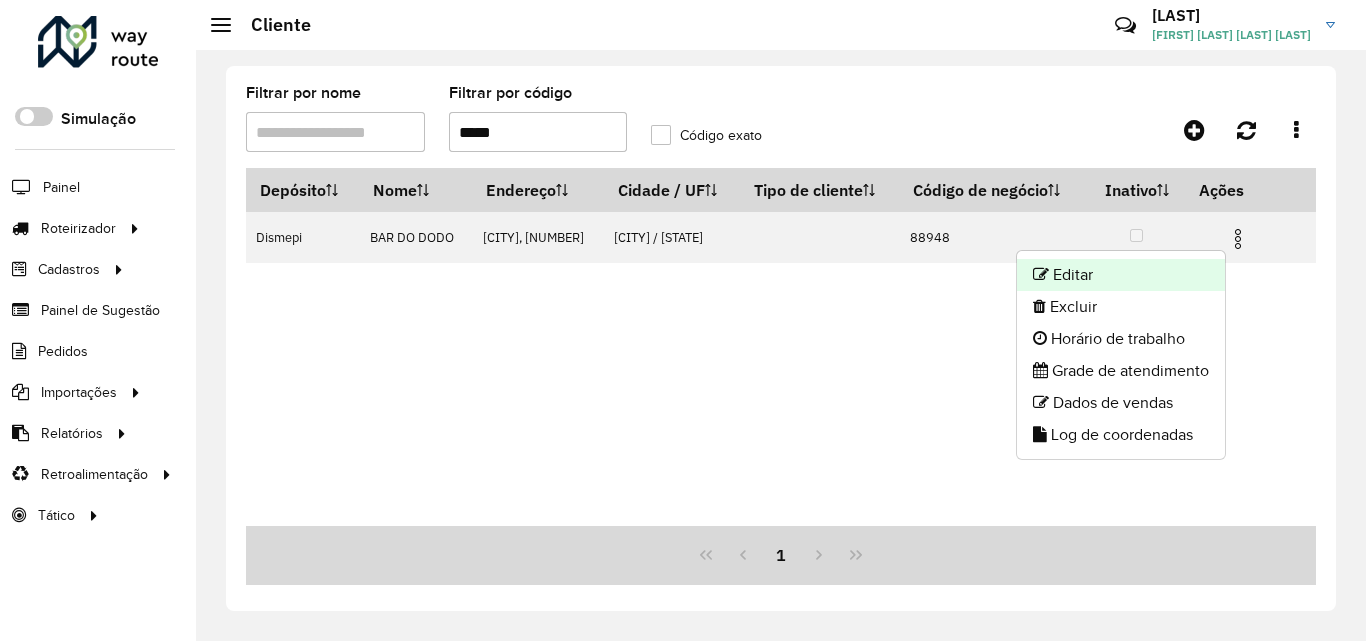 click on "Editar" 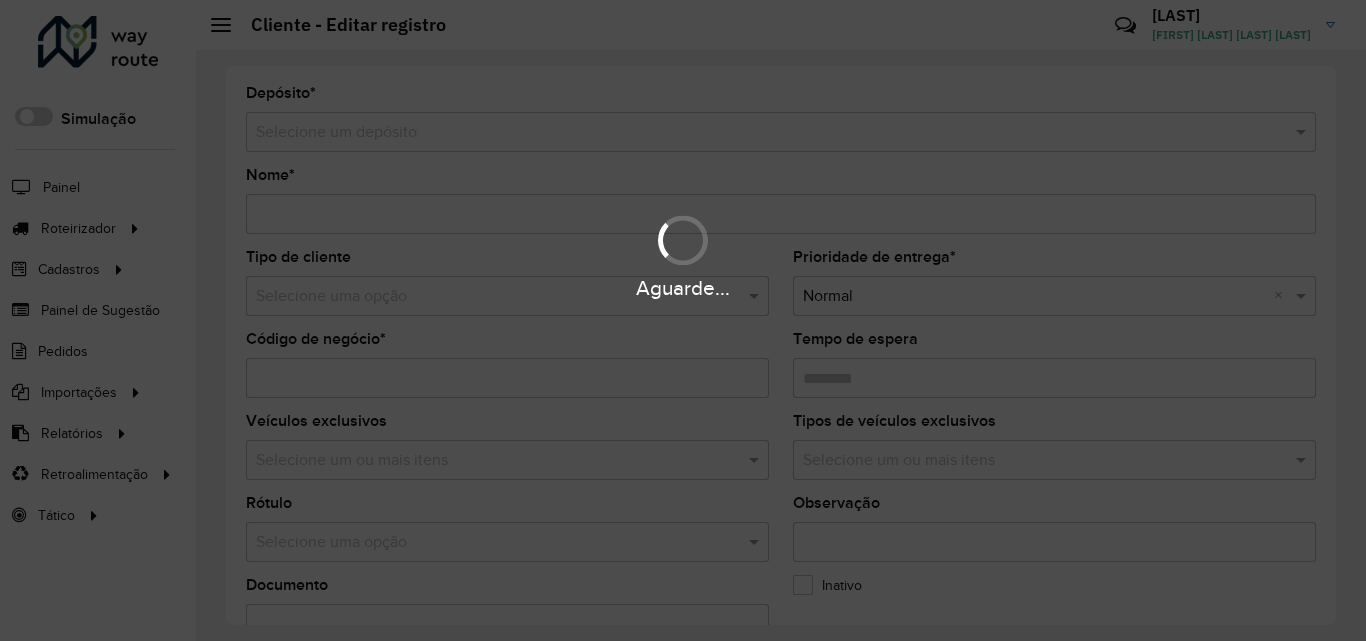 type on "**********" 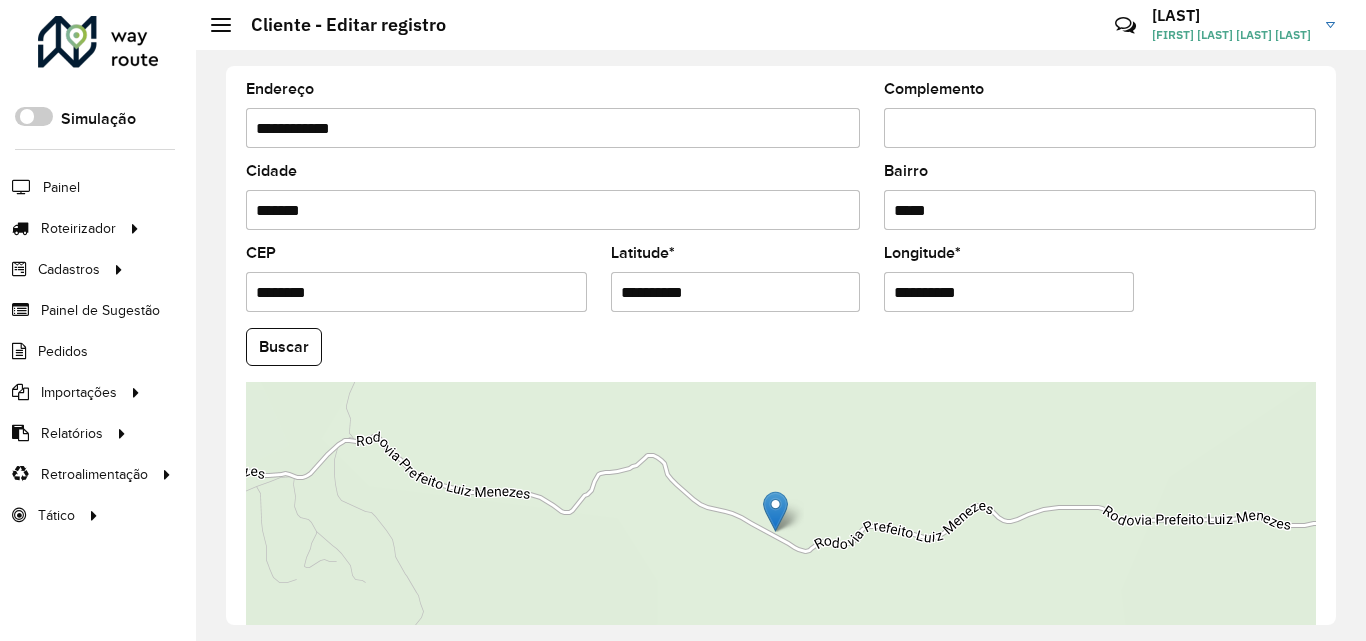 scroll, scrollTop: 847, scrollLeft: 0, axis: vertical 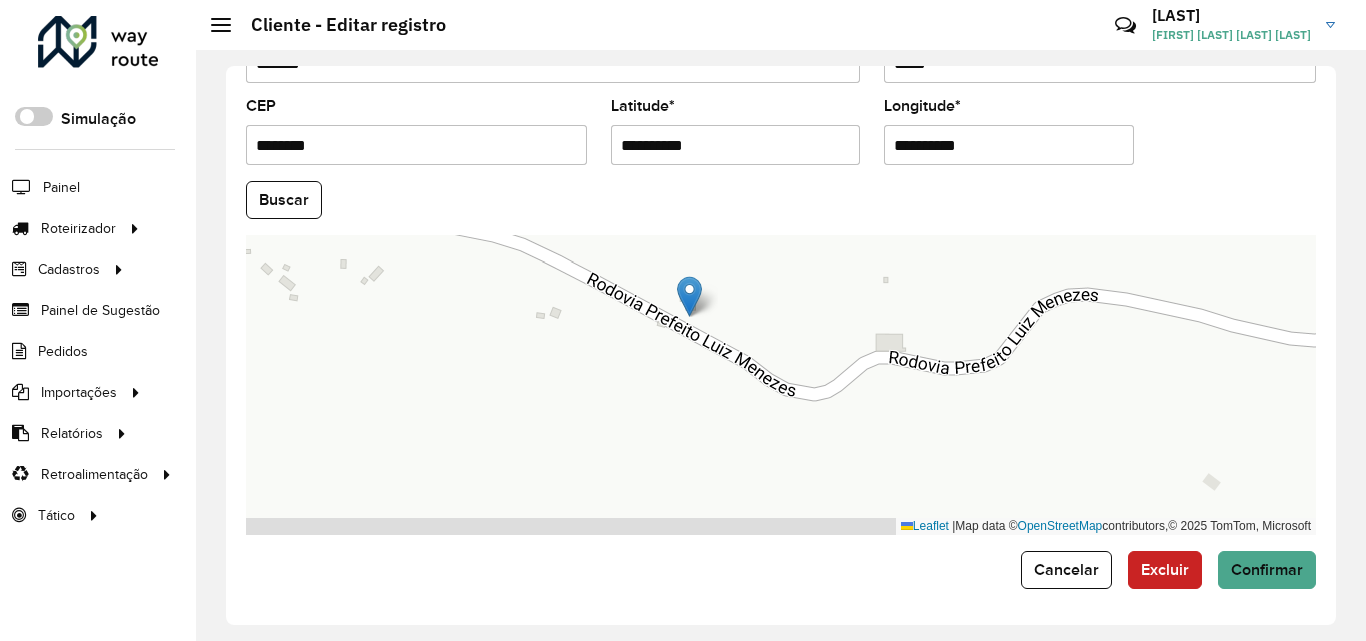 drag, startPoint x: 689, startPoint y: 418, endPoint x: 731, endPoint y: 351, distance: 79.07591 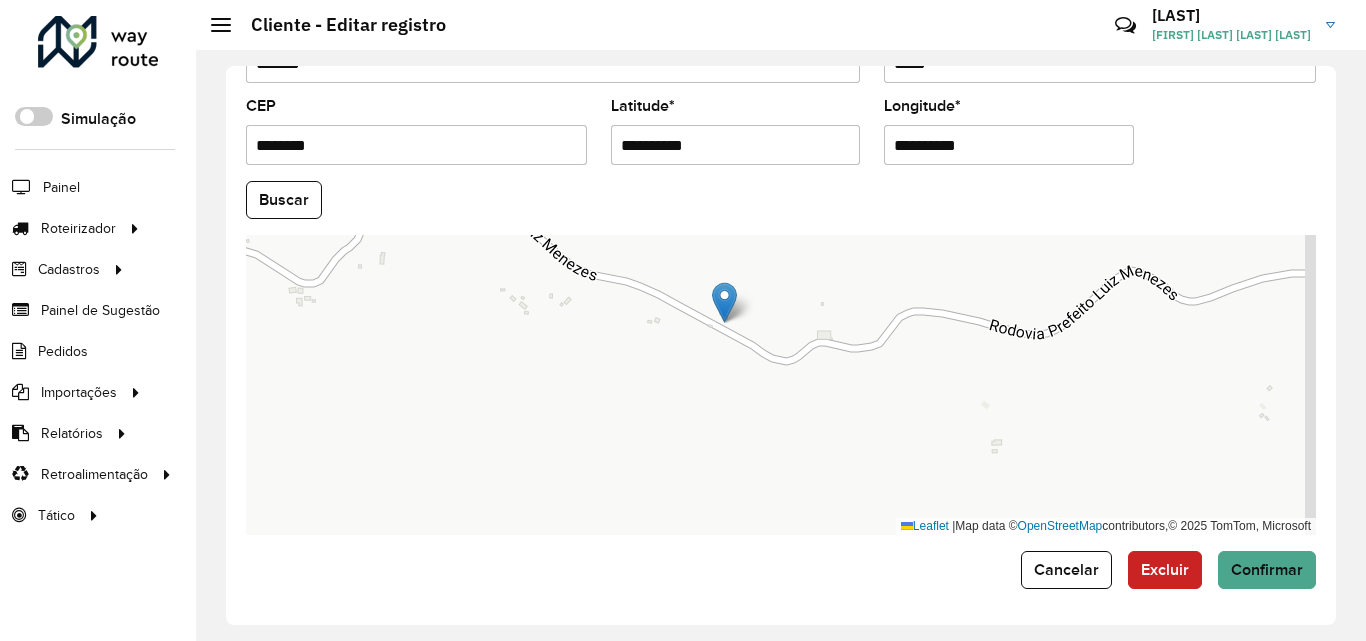 click on "Cancelar" 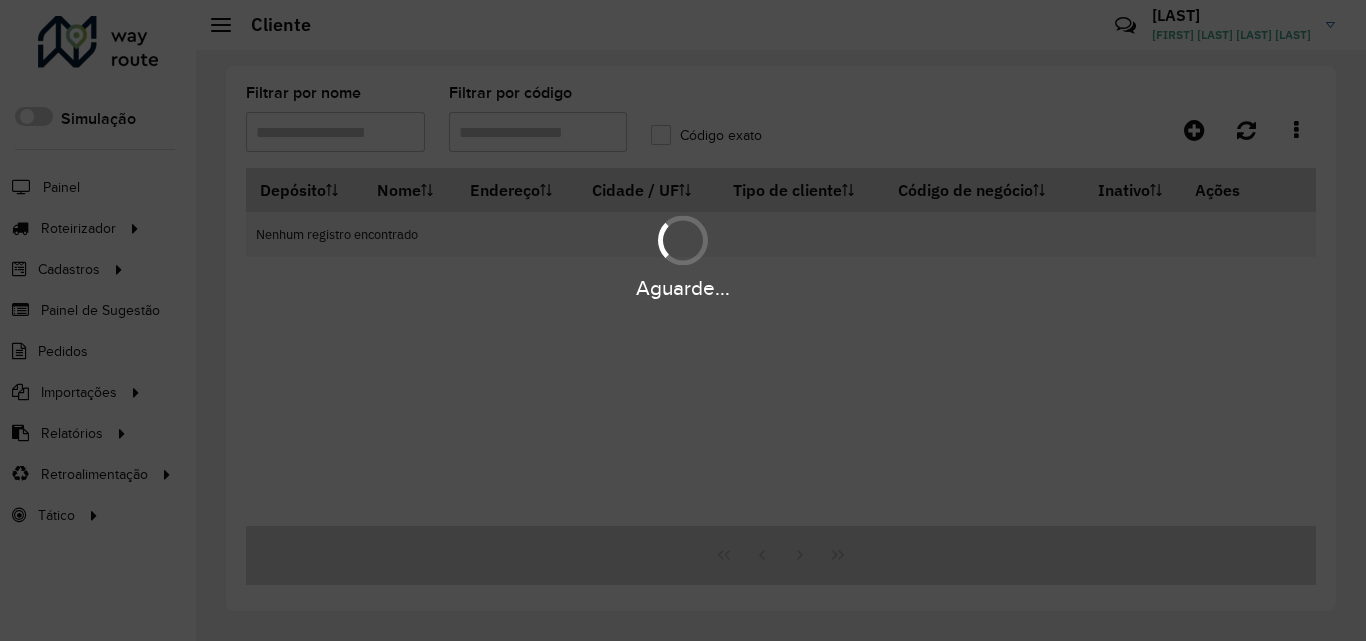 type on "*****" 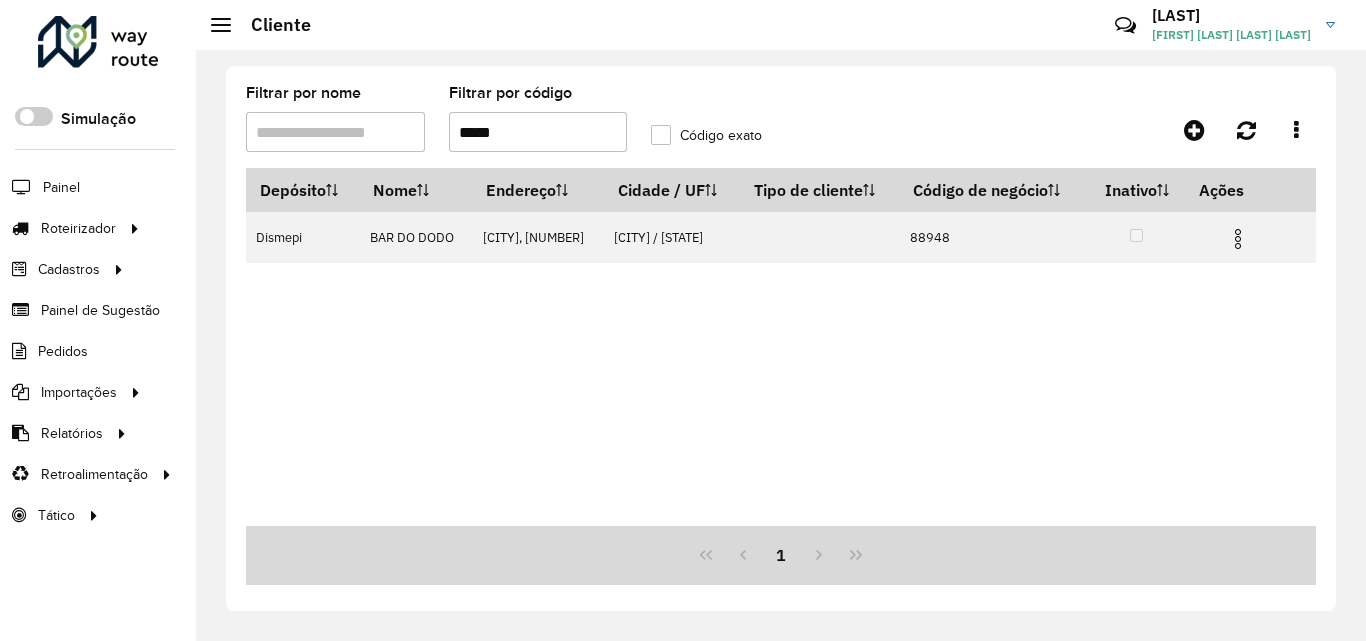 drag, startPoint x: 549, startPoint y: 135, endPoint x: 459, endPoint y: 134, distance: 90.005554 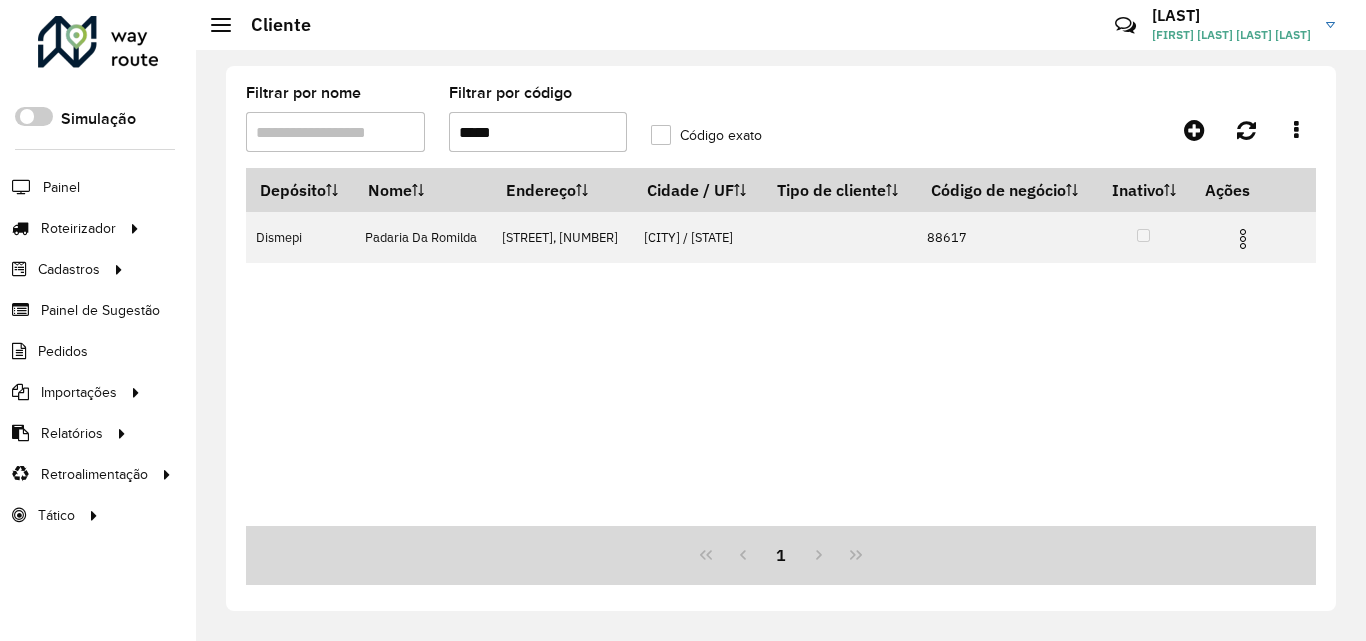 type on "*****" 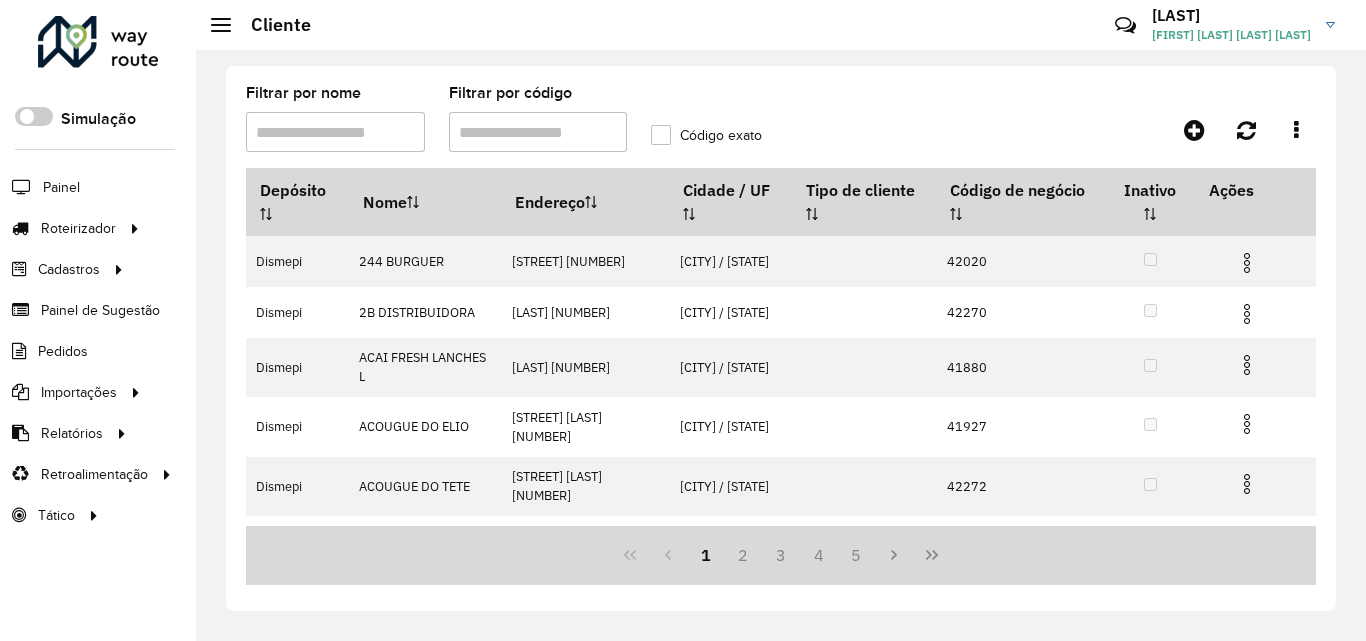 click on "Filtrar por código" at bounding box center [538, 132] 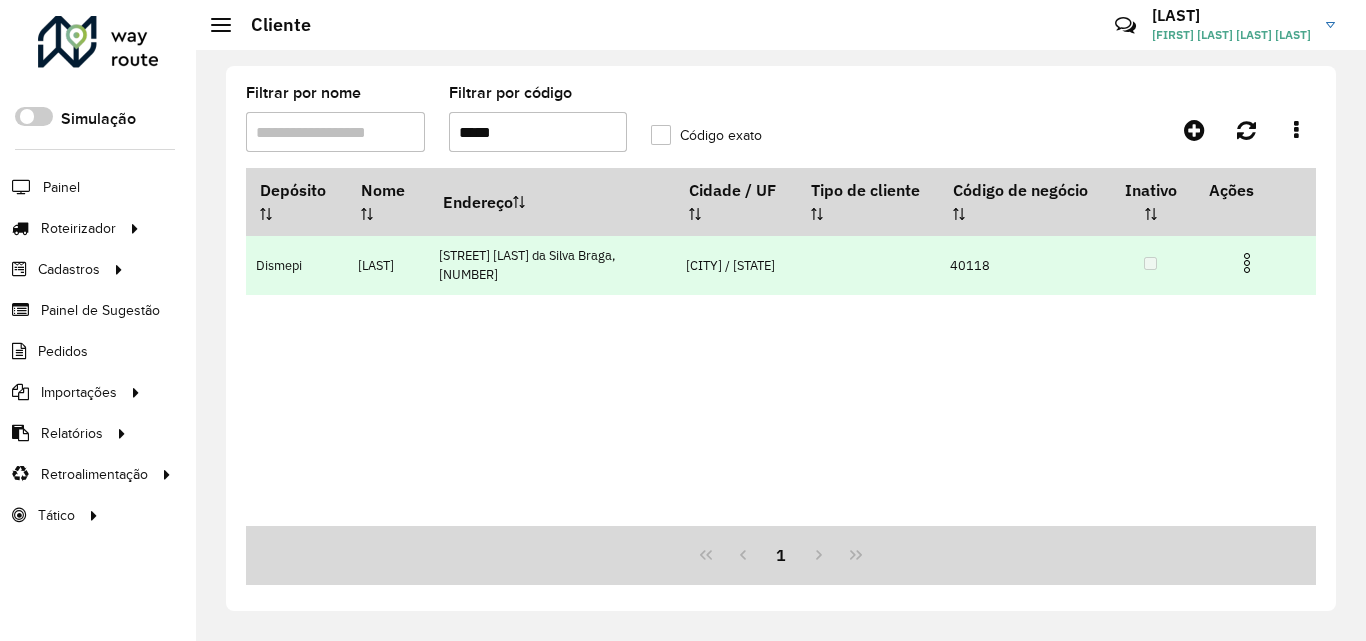 type on "*****" 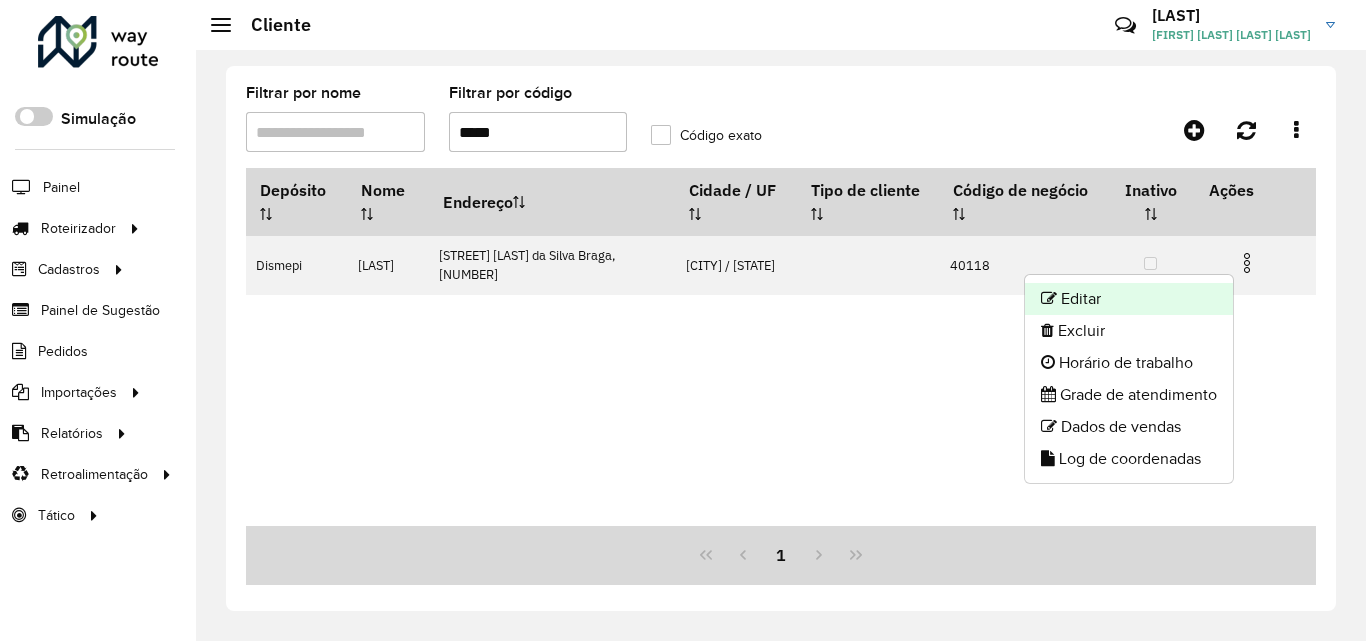 click on "Editar" 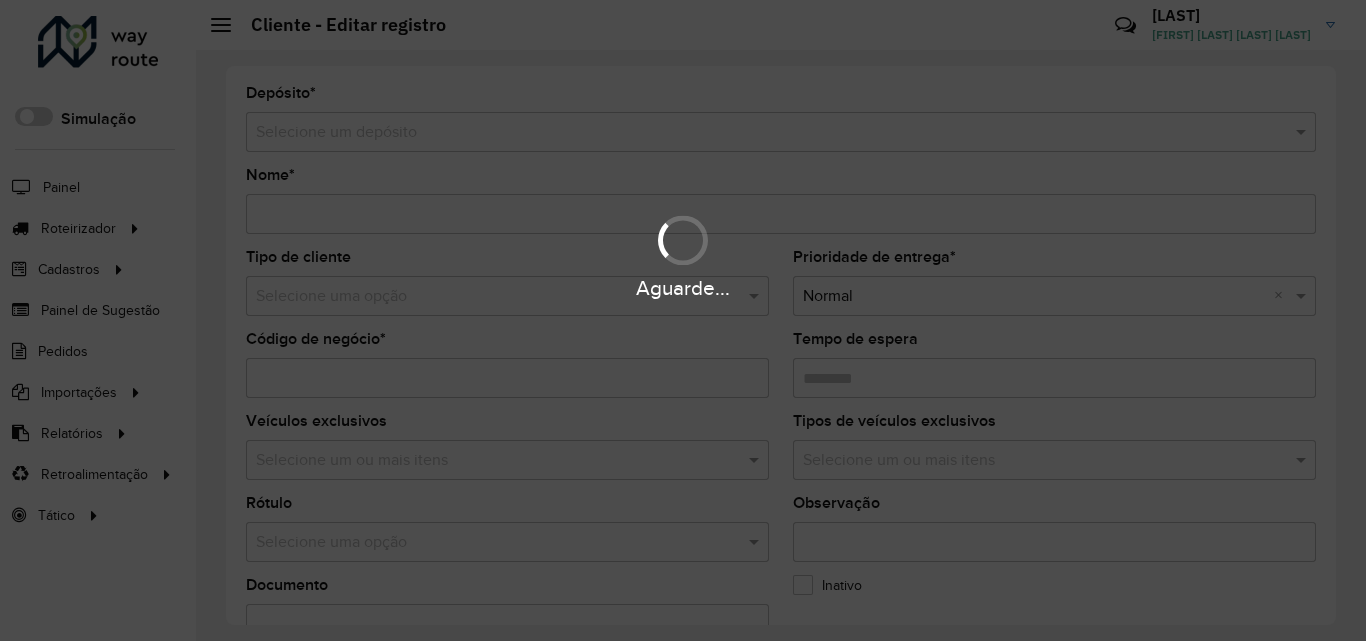 type on "****" 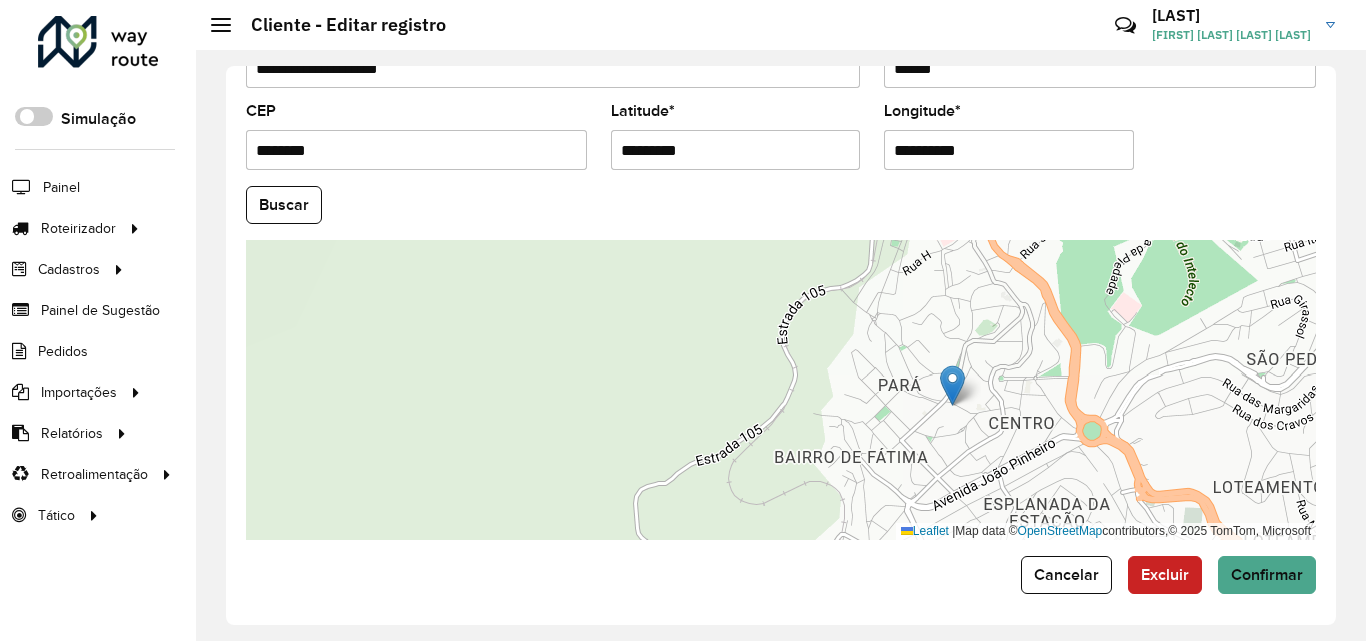 scroll, scrollTop: 847, scrollLeft: 0, axis: vertical 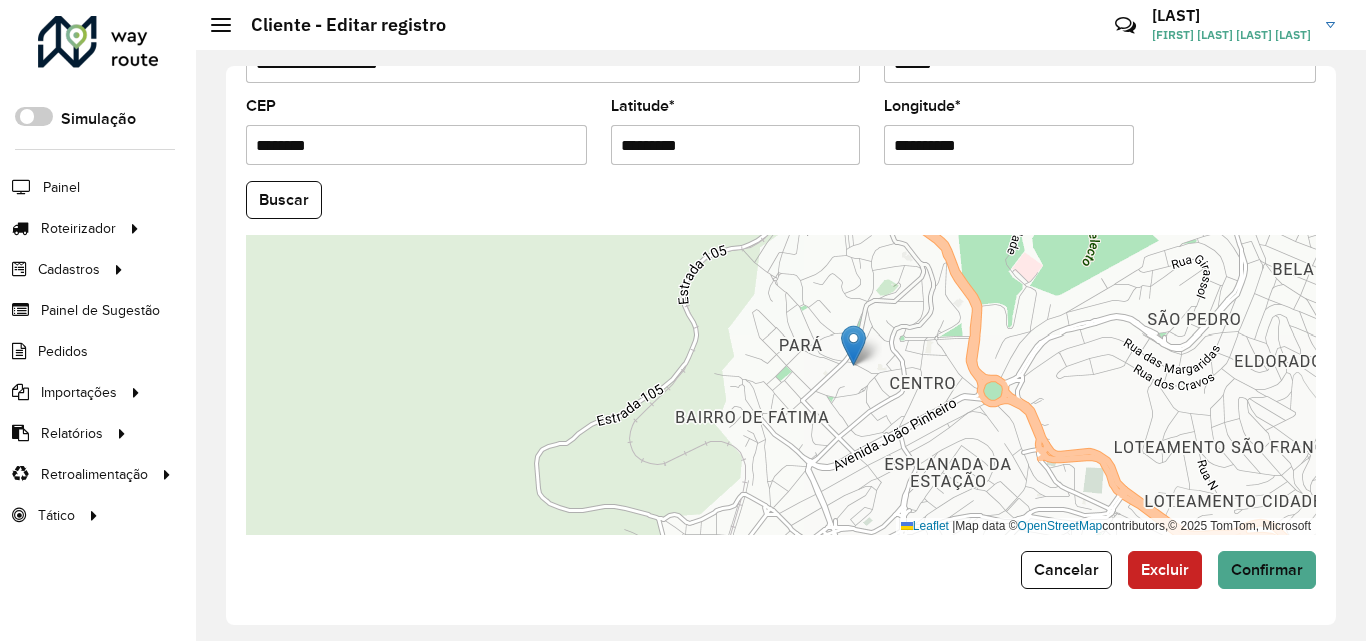 click on "Leaflet   |  Map data ©  OpenStreetMap  contributors,© 2025 TomTom, Microsoft" at bounding box center (781, 385) 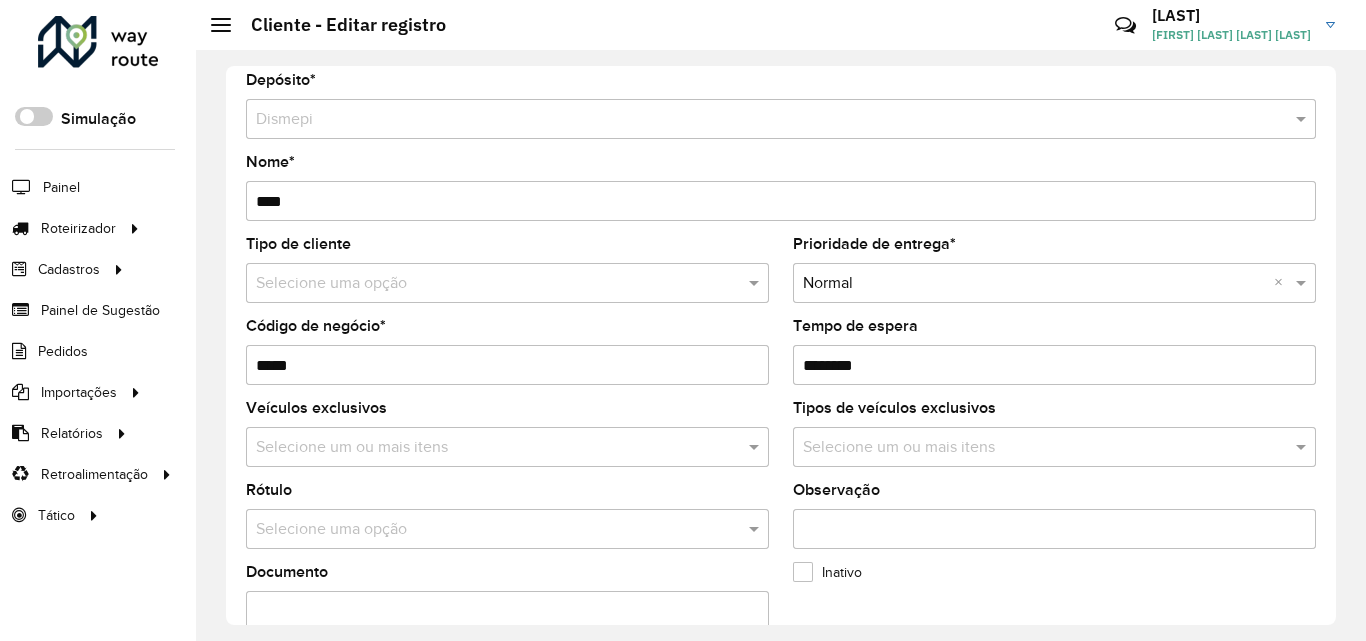 scroll, scrollTop: 0, scrollLeft: 0, axis: both 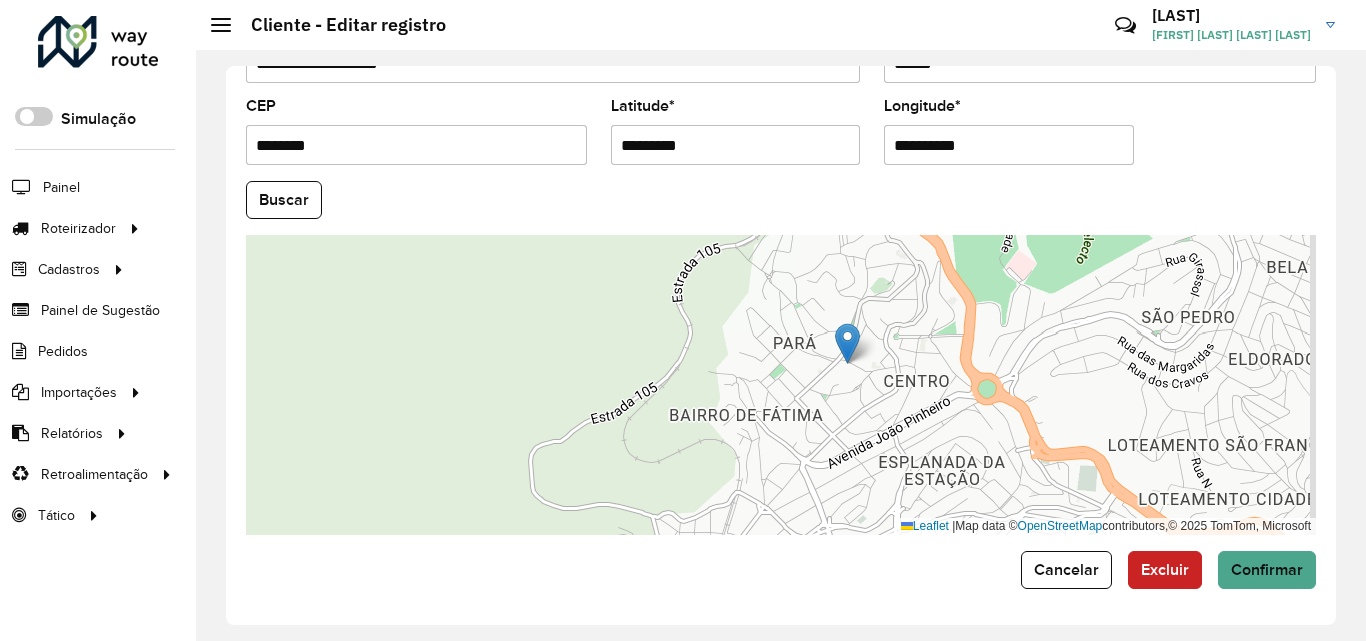 drag, startPoint x: 573, startPoint y: 132, endPoint x: 476, endPoint y: 128, distance: 97.082436 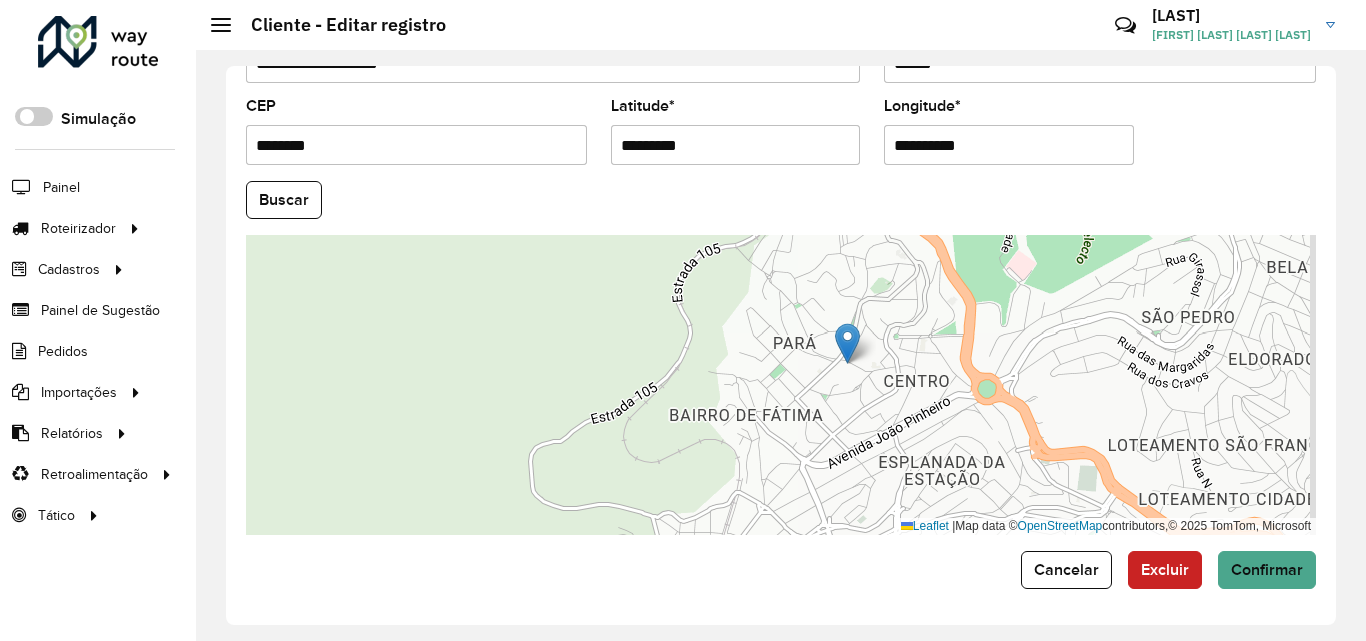 click on "Cancelar" 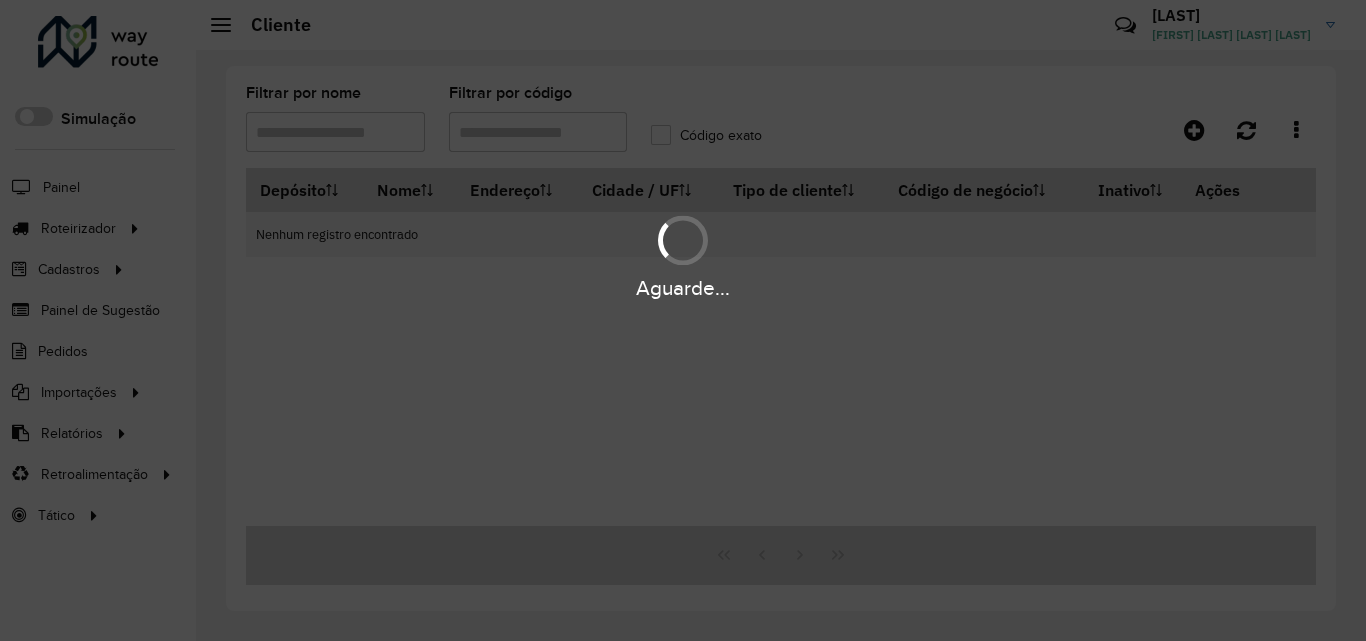 type on "*****" 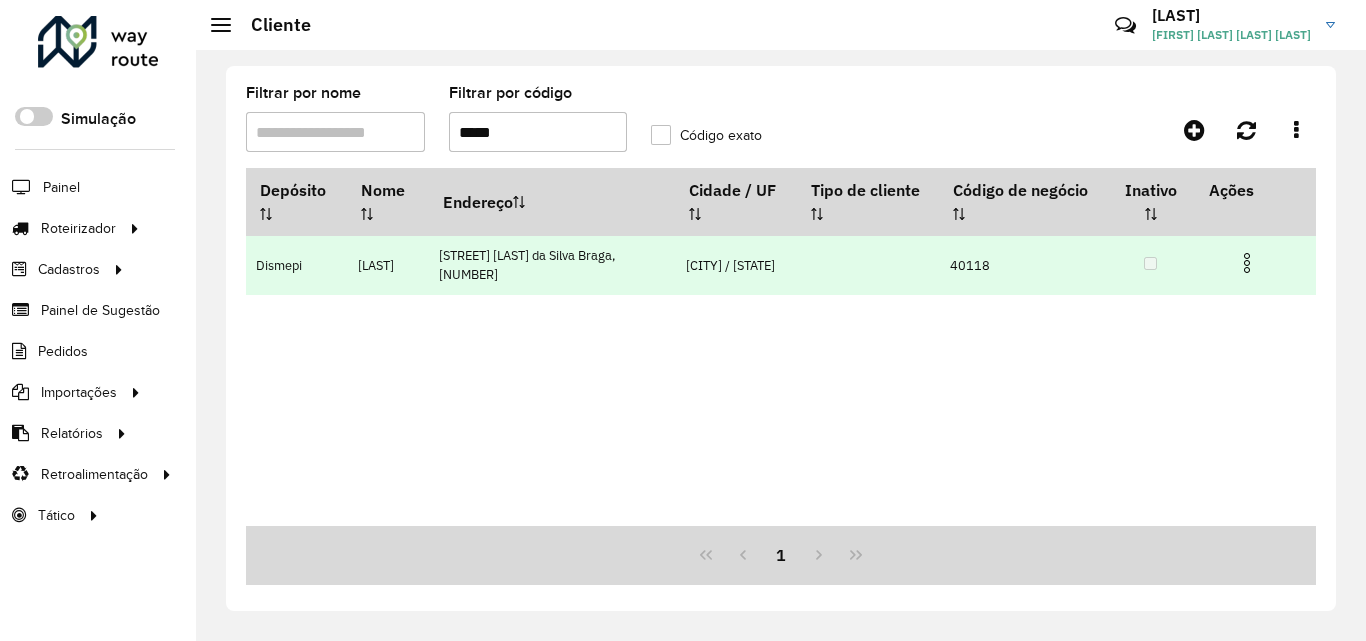 click at bounding box center (1247, 263) 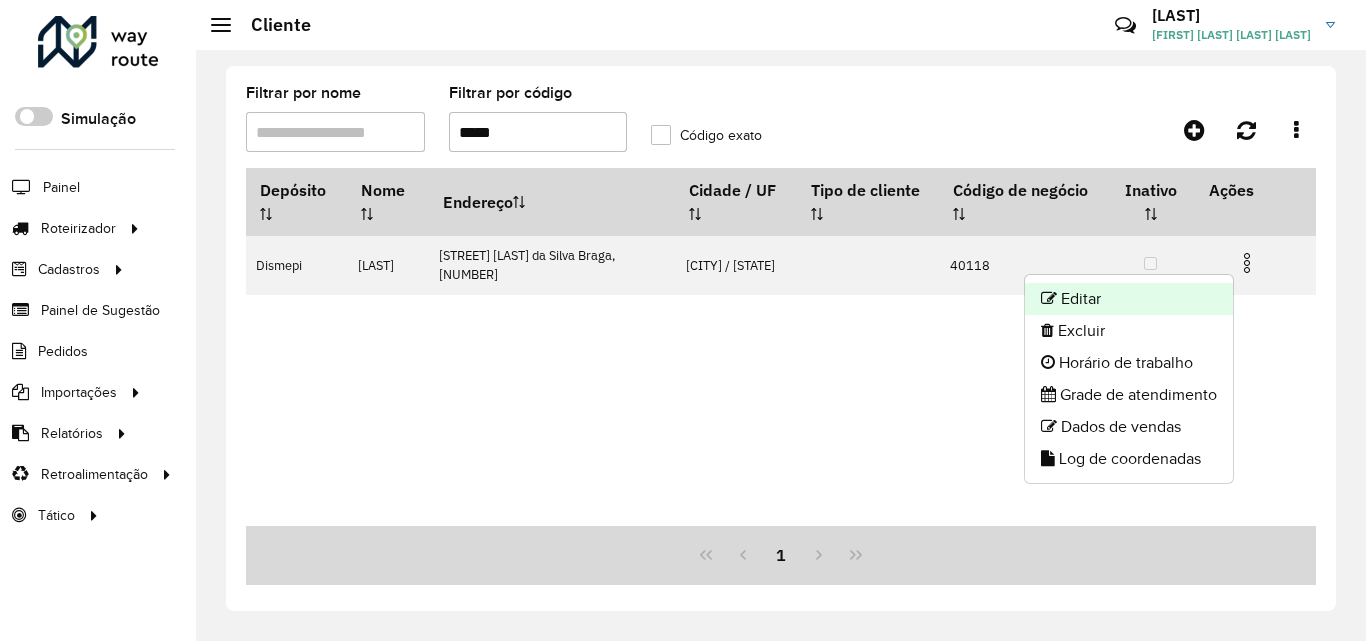click on "Editar" 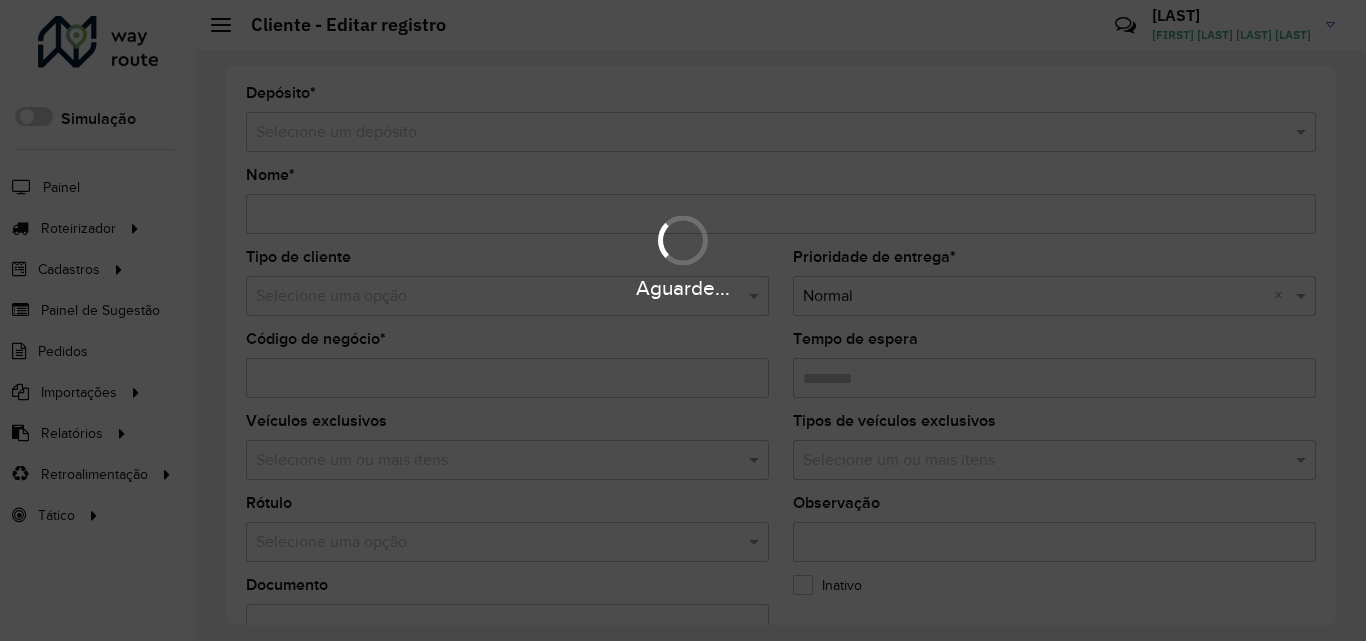 type on "****" 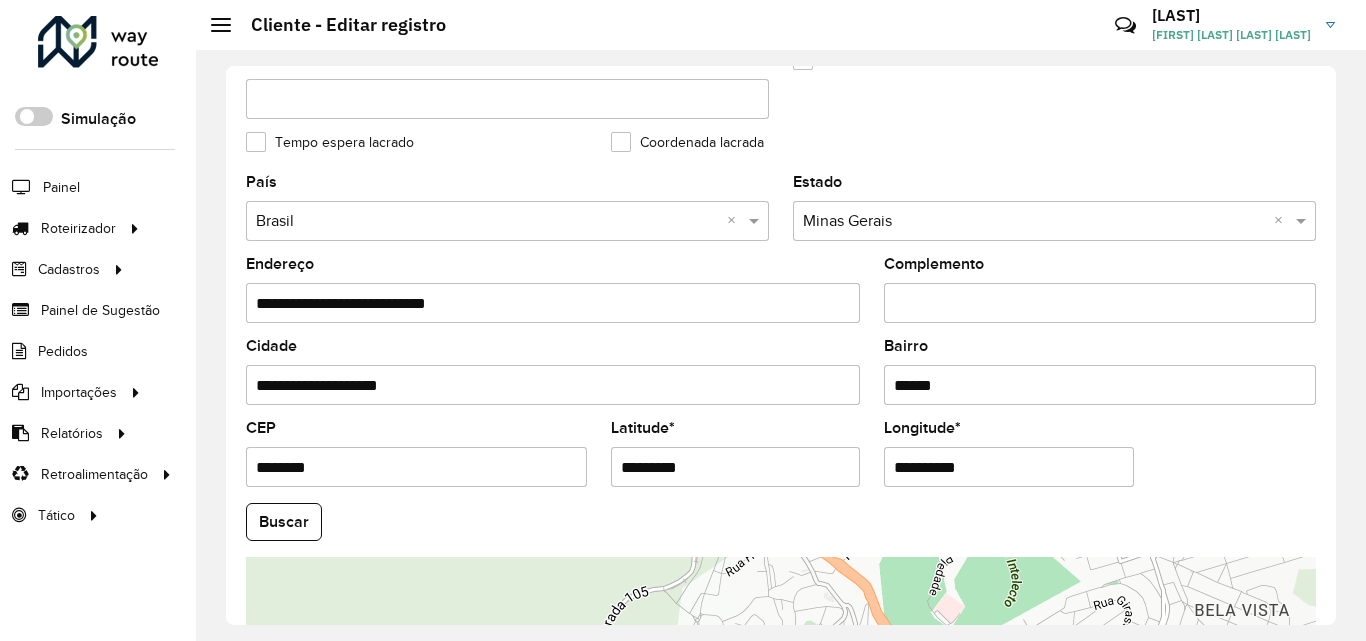 scroll, scrollTop: 800, scrollLeft: 0, axis: vertical 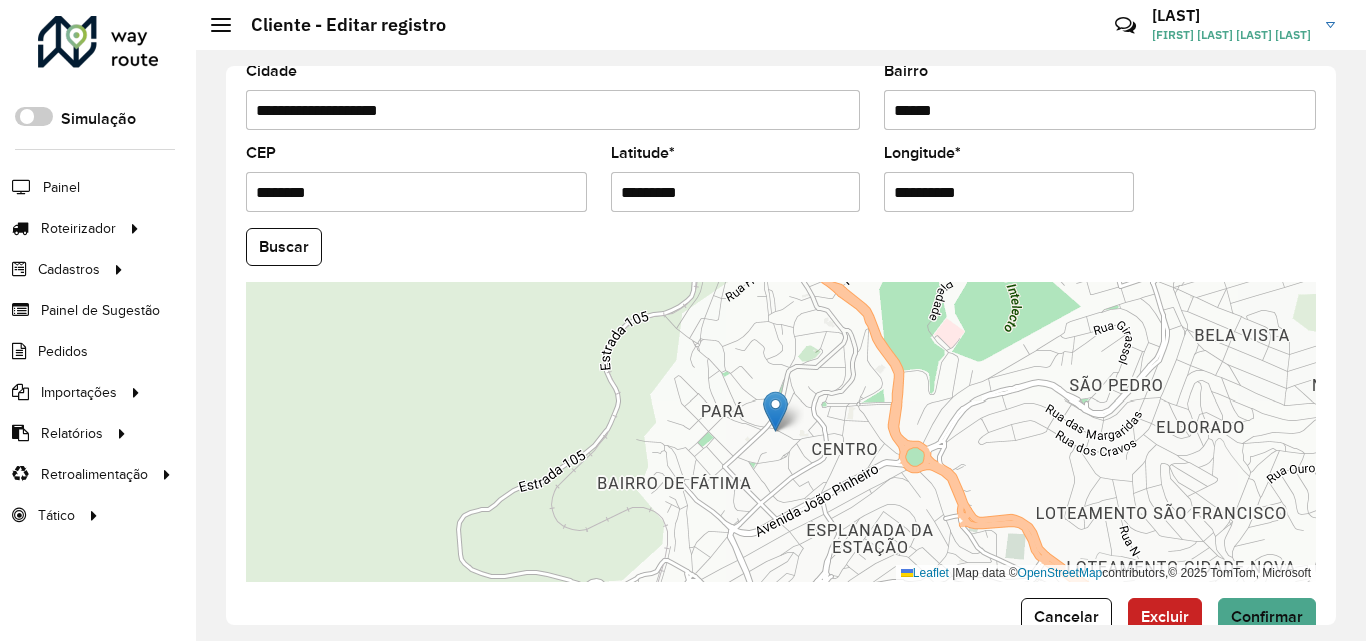 click on "Cancelar" 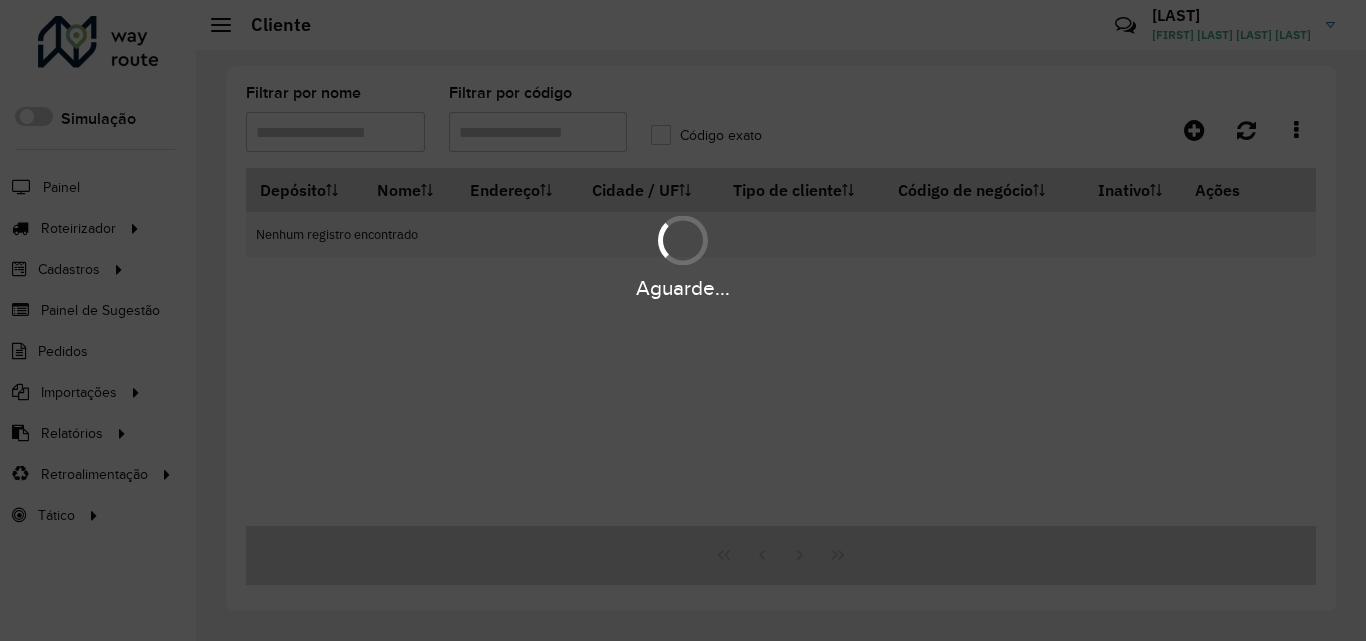 type on "*****" 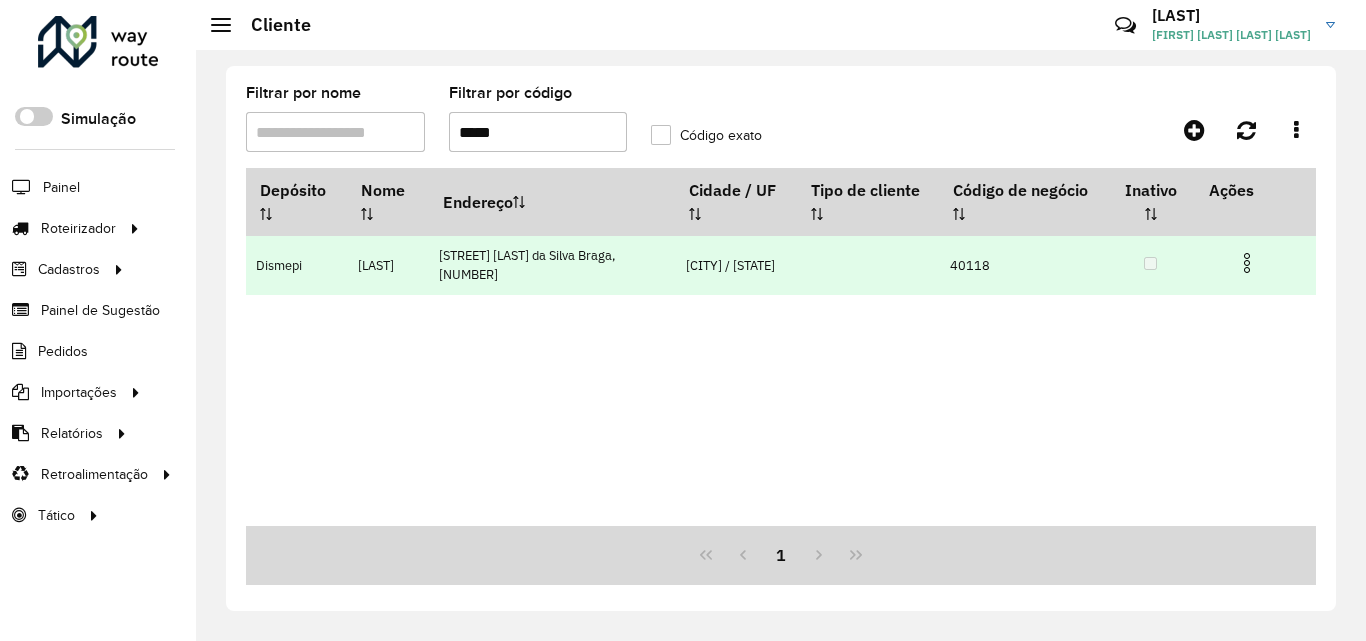 click at bounding box center [1247, 260] 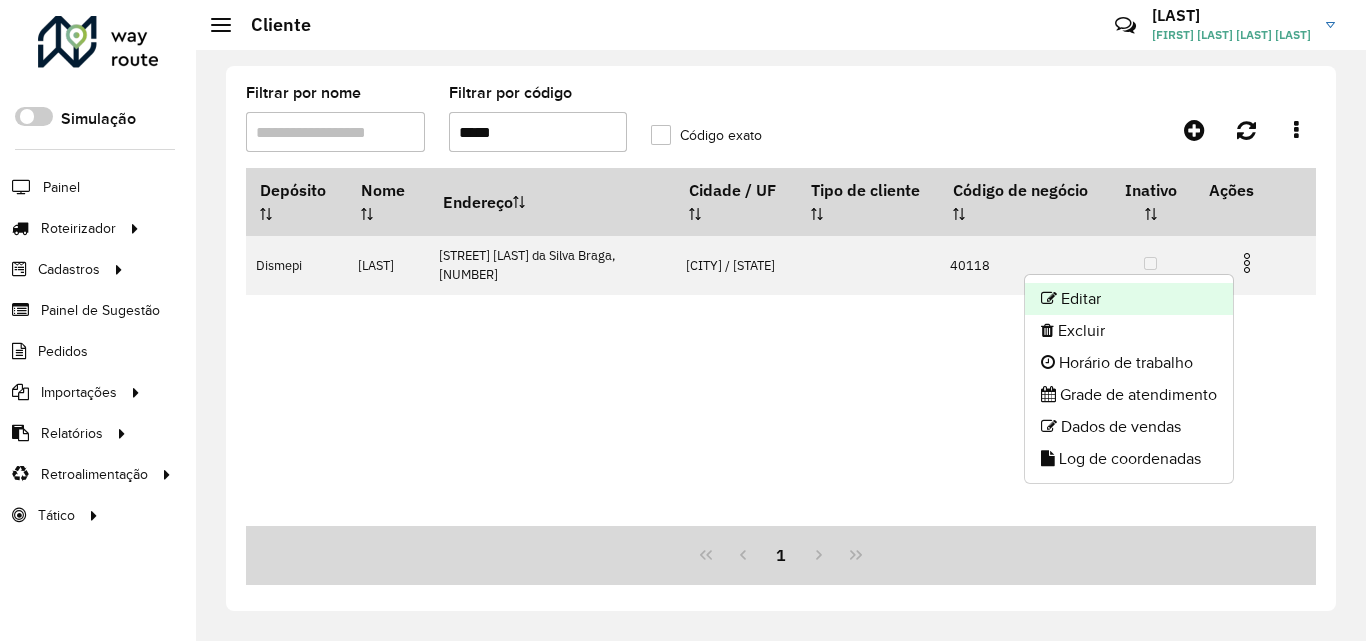 click on "Editar" 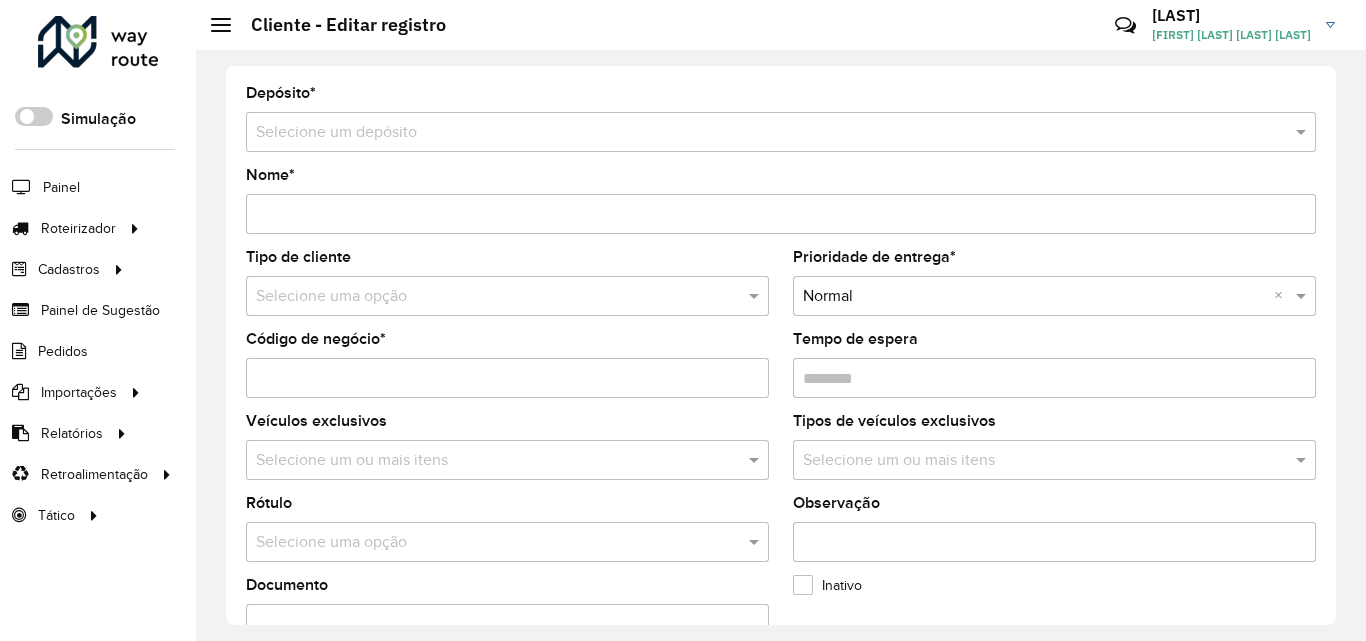 type on "****" 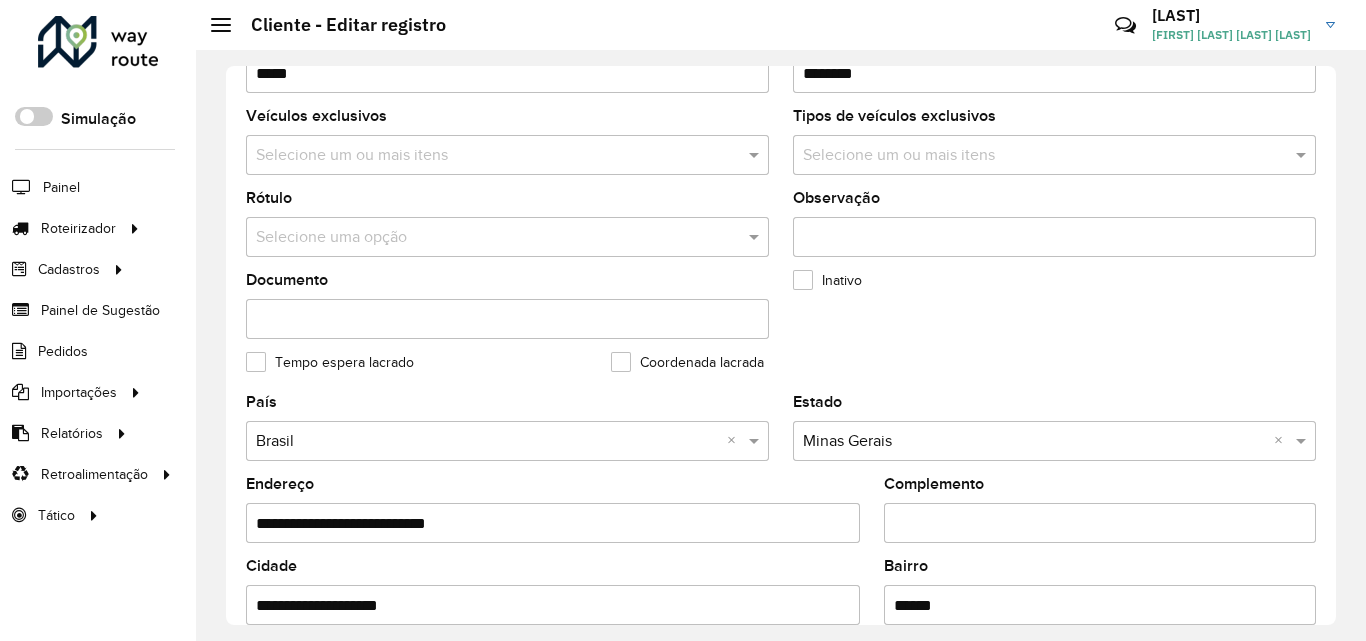 scroll, scrollTop: 847, scrollLeft: 0, axis: vertical 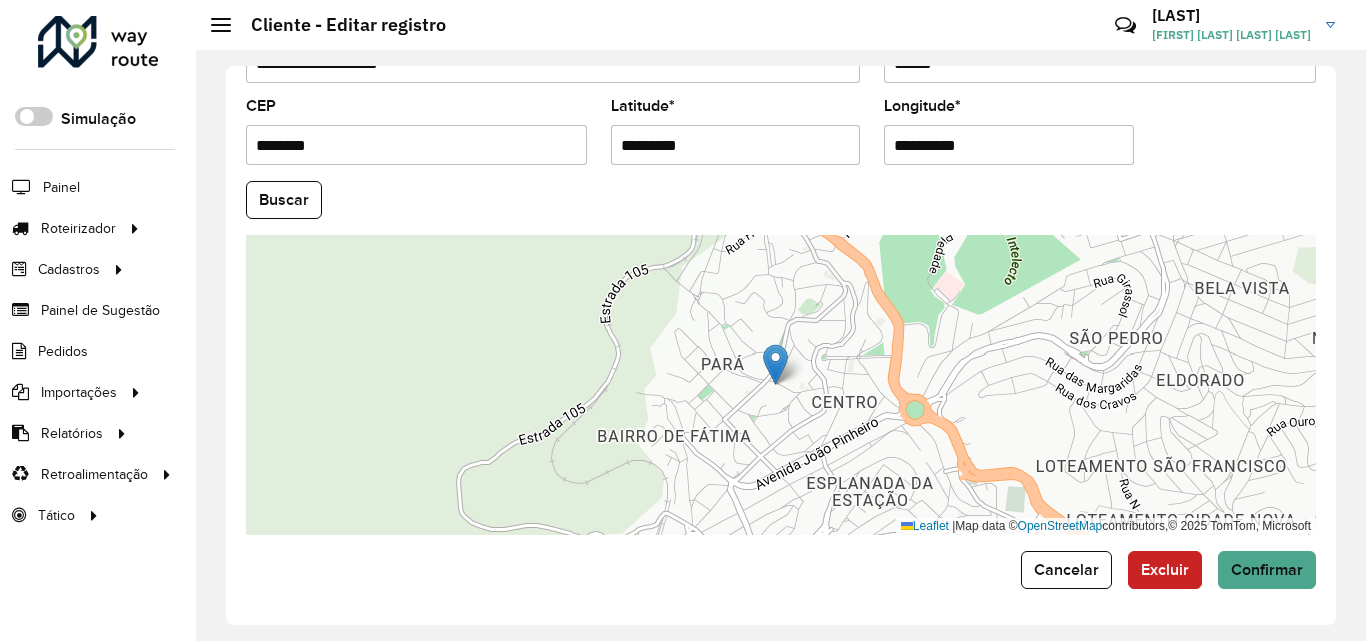 drag, startPoint x: 691, startPoint y: 135, endPoint x: 556, endPoint y: 146, distance: 135.4474 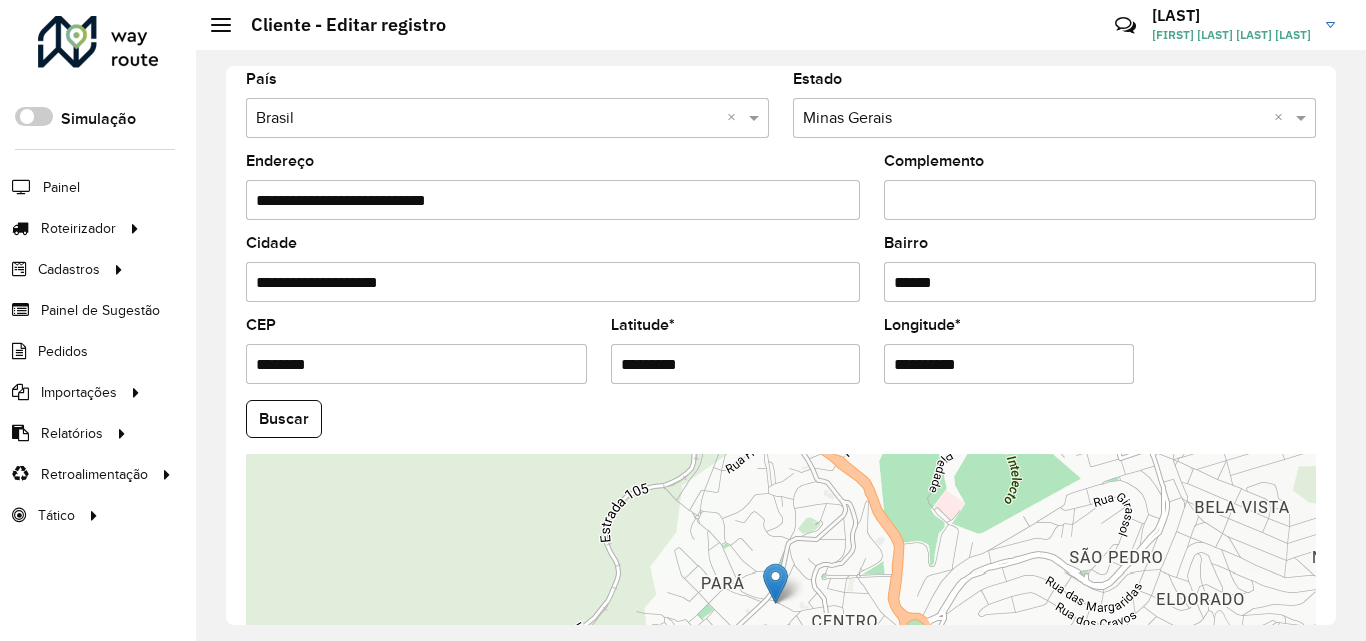 scroll, scrollTop: 847, scrollLeft: 0, axis: vertical 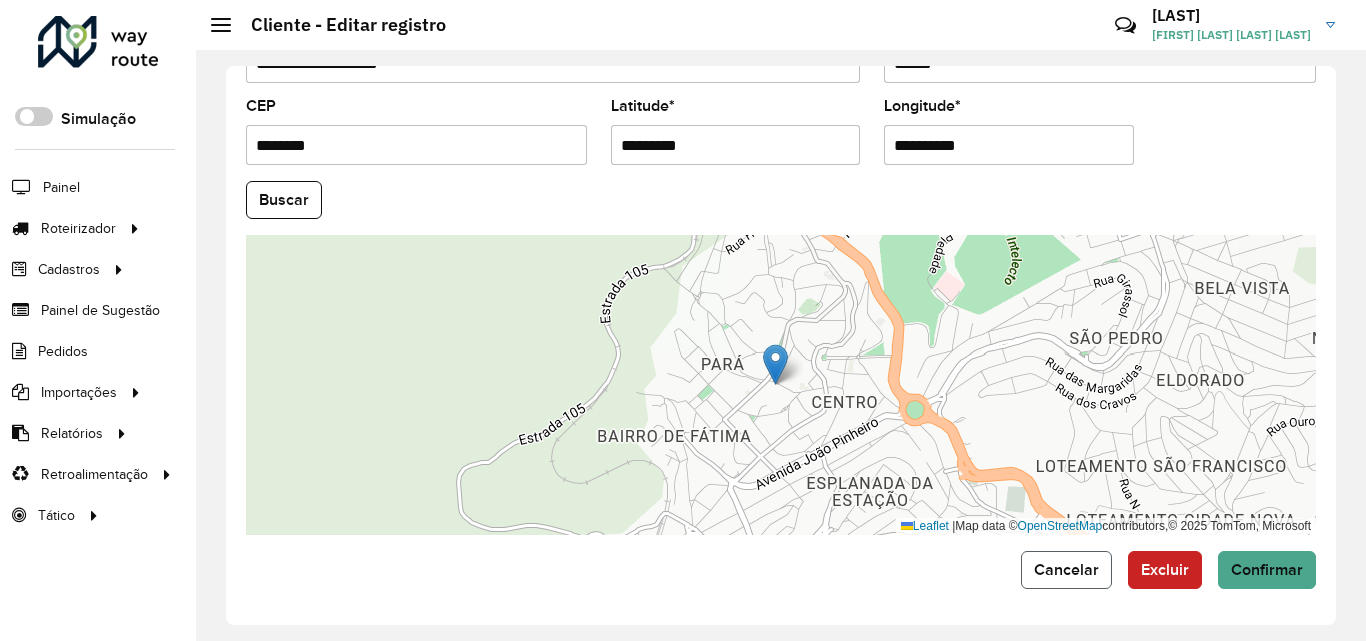 click on "Cancelar" 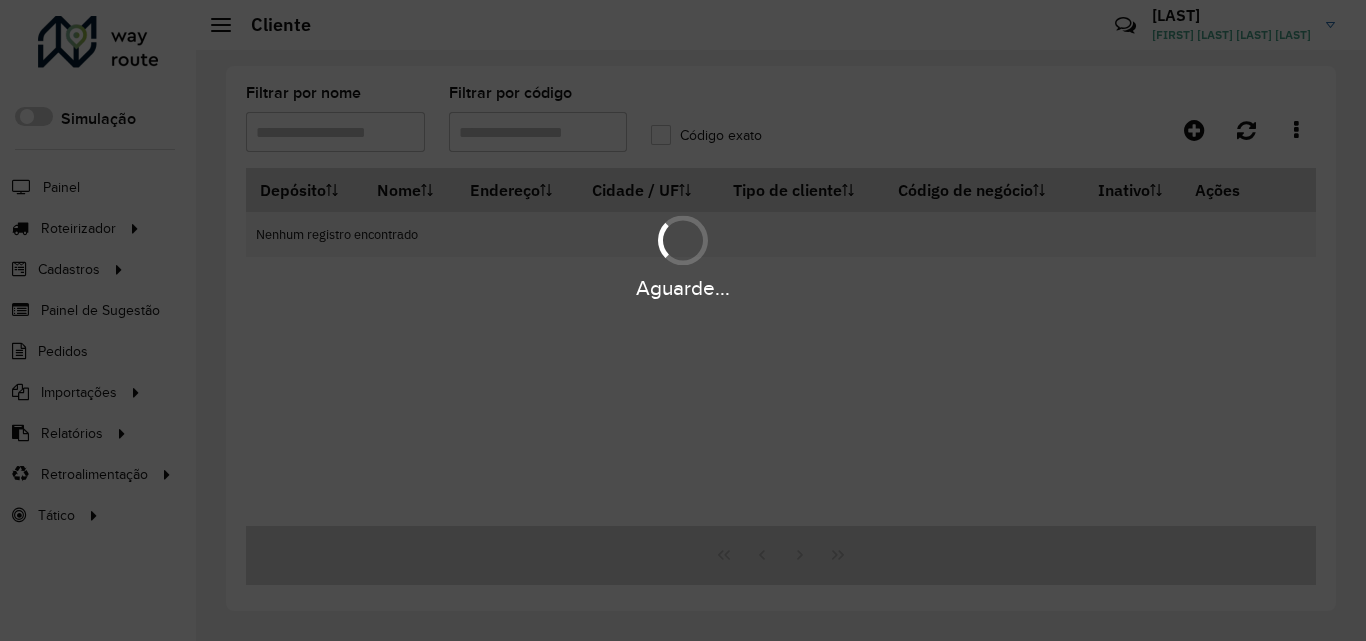type on "*****" 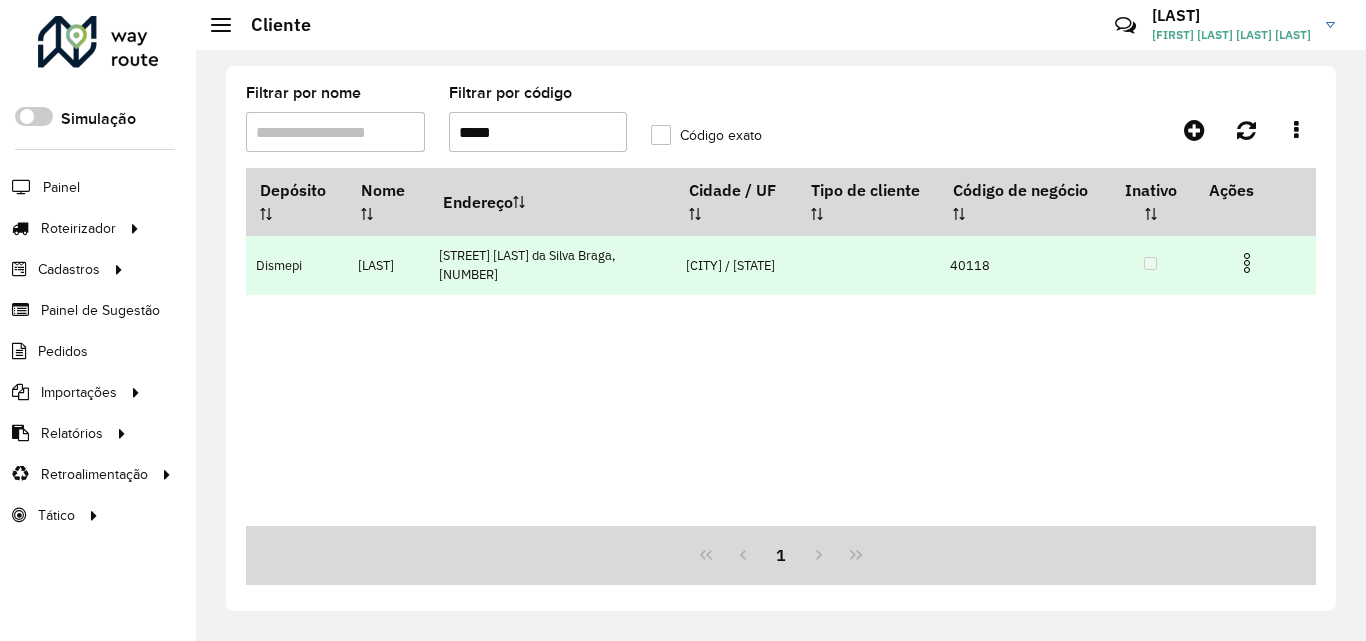 click at bounding box center (1247, 263) 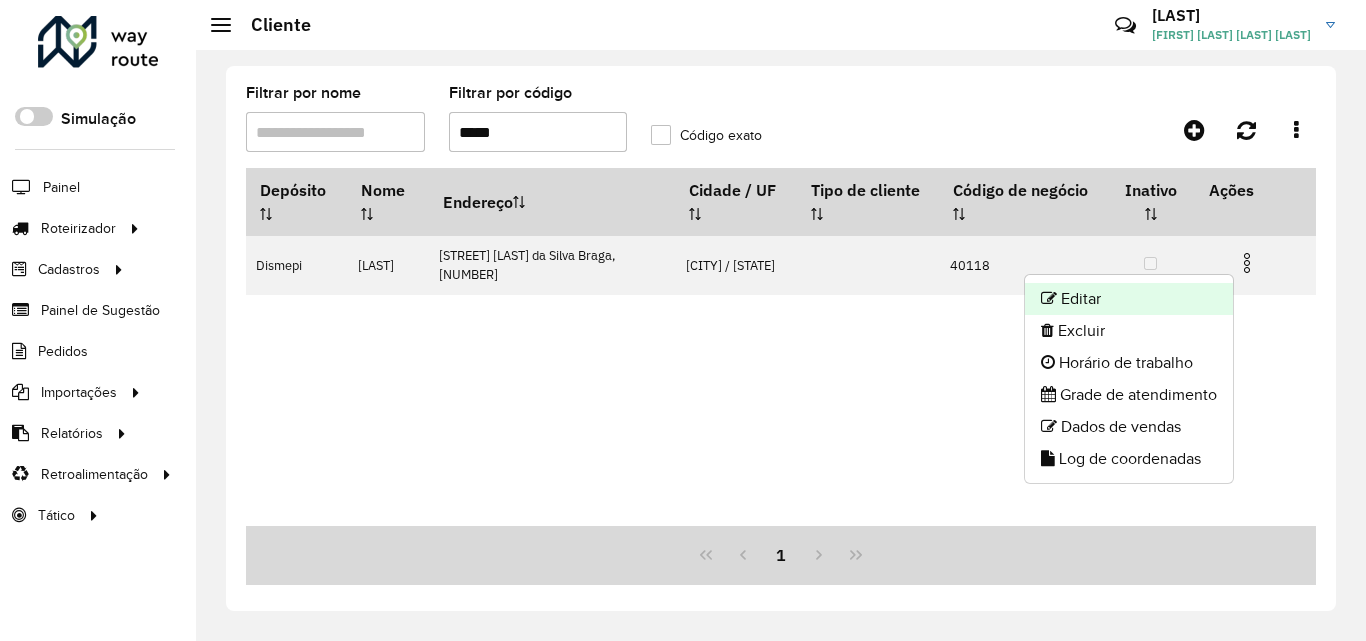 click on "Editar" 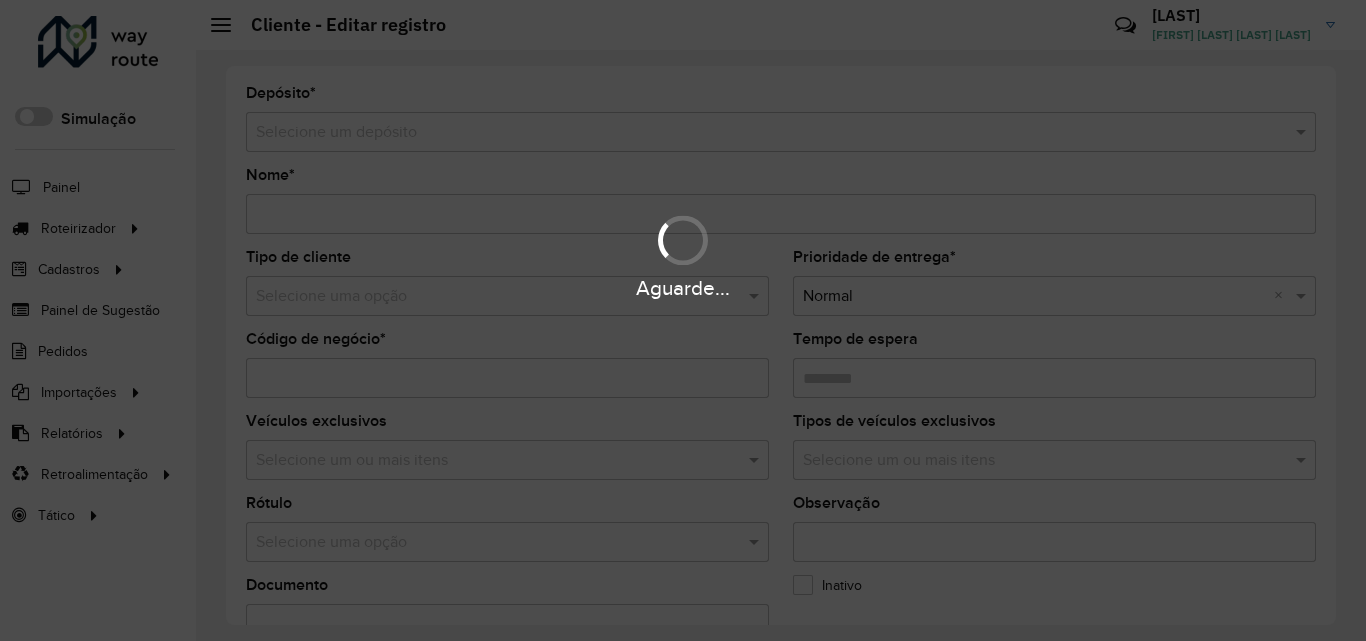 type on "****" 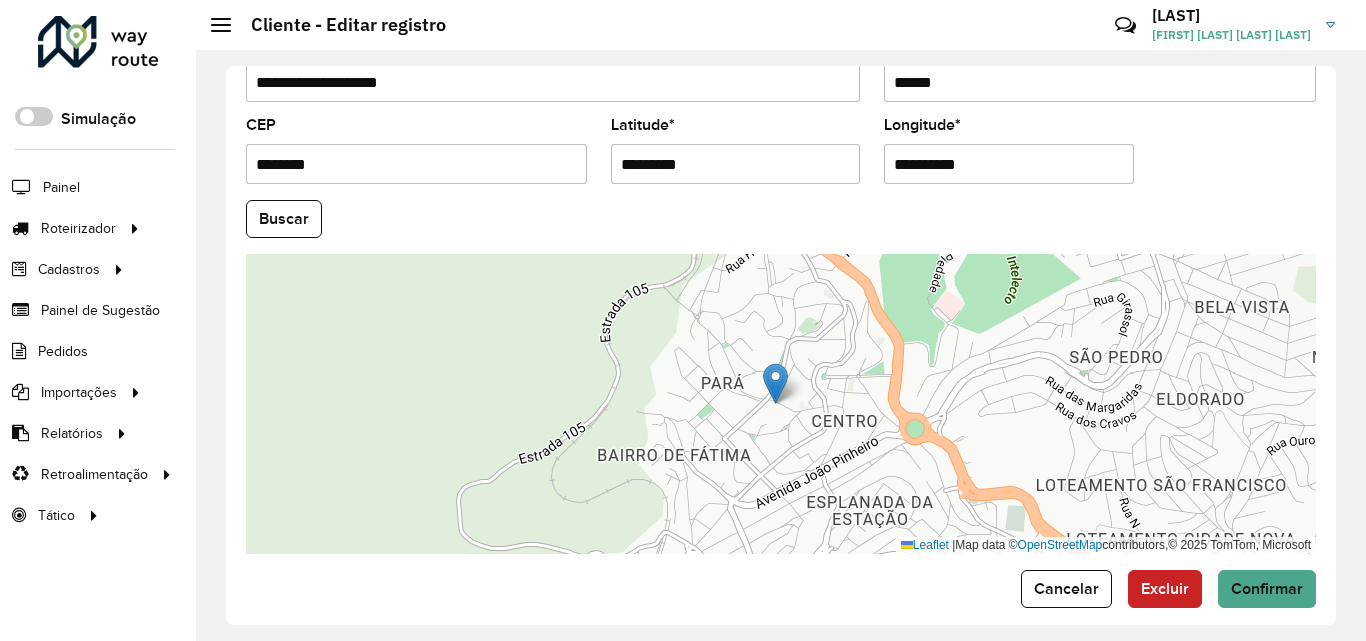 scroll, scrollTop: 847, scrollLeft: 0, axis: vertical 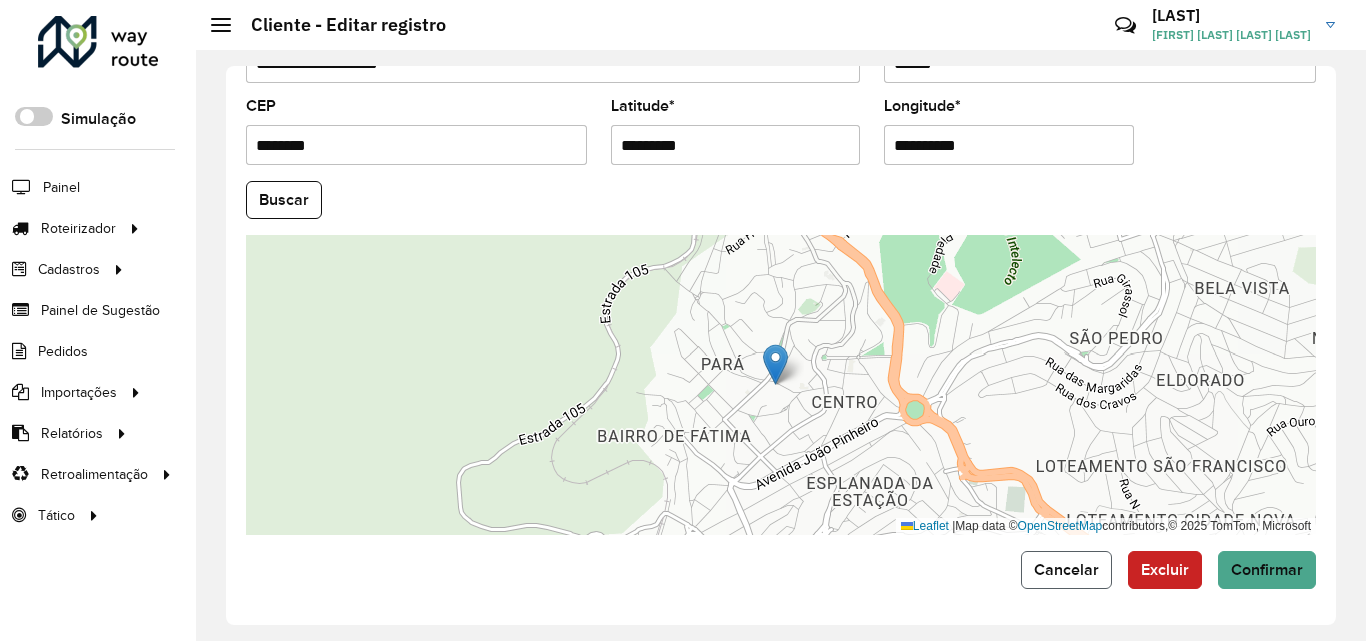 click on "Cancelar" 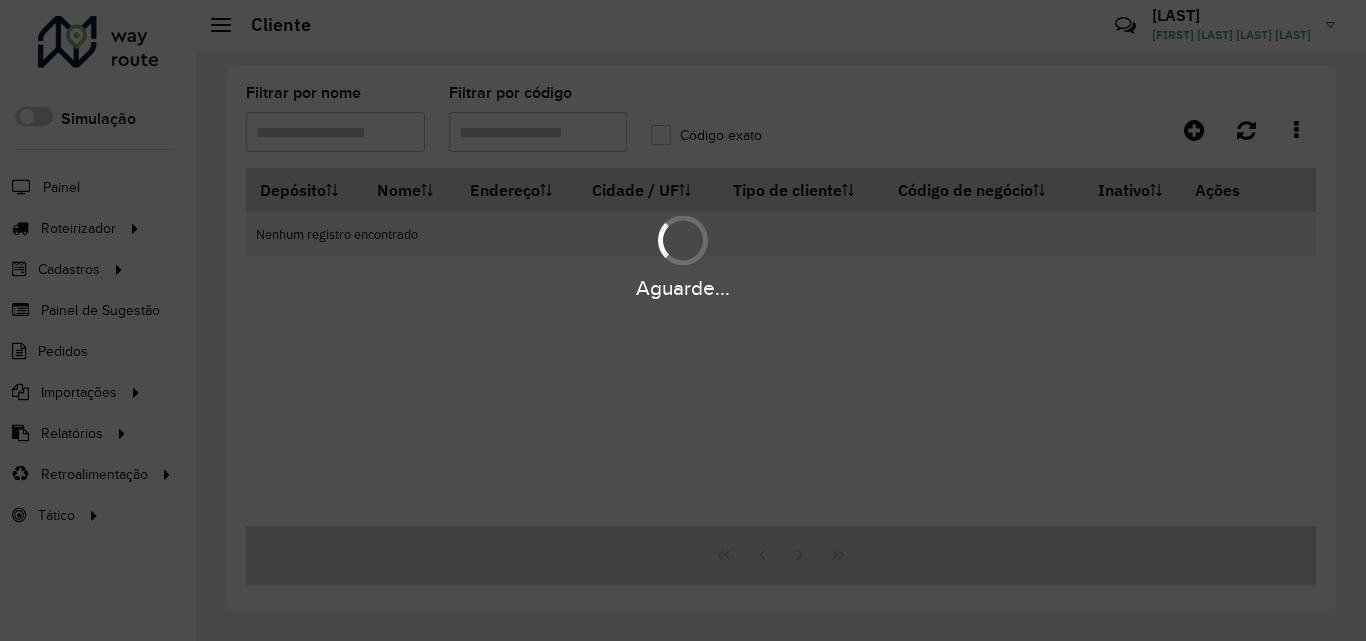 type on "*****" 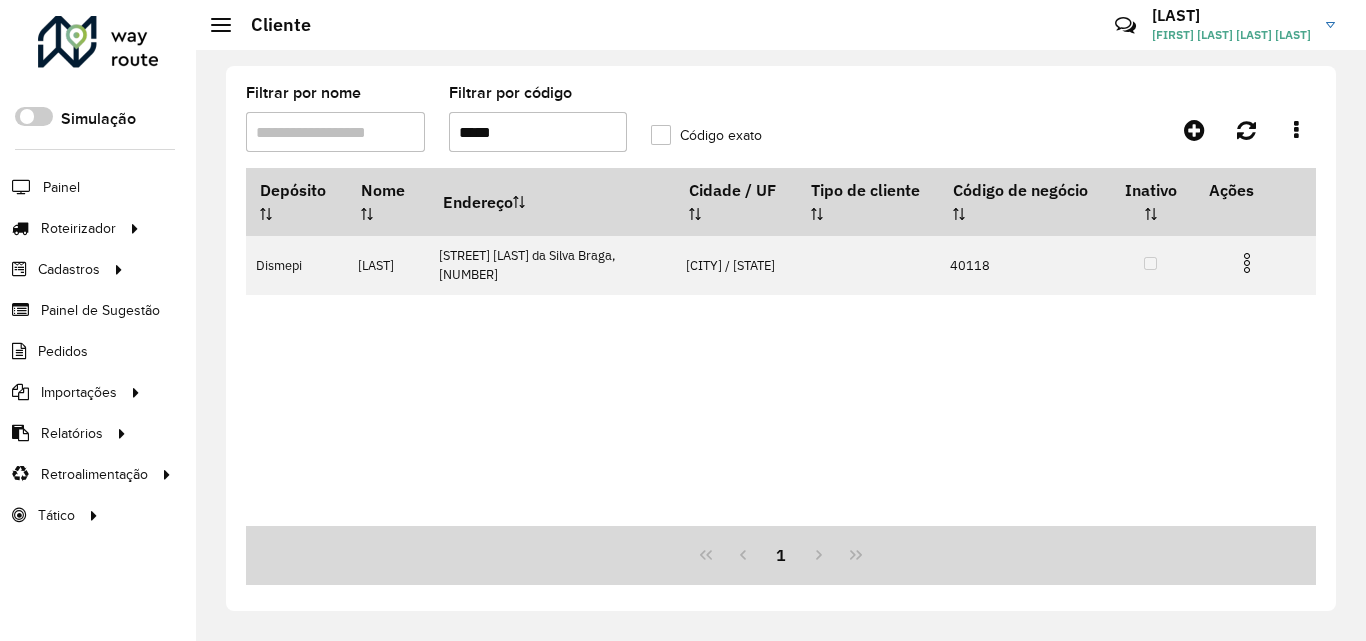 drag, startPoint x: 541, startPoint y: 135, endPoint x: 471, endPoint y: 141, distance: 70.256676 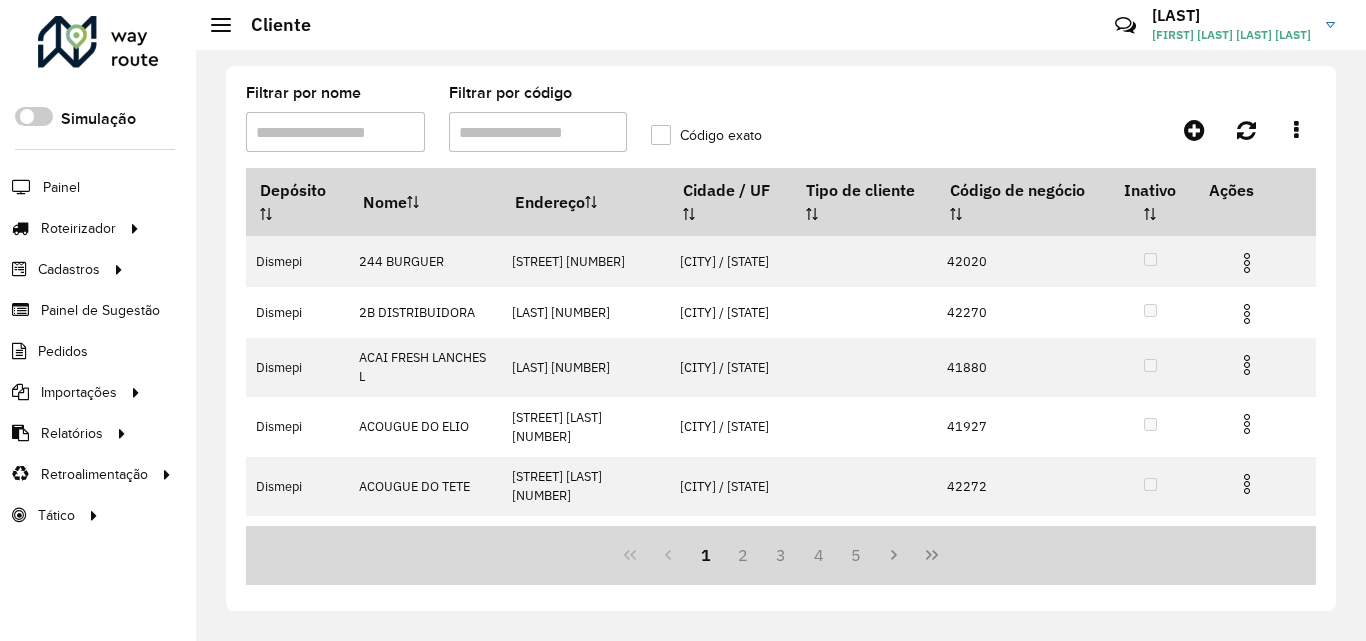 type 